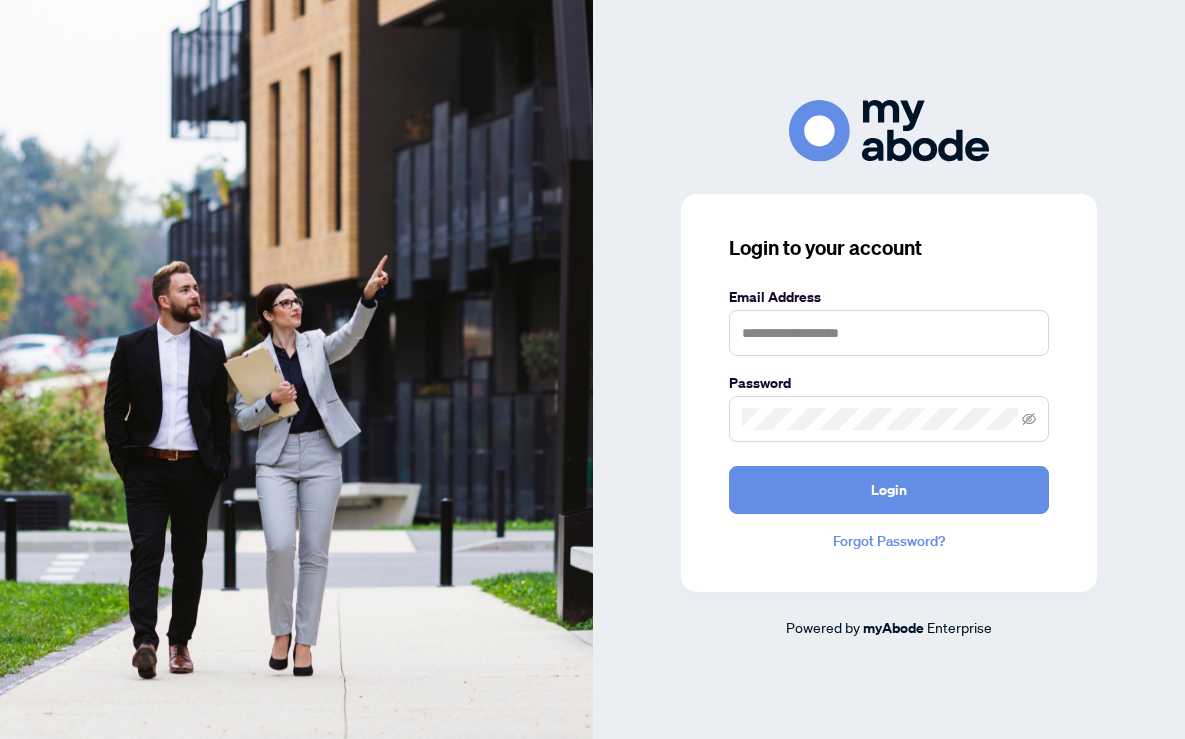 scroll, scrollTop: 0, scrollLeft: 0, axis: both 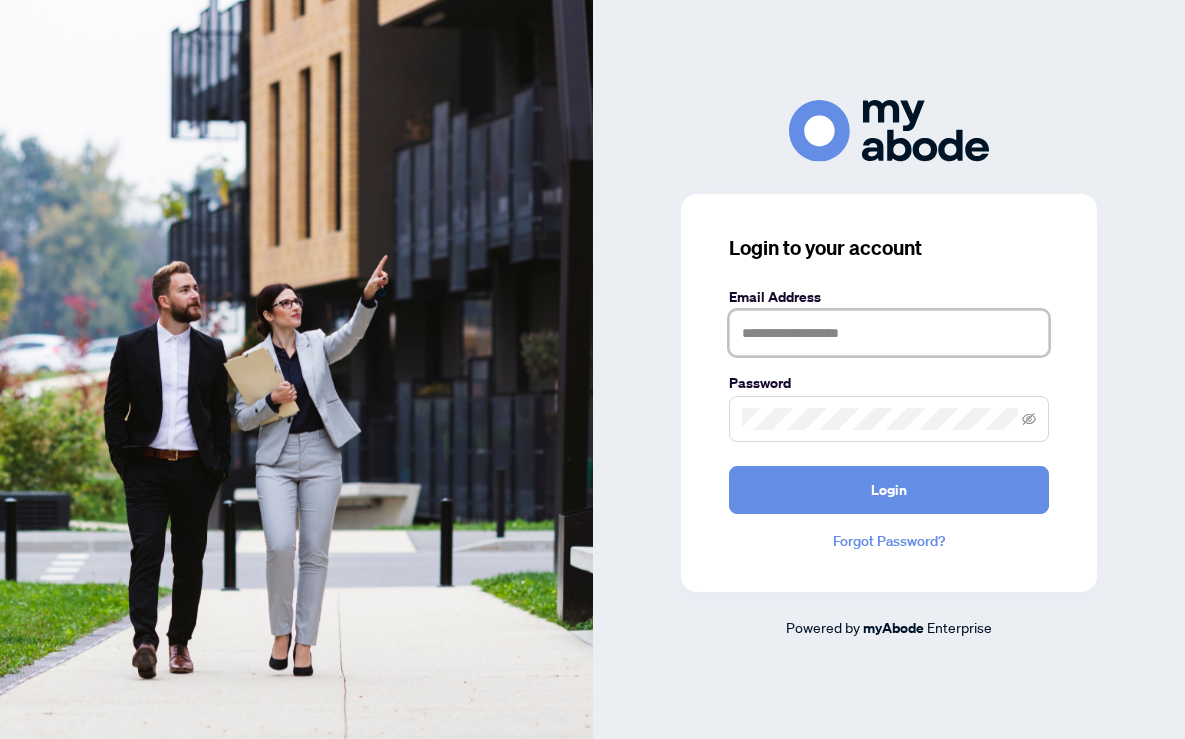 click at bounding box center [889, 333] 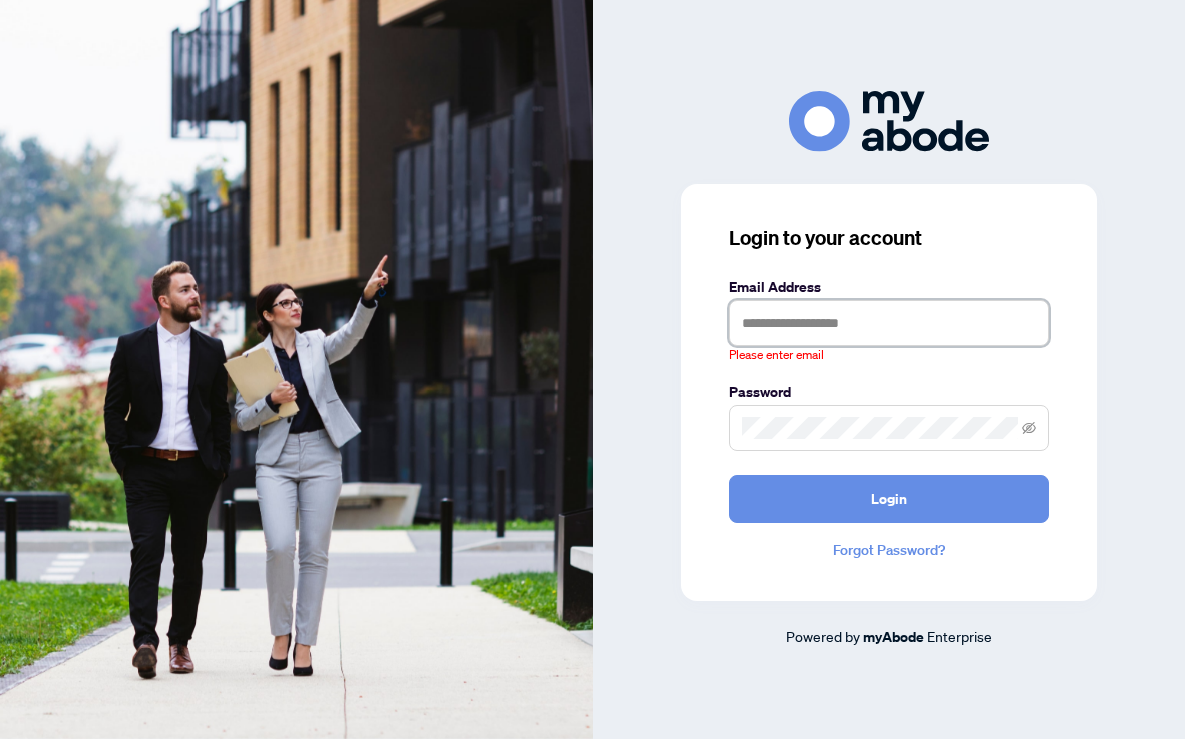 type on "**********" 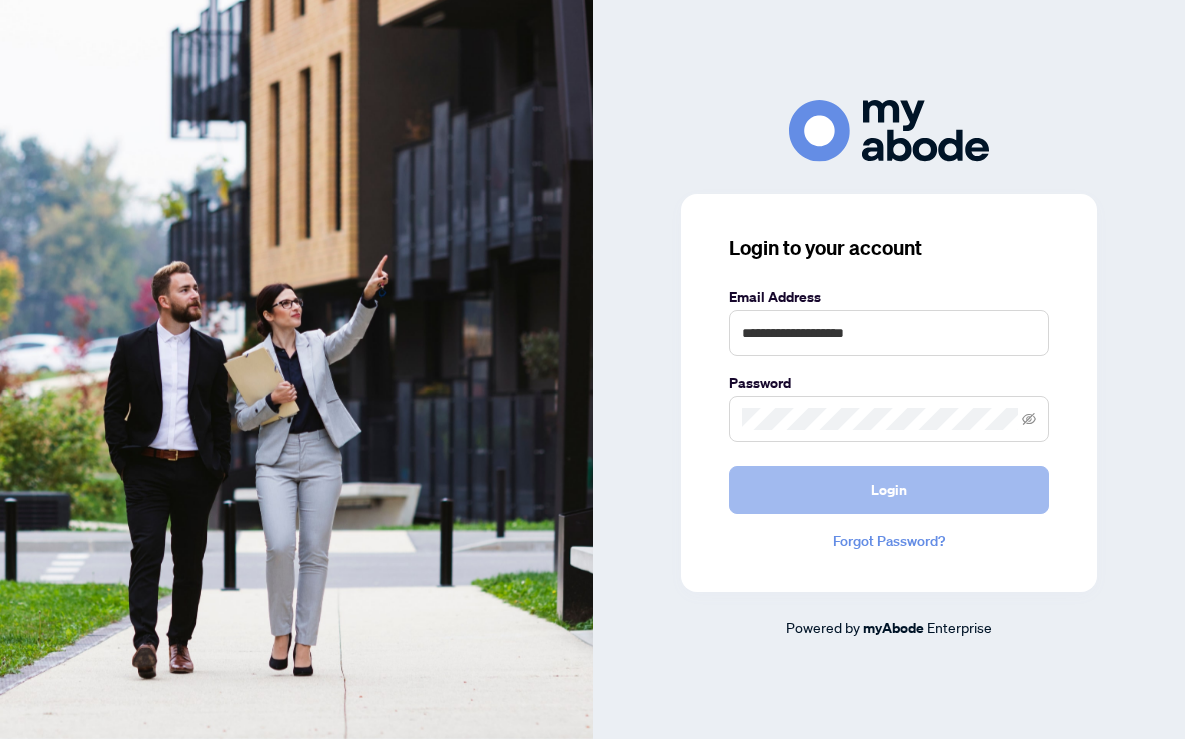 click on "Login" at bounding box center [889, 490] 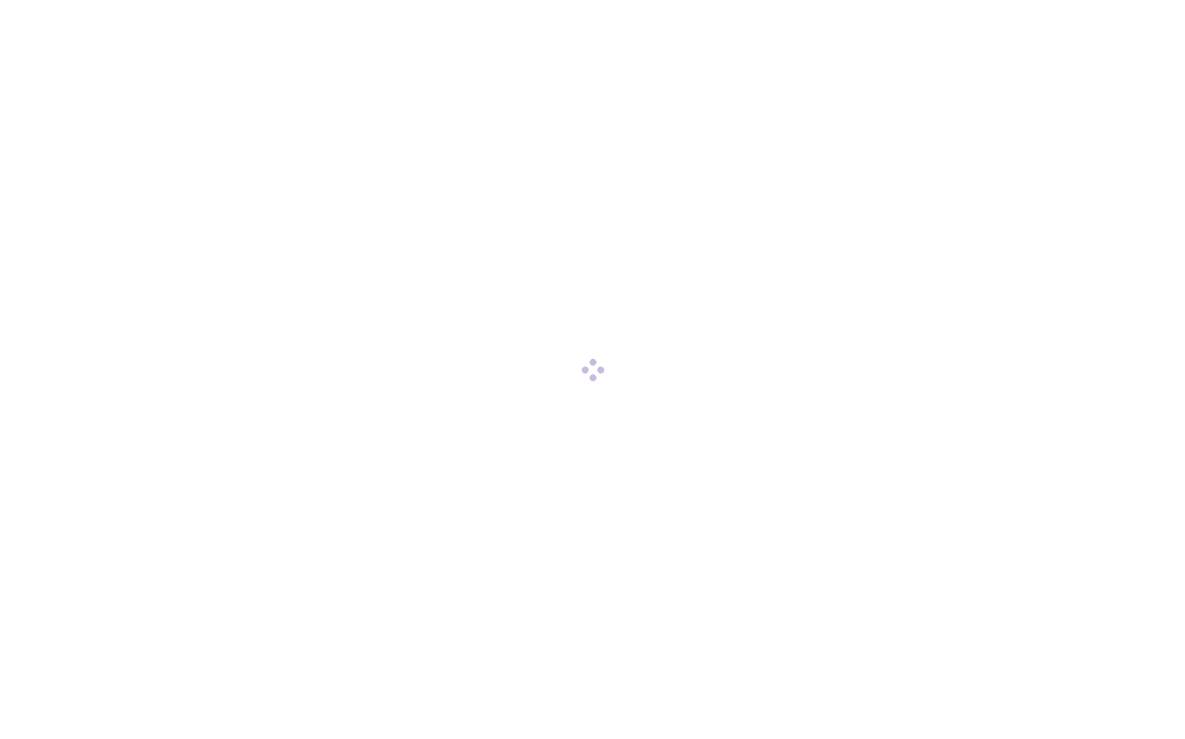 scroll, scrollTop: 0, scrollLeft: 0, axis: both 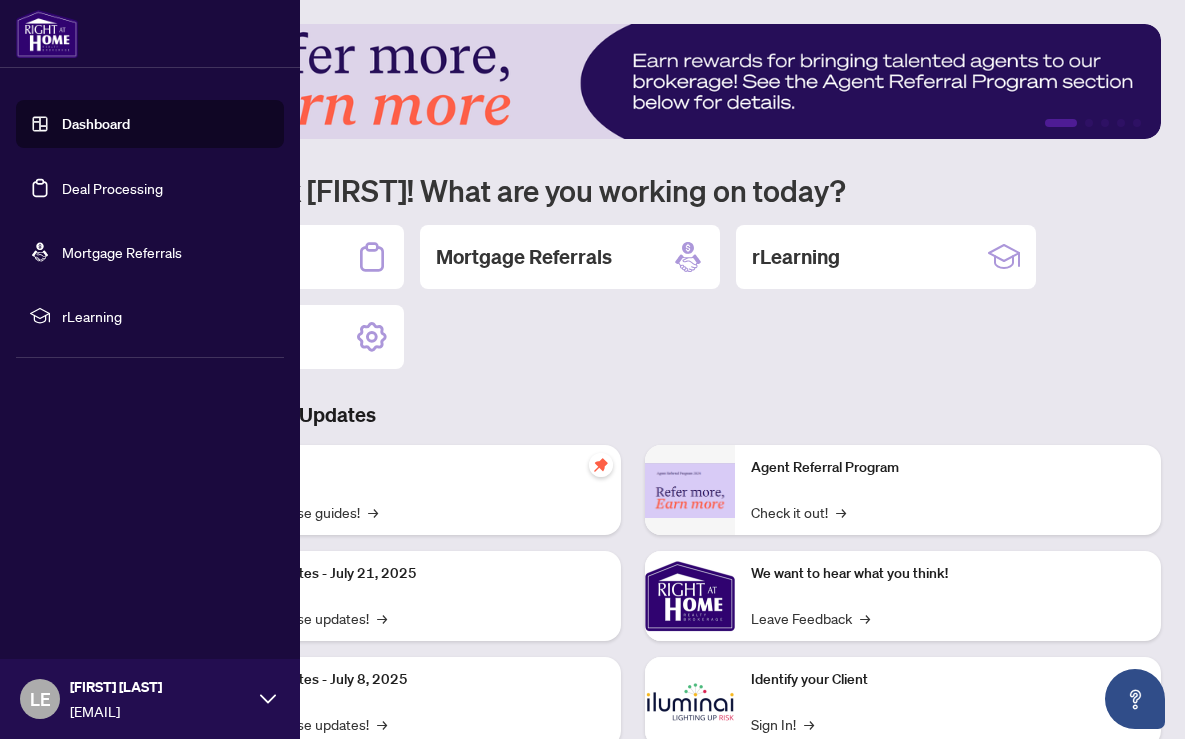 click on "Deal Processing" at bounding box center [112, 188] 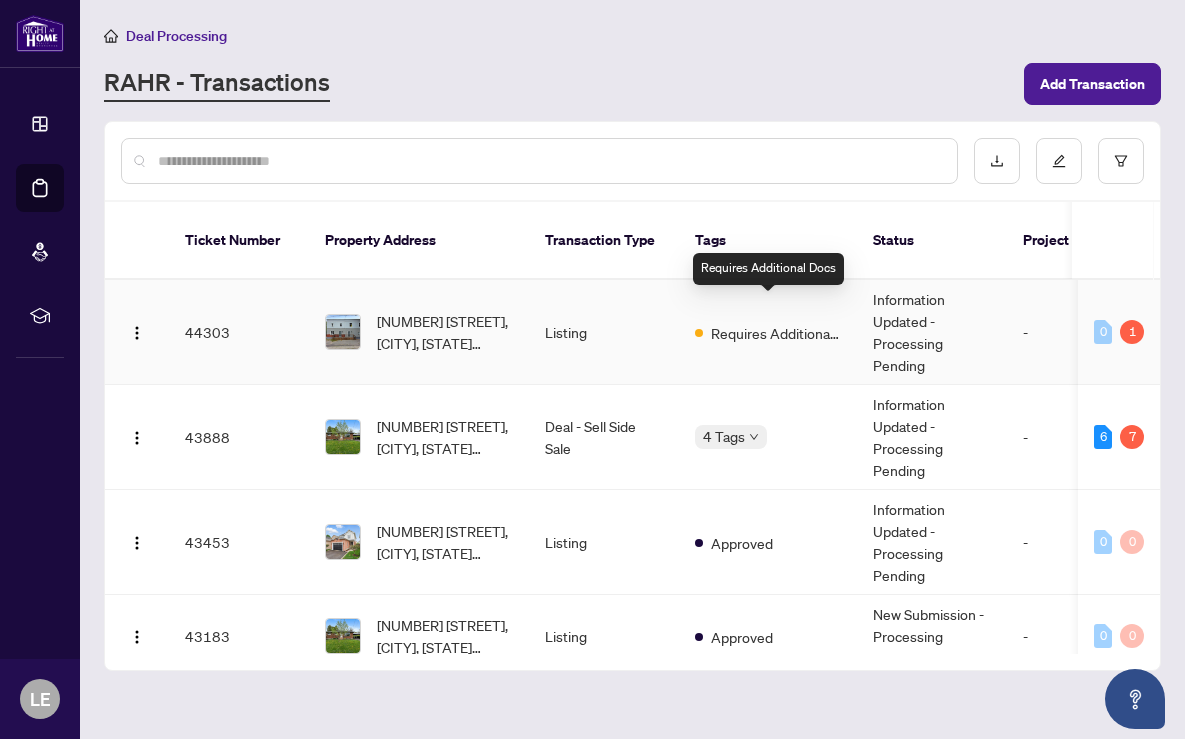 click on "Requires Additional Docs" at bounding box center [776, 333] 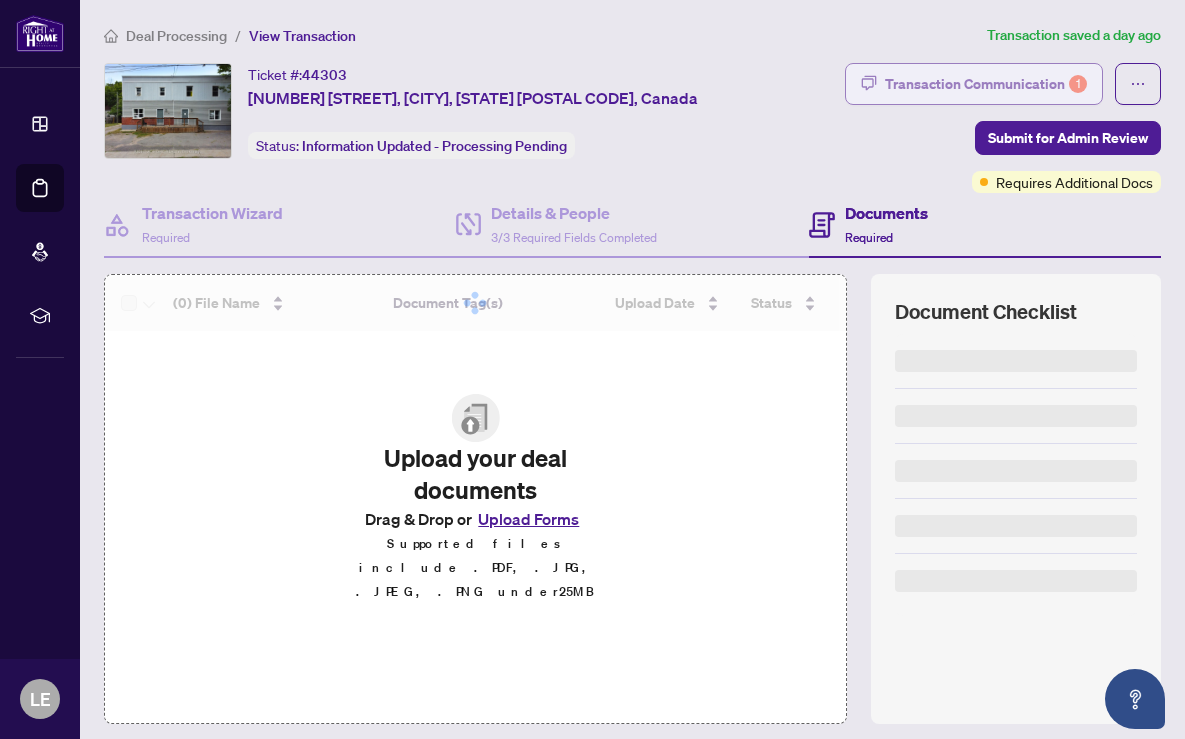 click on "Transaction Communication 1" at bounding box center (986, 84) 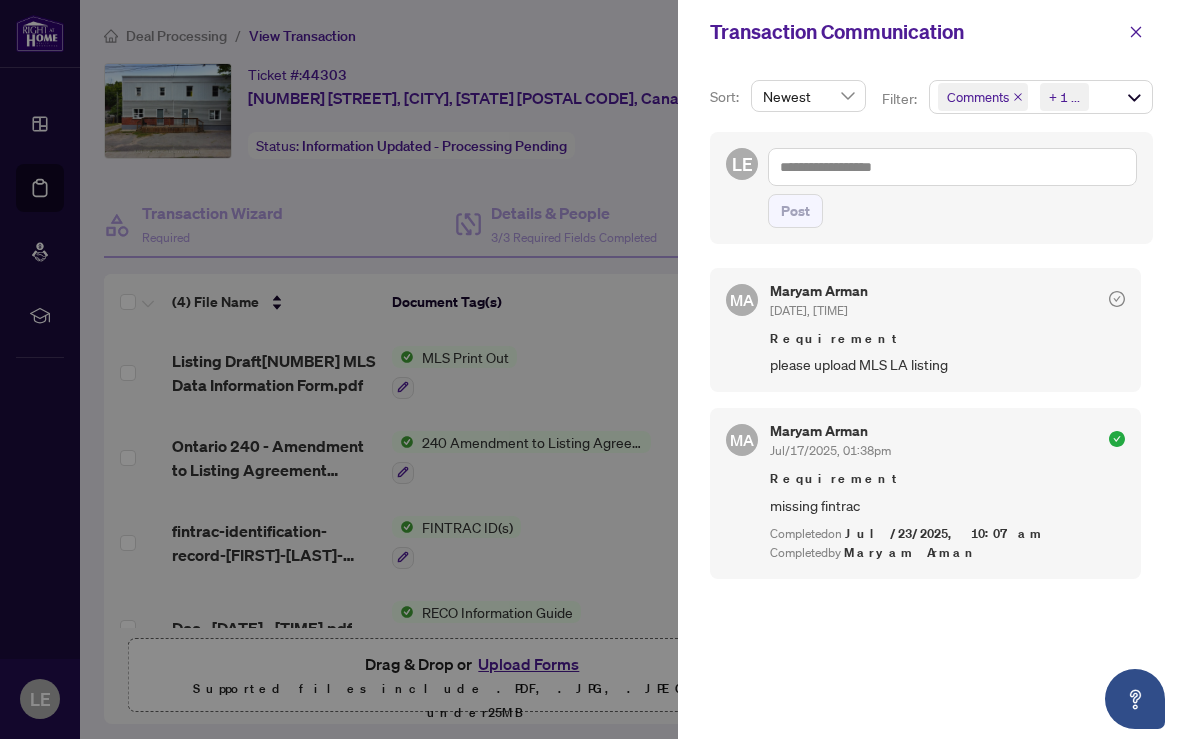 click at bounding box center (592, 369) 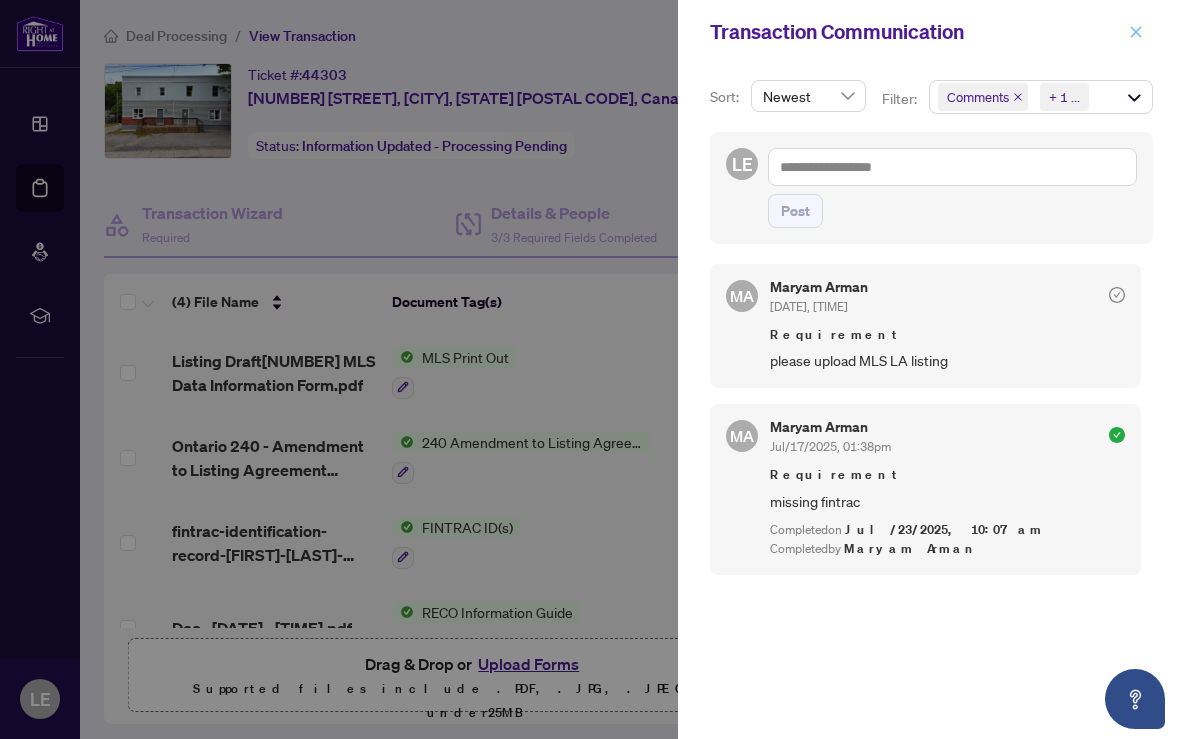 click 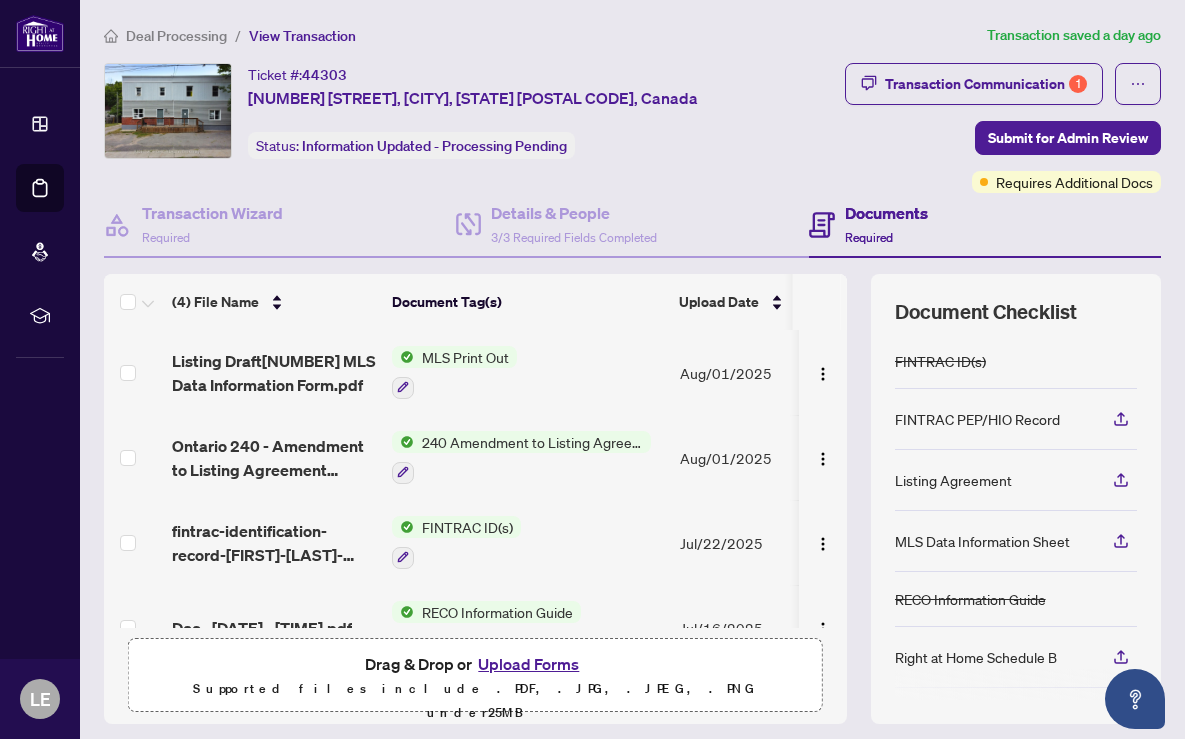 scroll, scrollTop: 99, scrollLeft: 0, axis: vertical 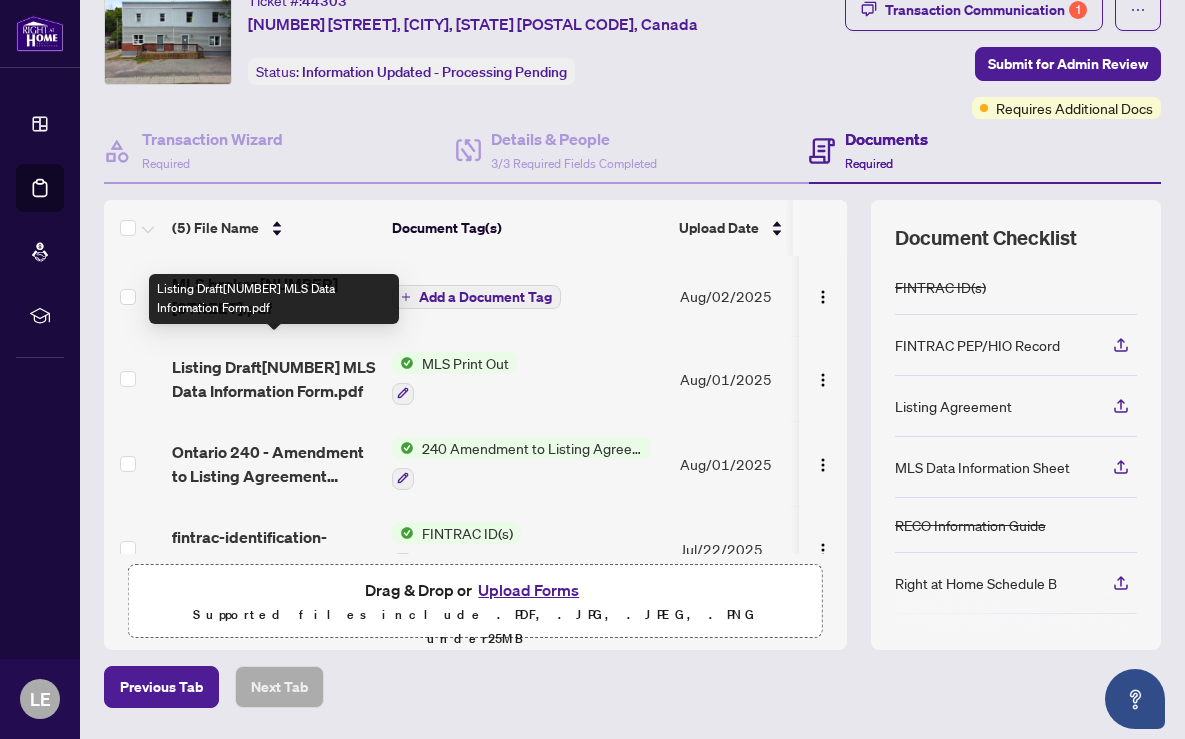 click on "Listing Draft2793076 MLS Data Information Form.pdf" at bounding box center [274, 379] 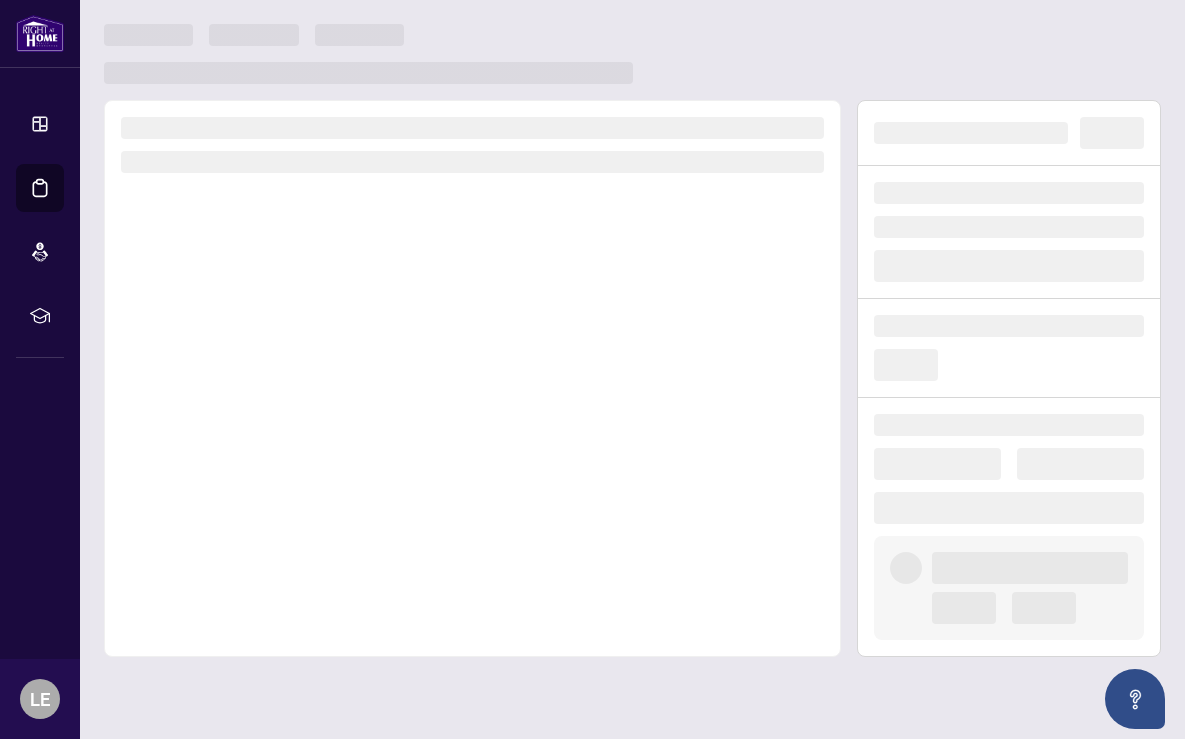 scroll, scrollTop: 0, scrollLeft: 0, axis: both 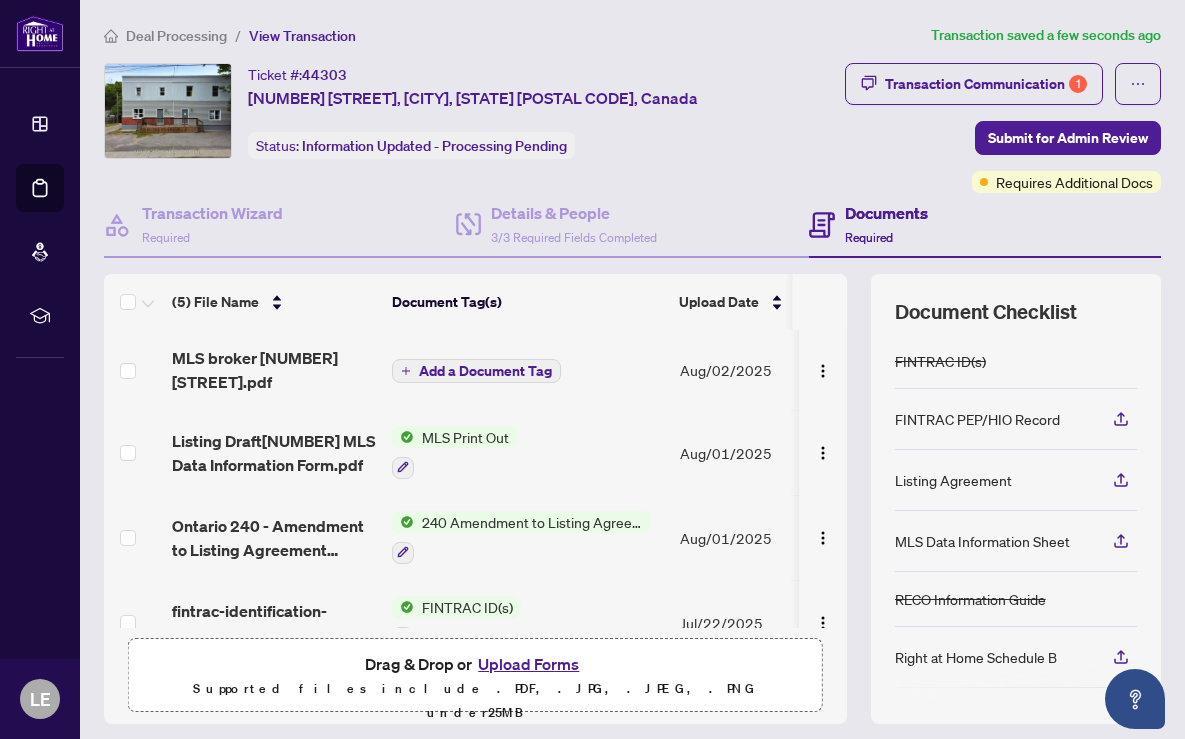 click on "Add a Document Tag" at bounding box center (485, 371) 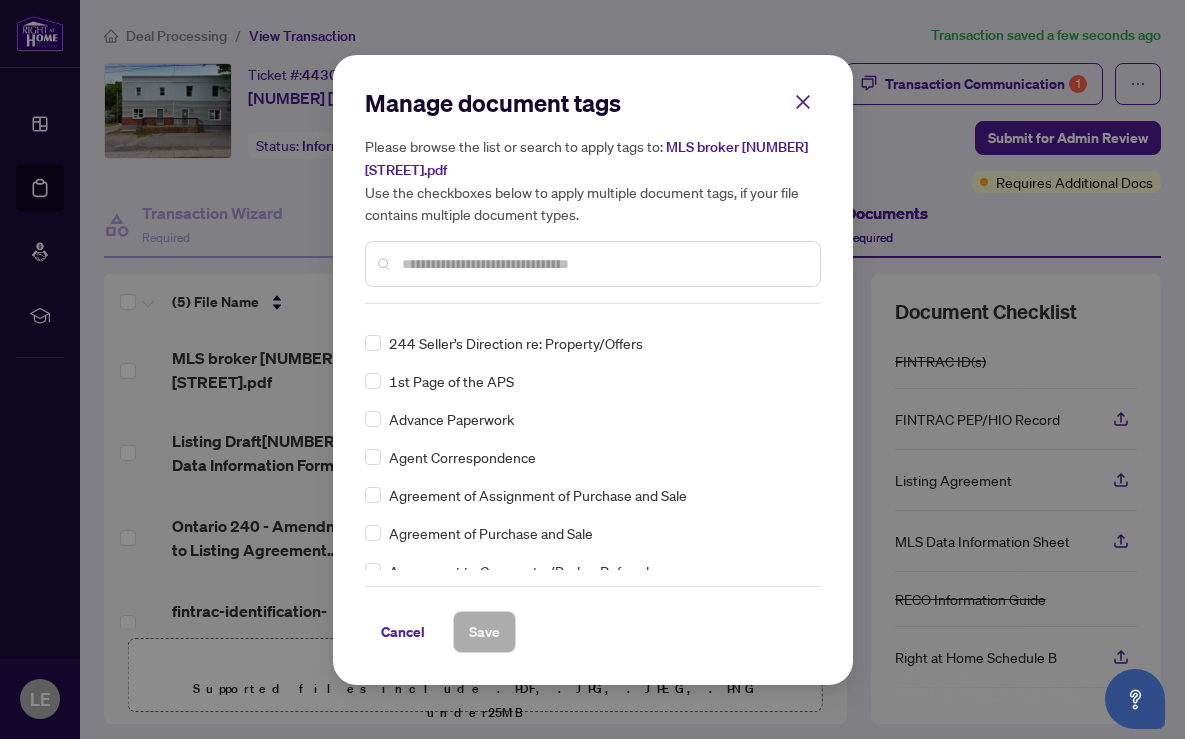 scroll, scrollTop: 295, scrollLeft: 0, axis: vertical 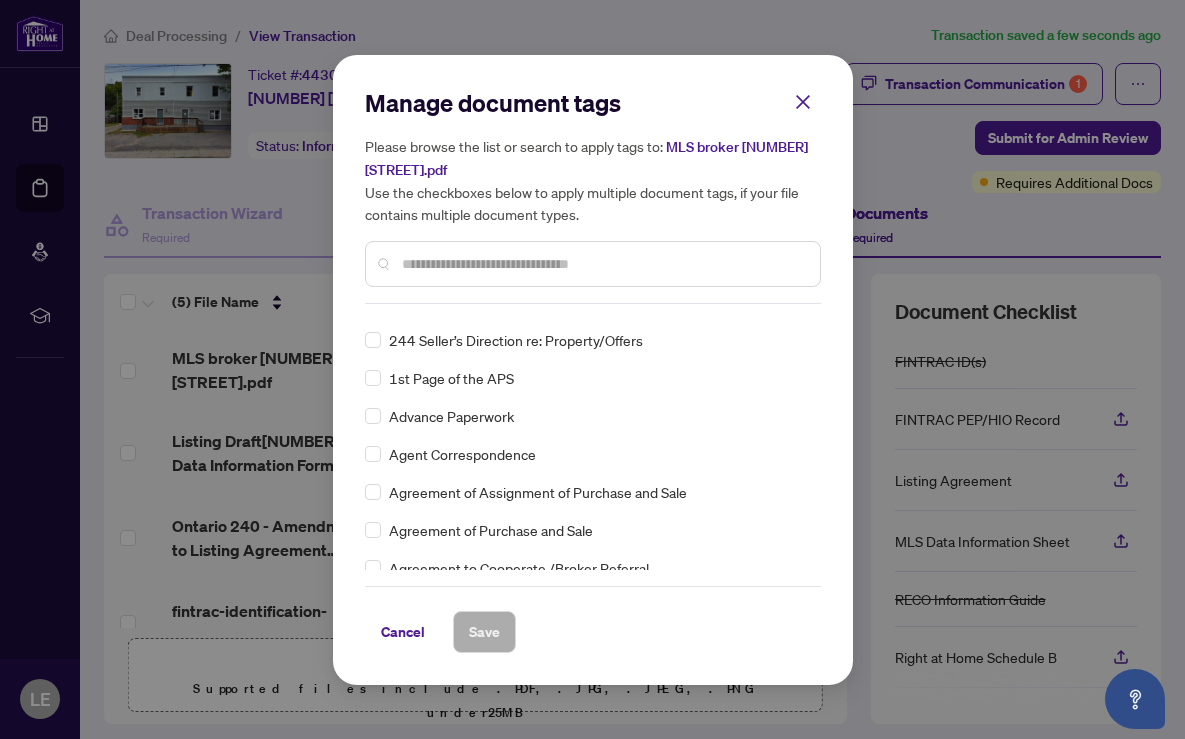 click at bounding box center (603, 264) 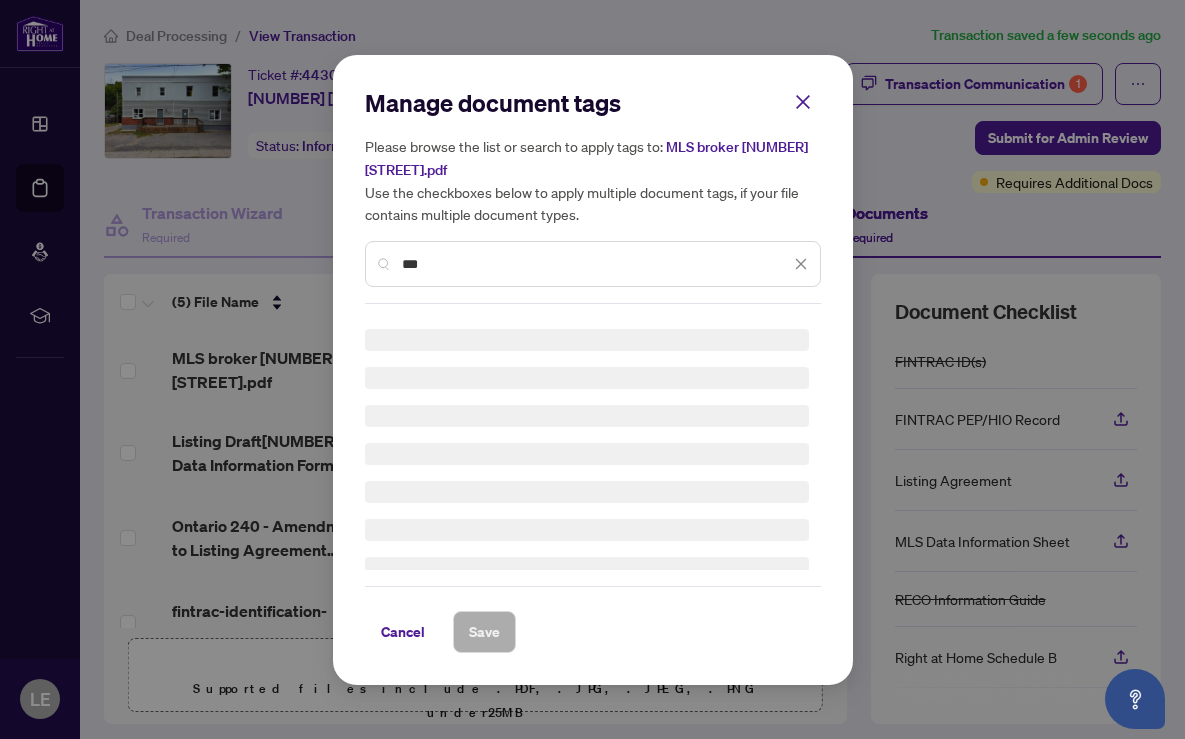 scroll, scrollTop: 0, scrollLeft: 0, axis: both 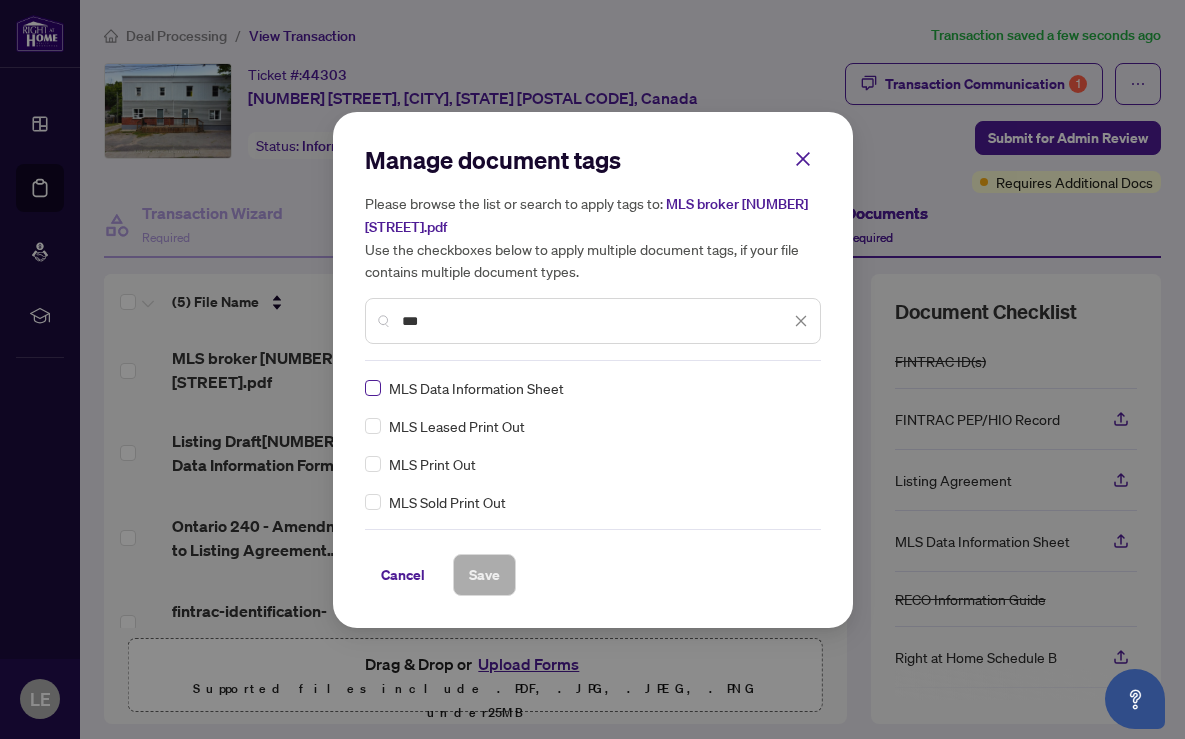 type on "***" 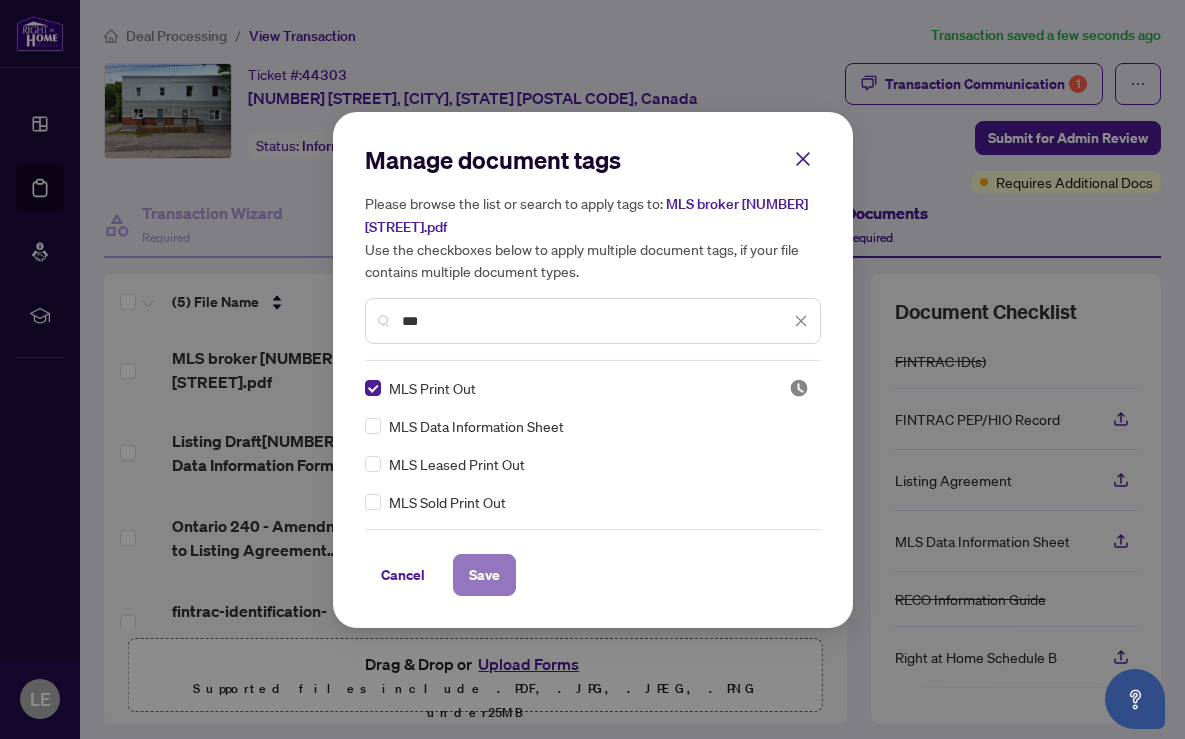 click on "Save" at bounding box center [484, 575] 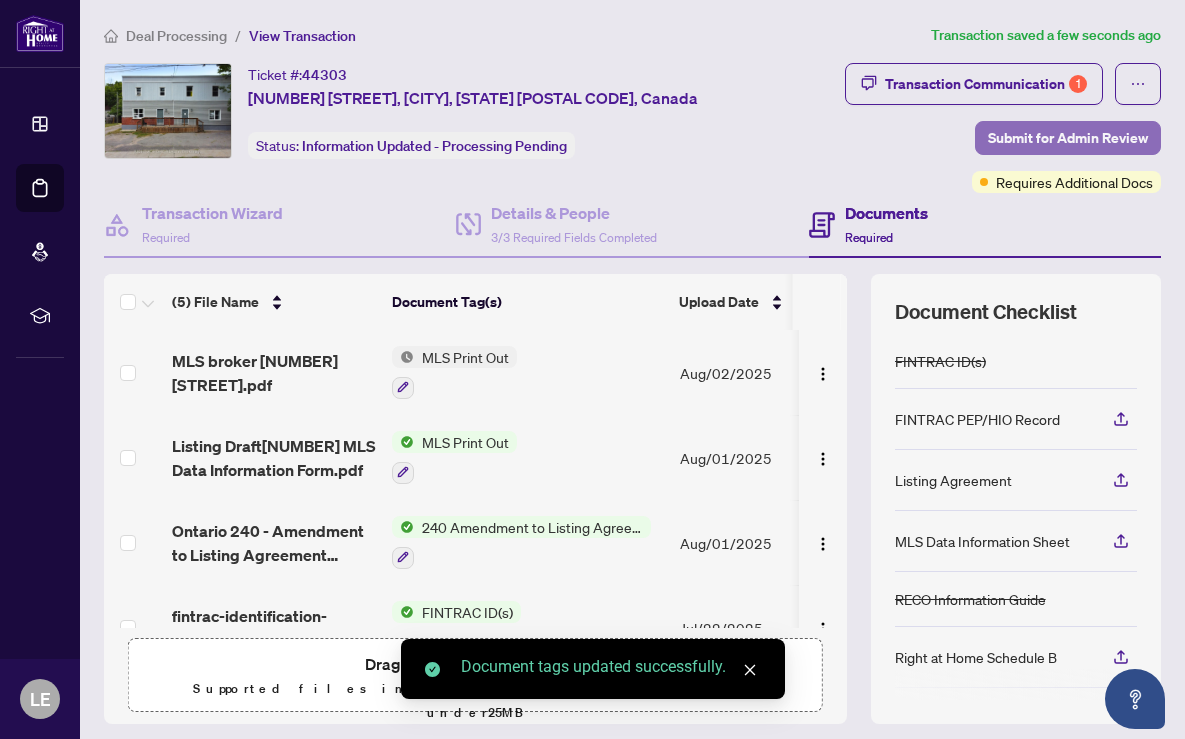 click on "Submit for Admin Review" at bounding box center (1068, 138) 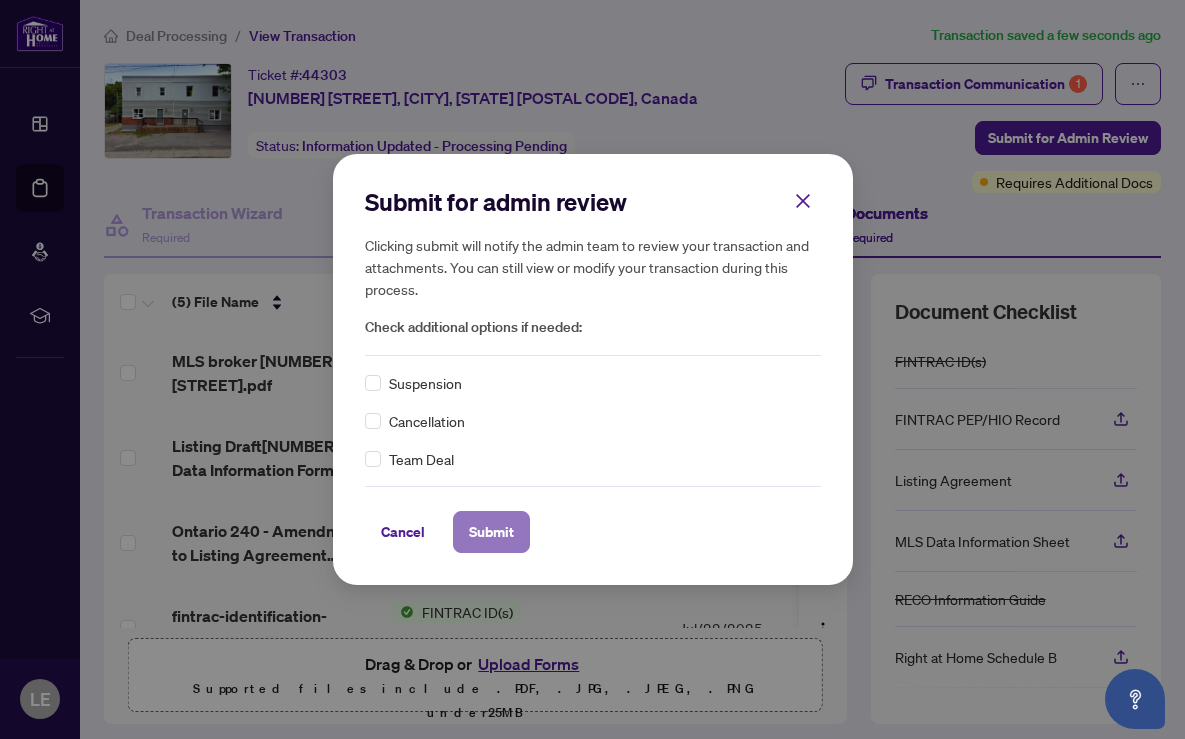 click on "Submit" at bounding box center (491, 532) 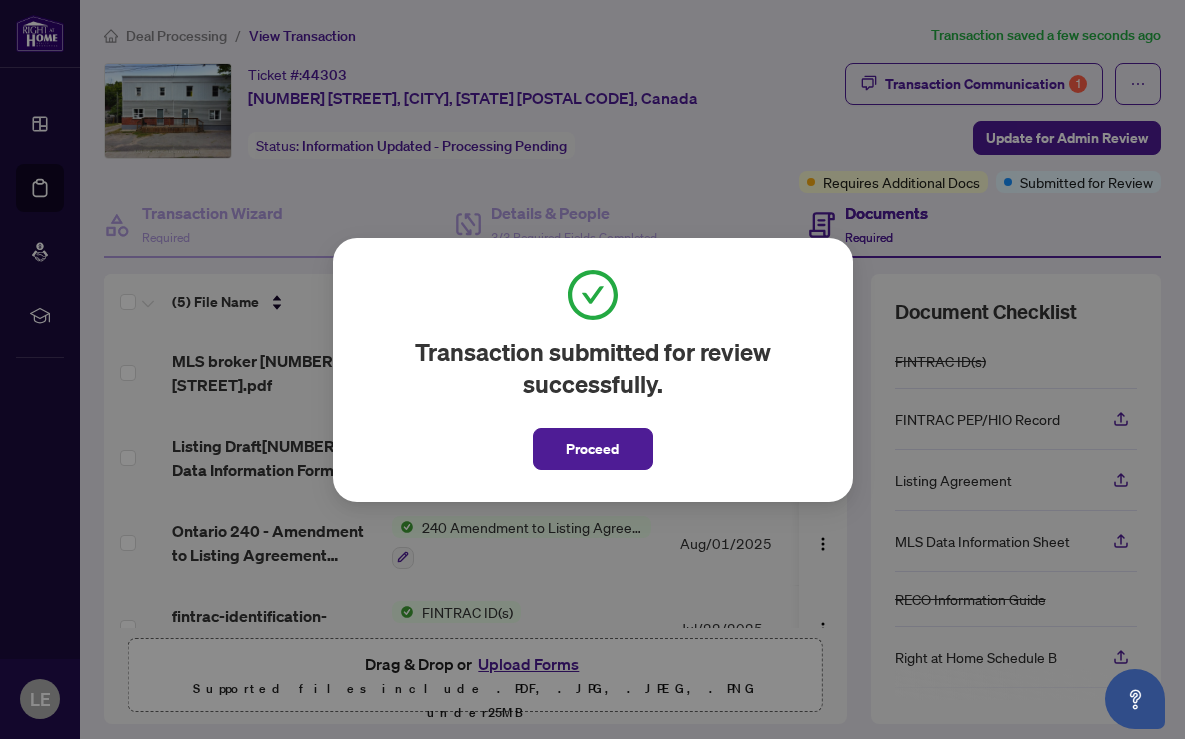 click on "Transaction submitted for review successfully. Proceed Cancel OK" at bounding box center (592, 369) 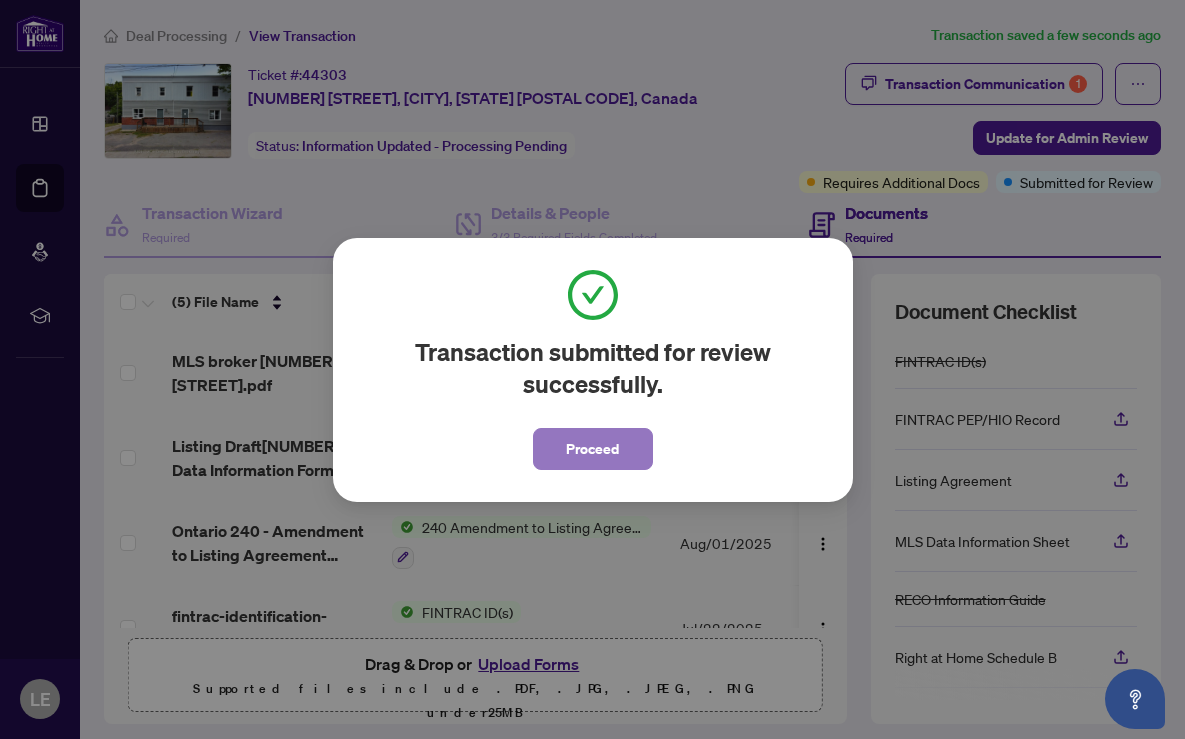 click on "Proceed" at bounding box center (592, 449) 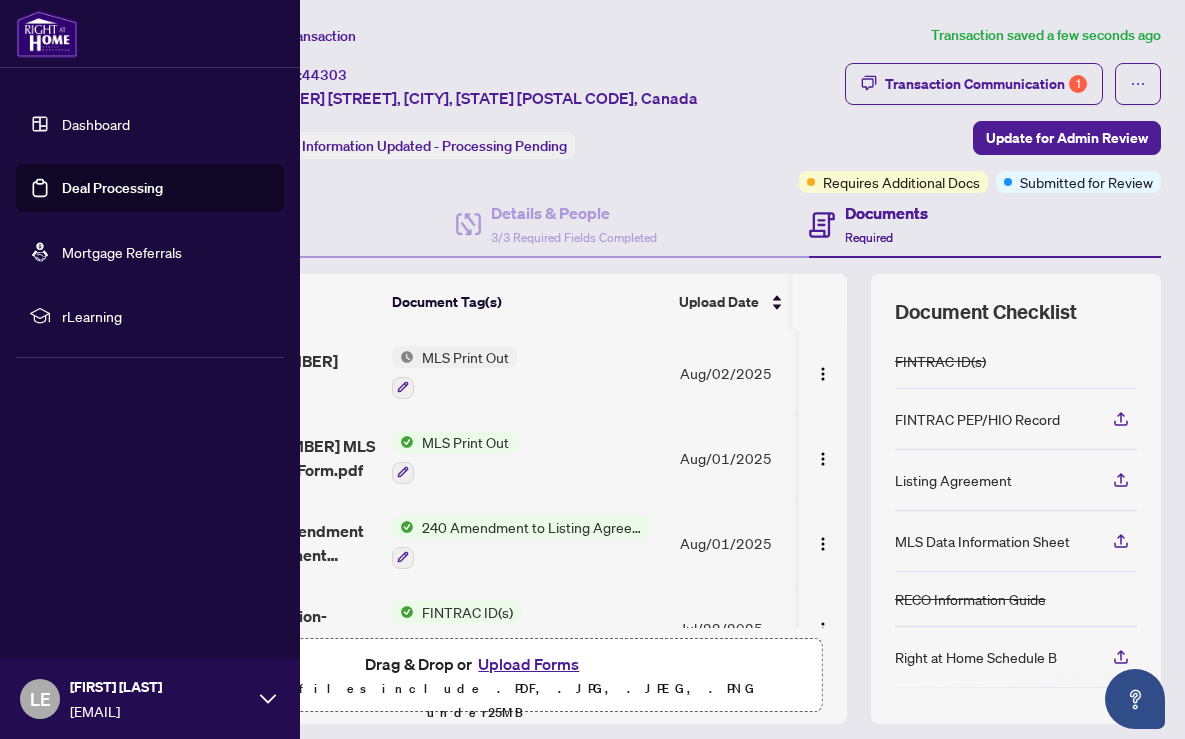 click on "Deal Processing" at bounding box center (112, 188) 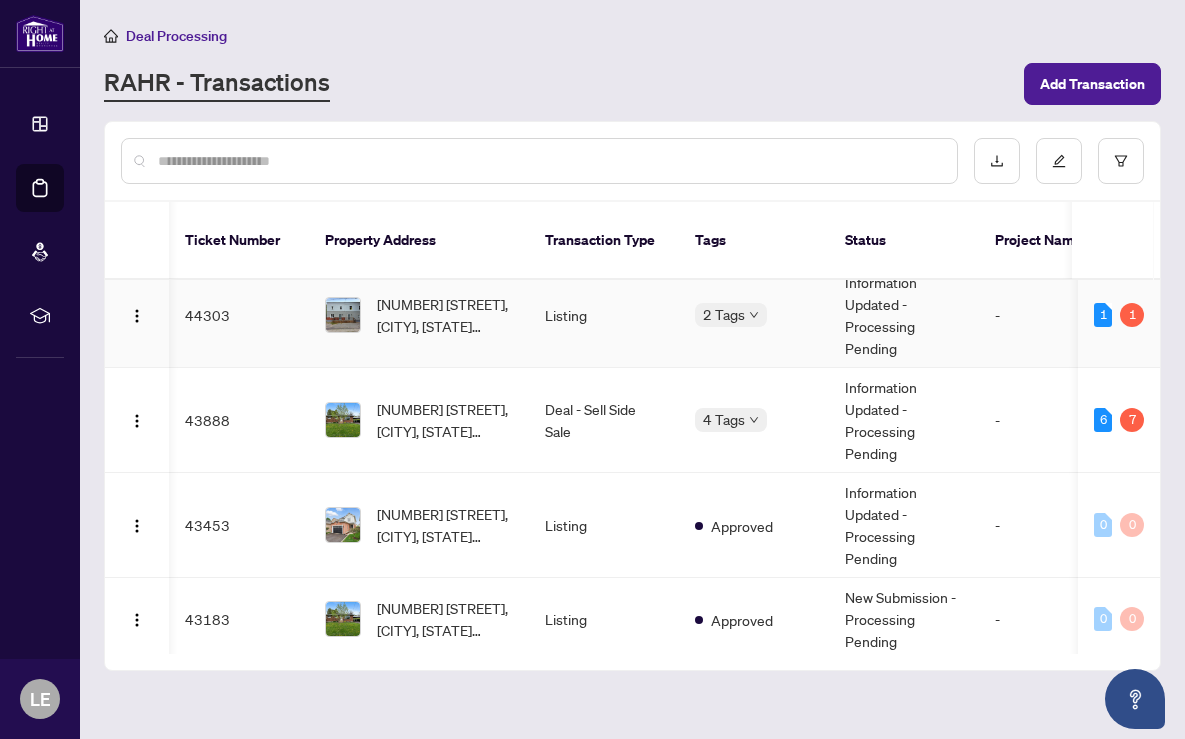 scroll, scrollTop: 17, scrollLeft: 103, axis: both 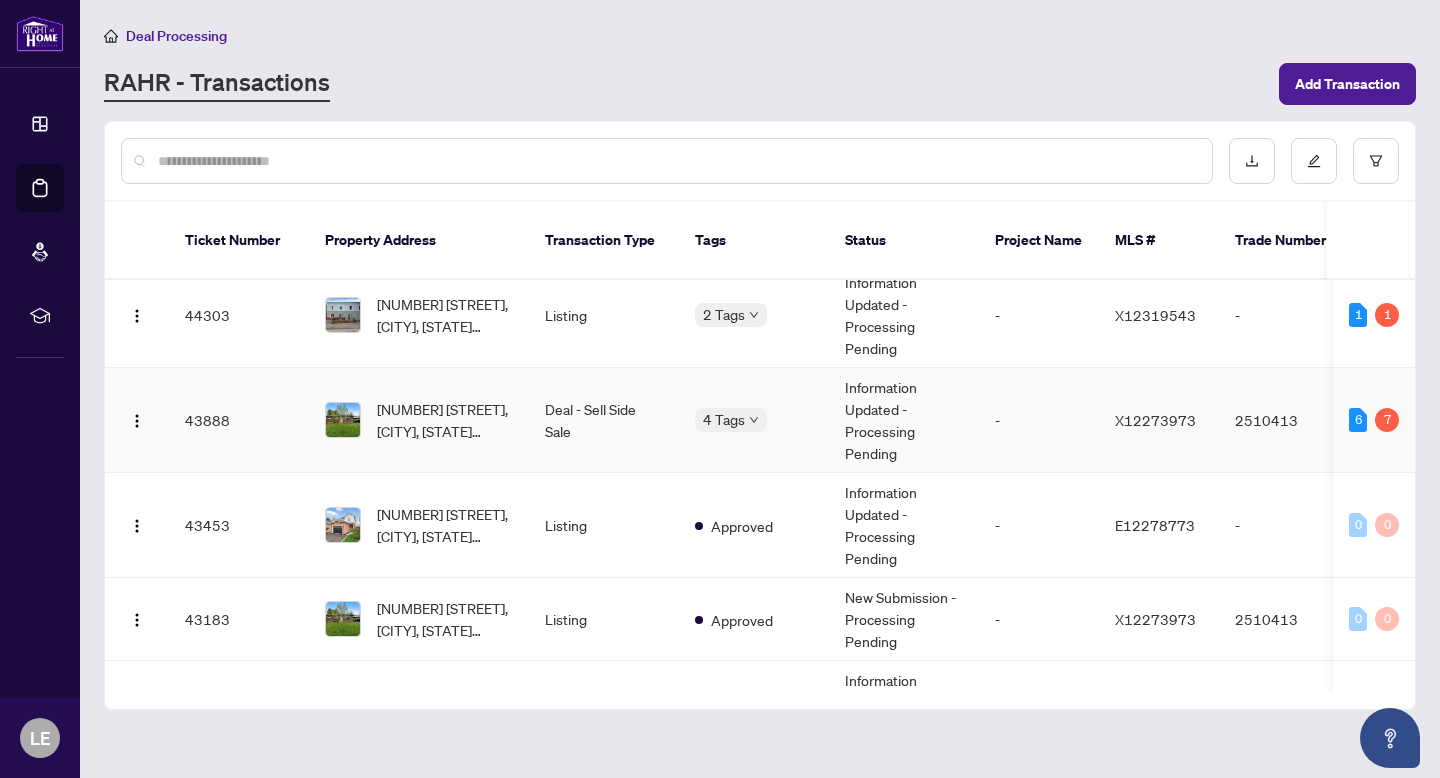 click on "Deal - Sell Side Sale" at bounding box center [604, 420] 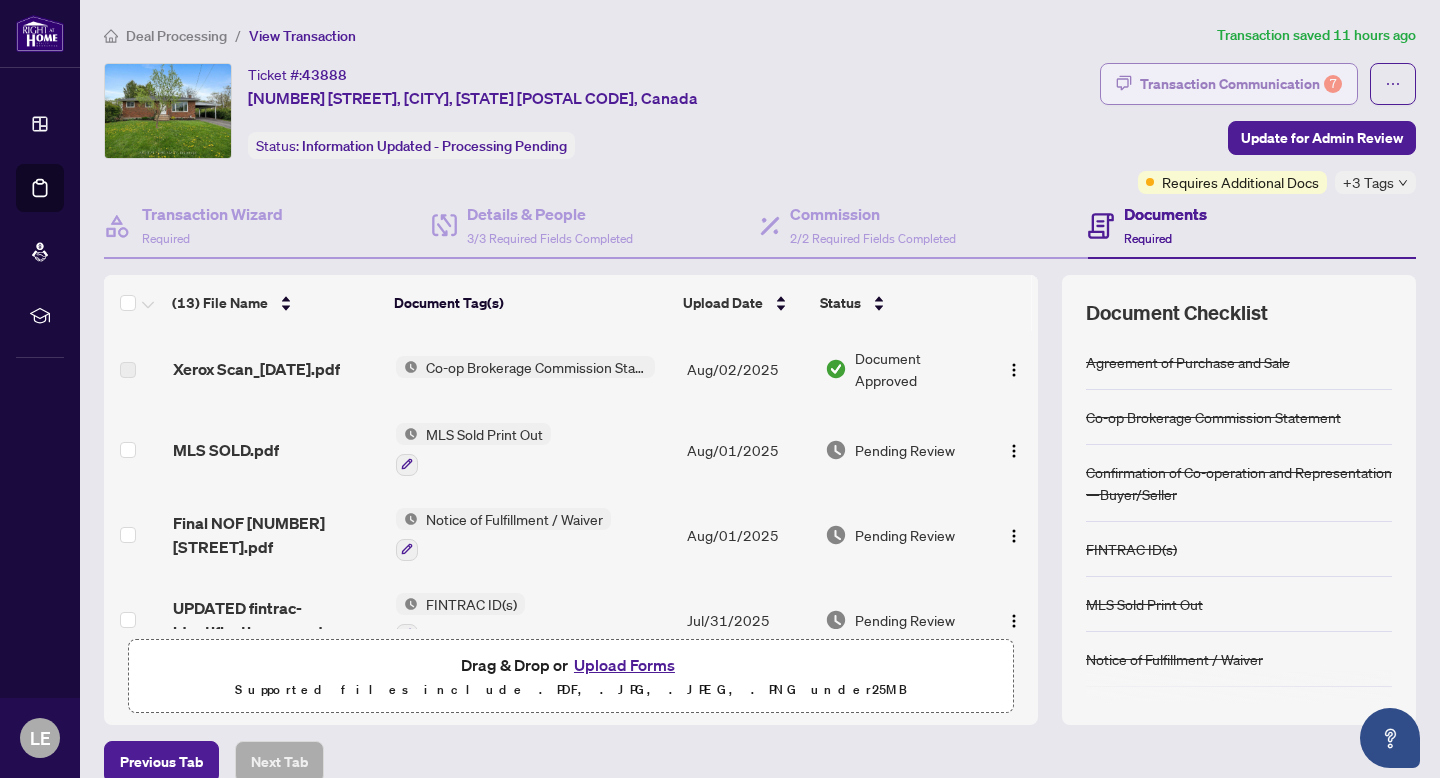 click on "Transaction Communication 7" at bounding box center [1241, 84] 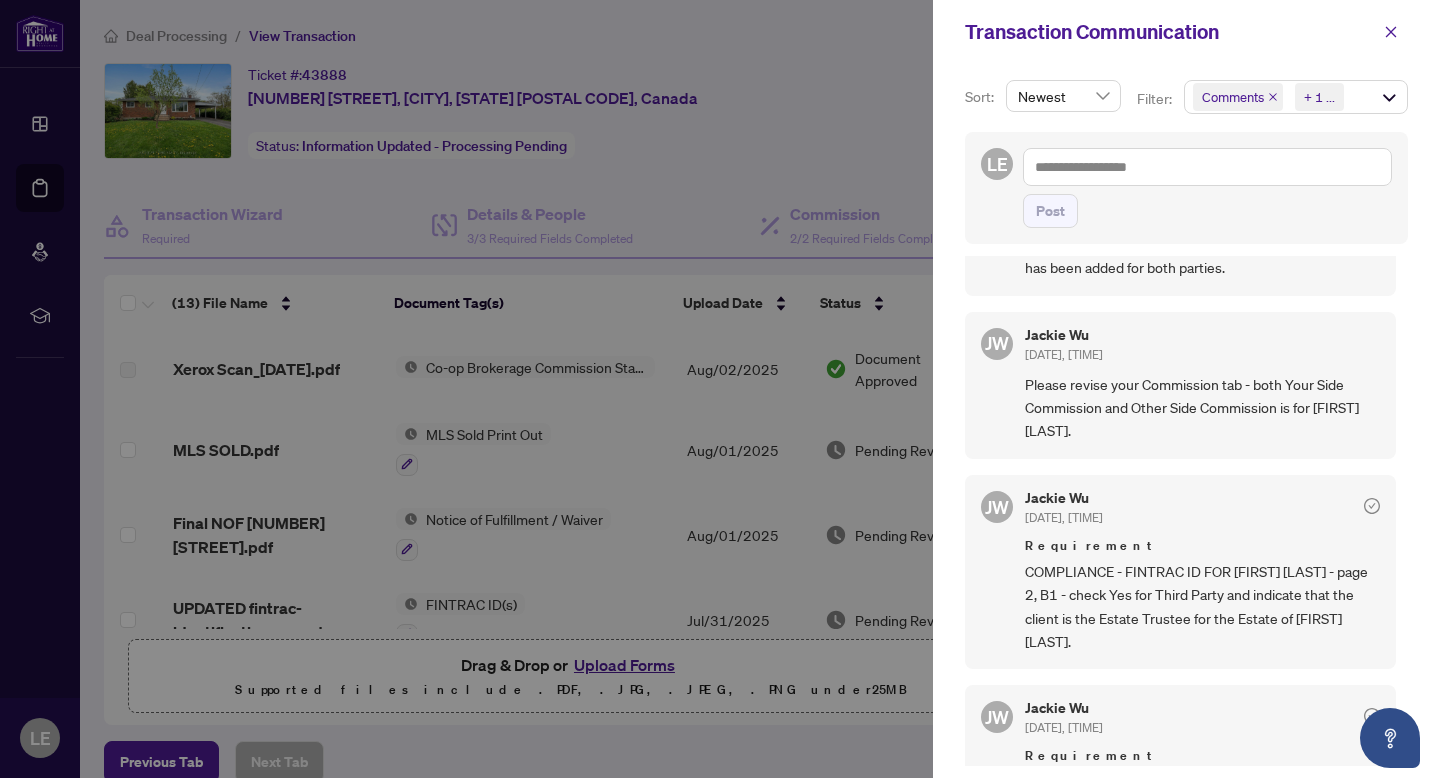 scroll, scrollTop: 0, scrollLeft: 0, axis: both 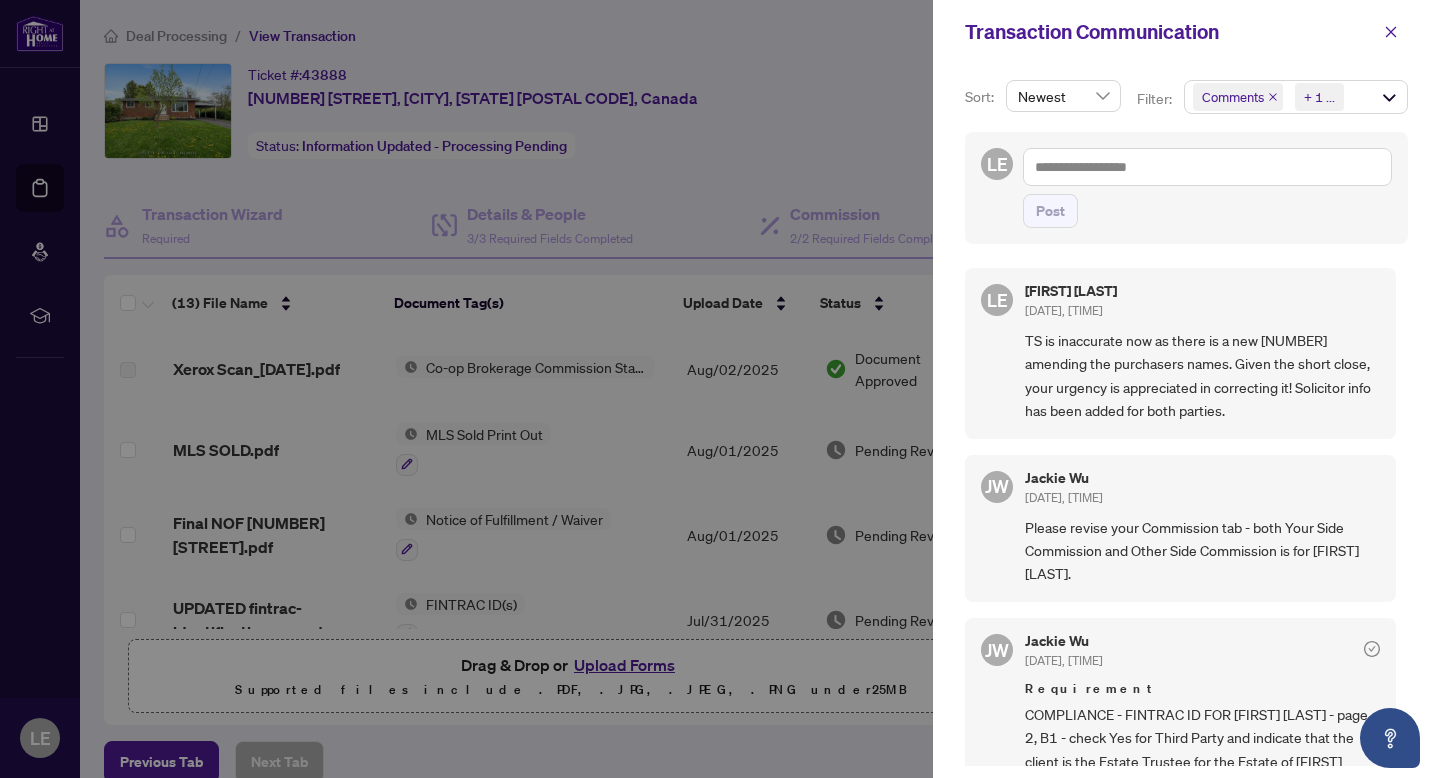 click at bounding box center [720, 389] 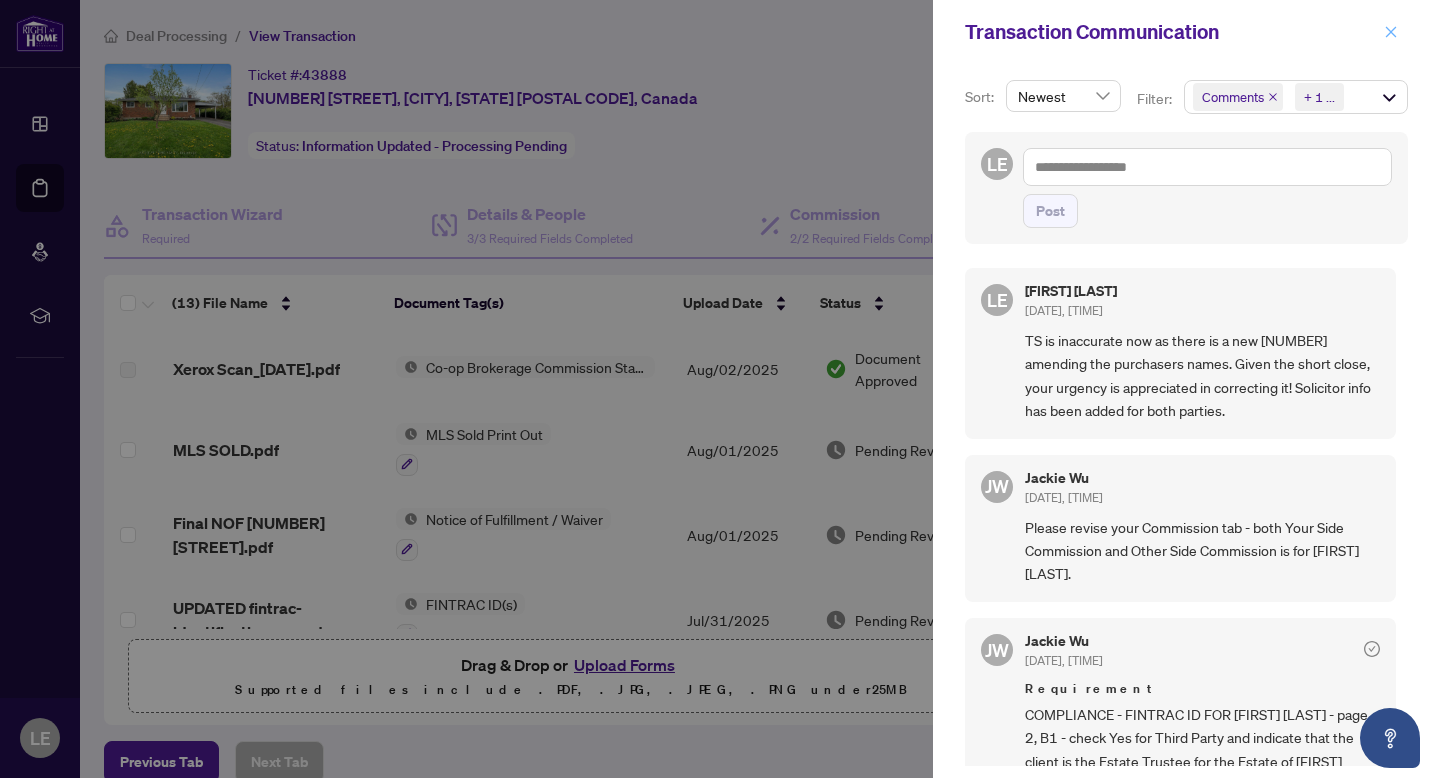 click 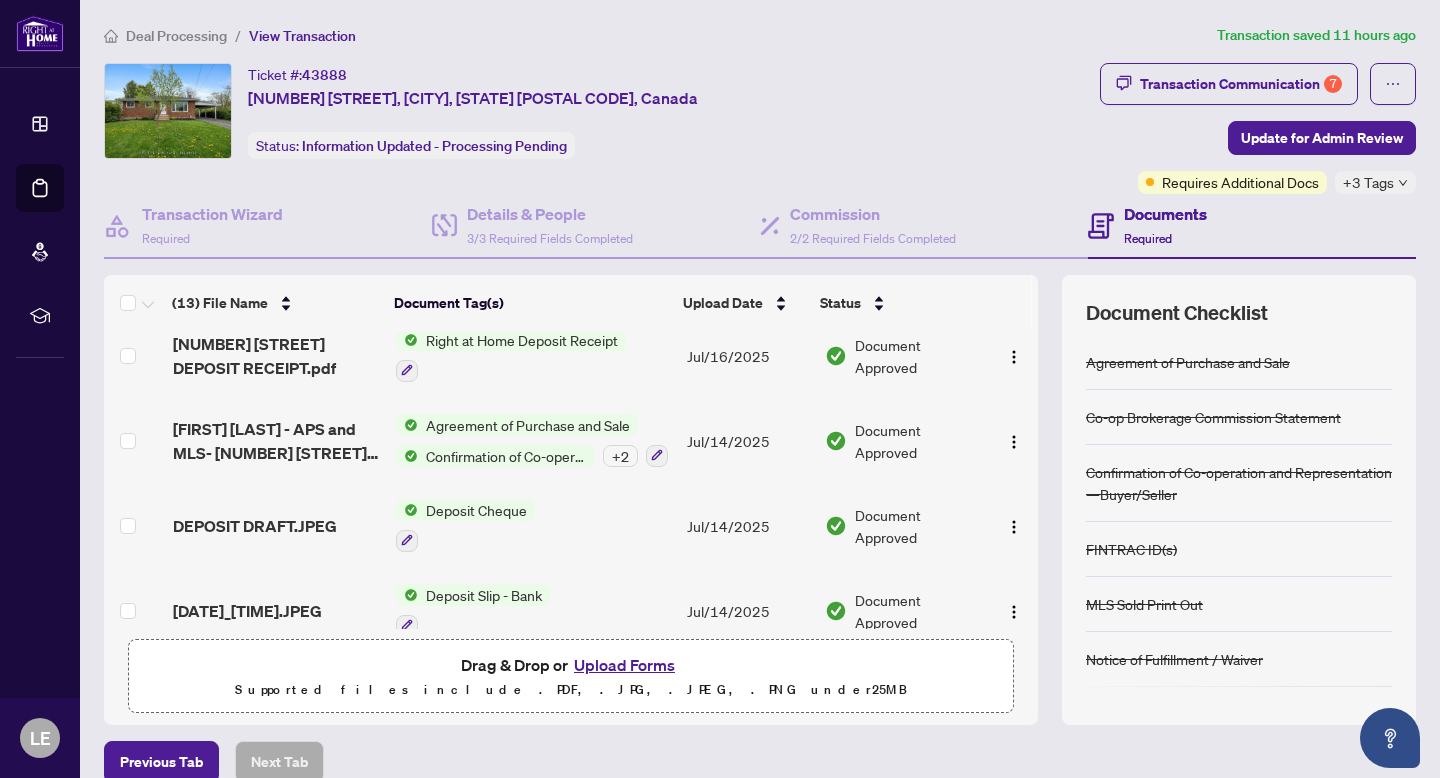 scroll, scrollTop: 793, scrollLeft: 0, axis: vertical 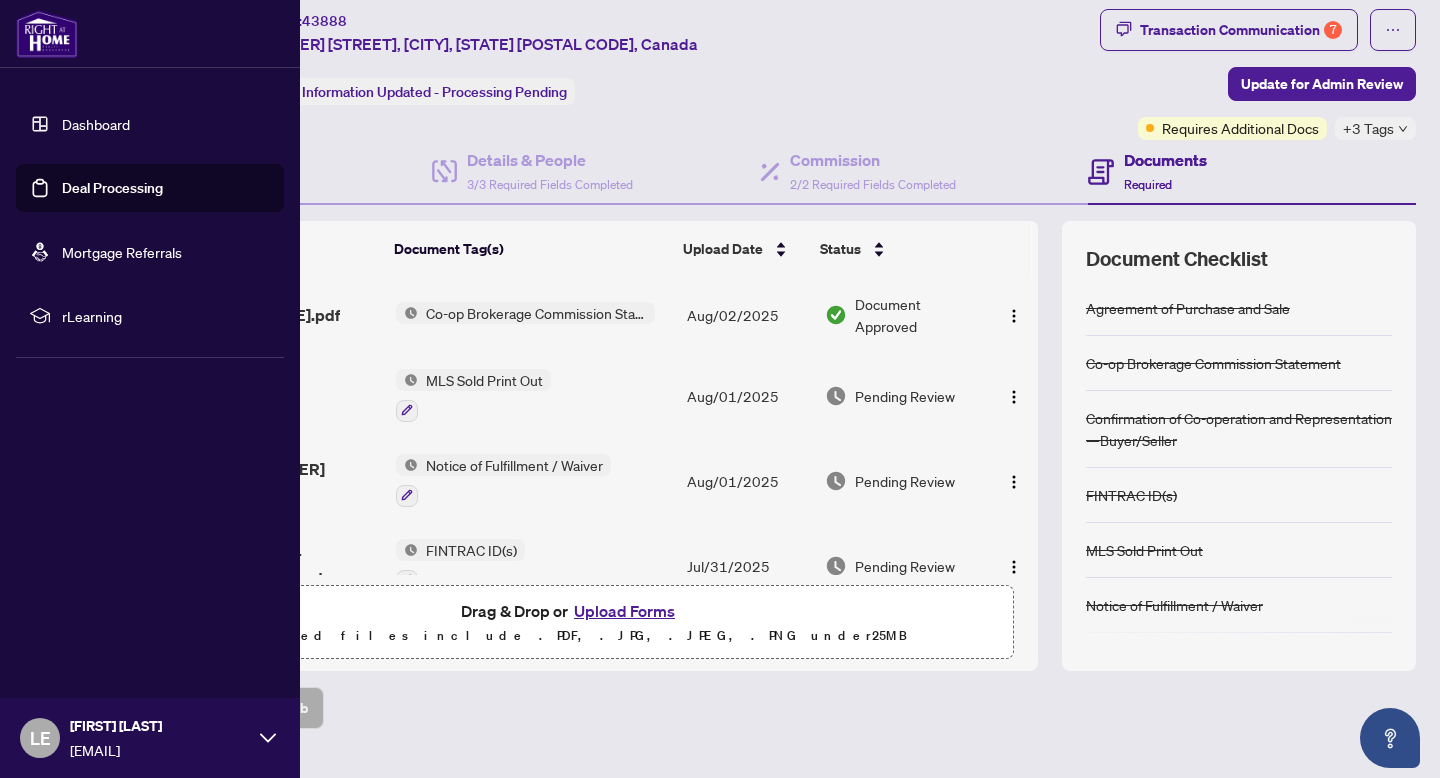 click on "Deal Processing" at bounding box center [112, 188] 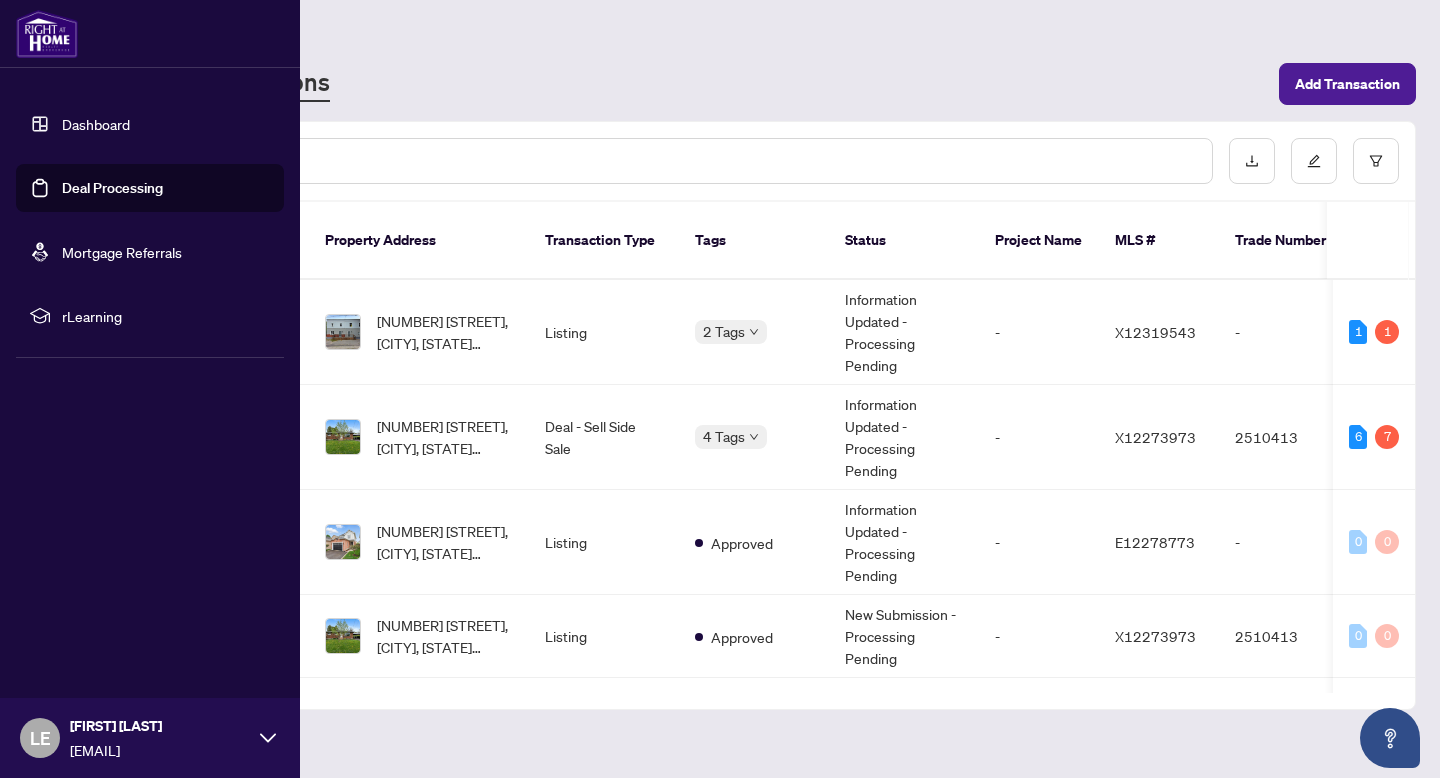 click on "Deal Processing" at bounding box center (112, 188) 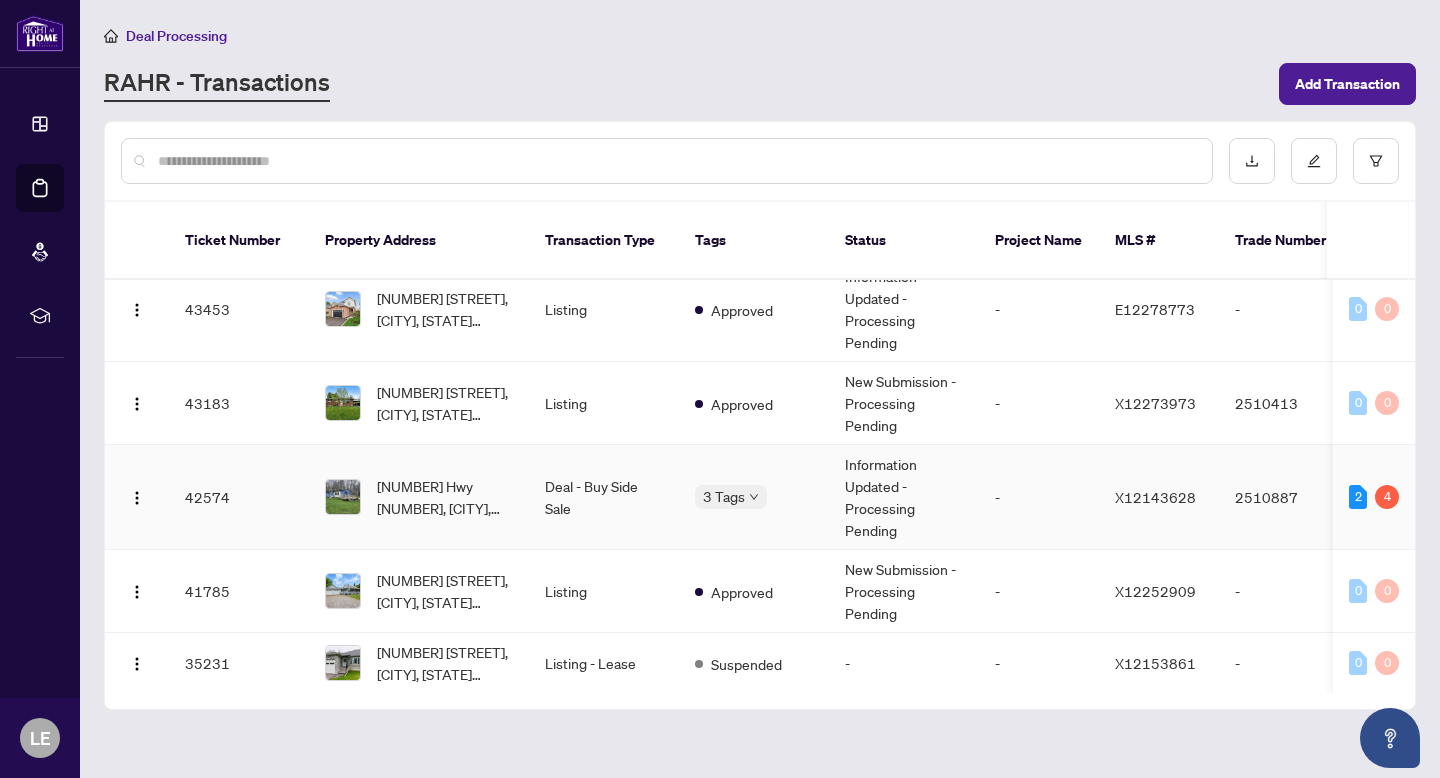 scroll, scrollTop: 235, scrollLeft: 0, axis: vertical 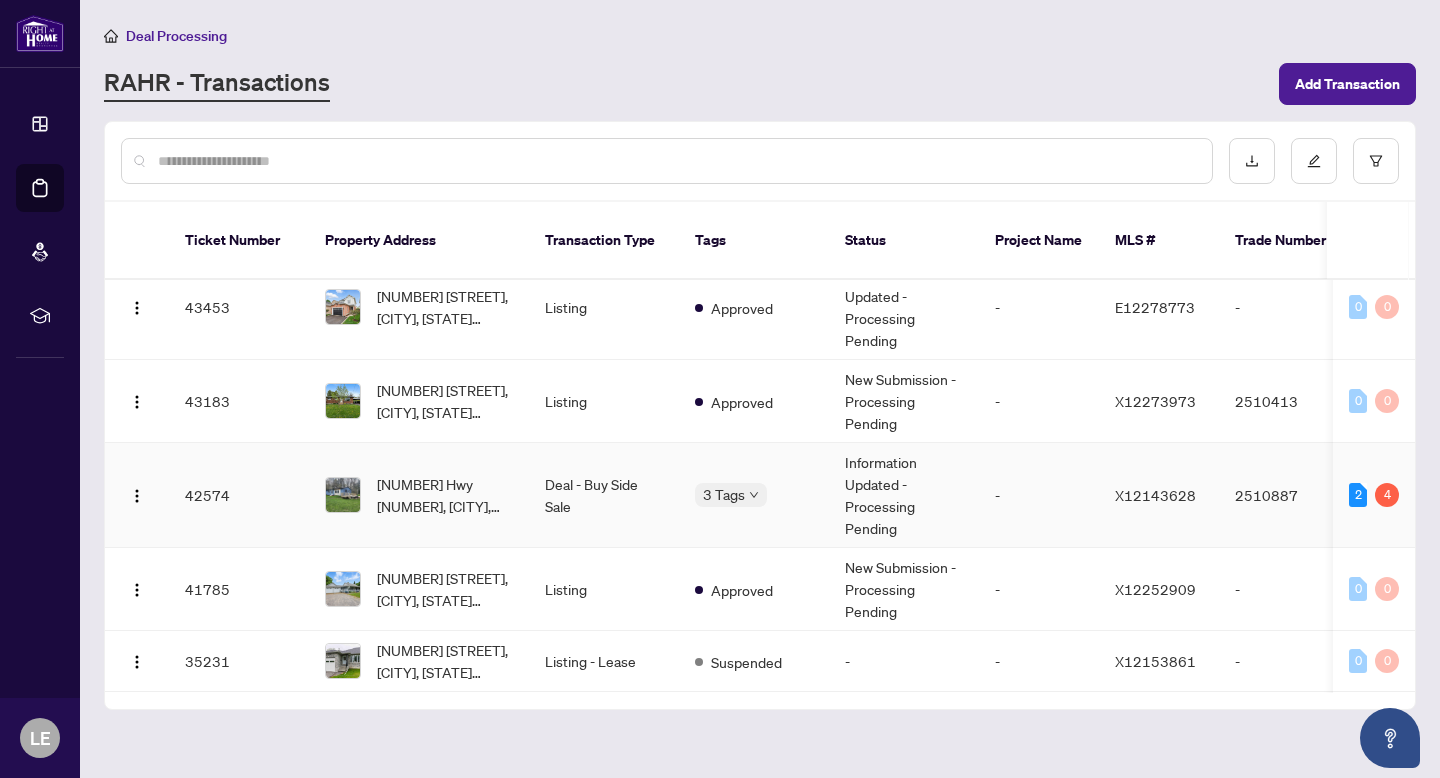 click on "2510887" at bounding box center [1289, 495] 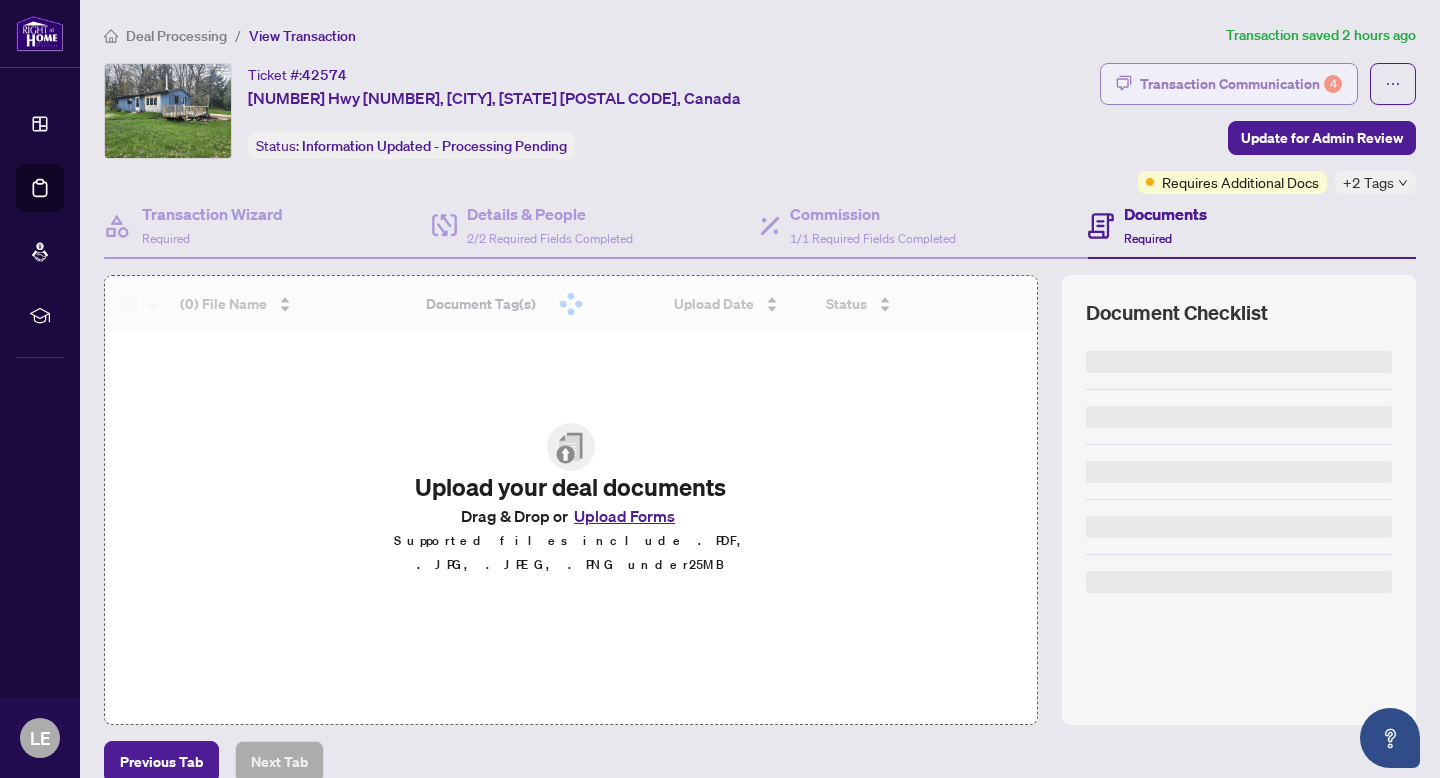 click on "Transaction Communication 4" at bounding box center (1241, 84) 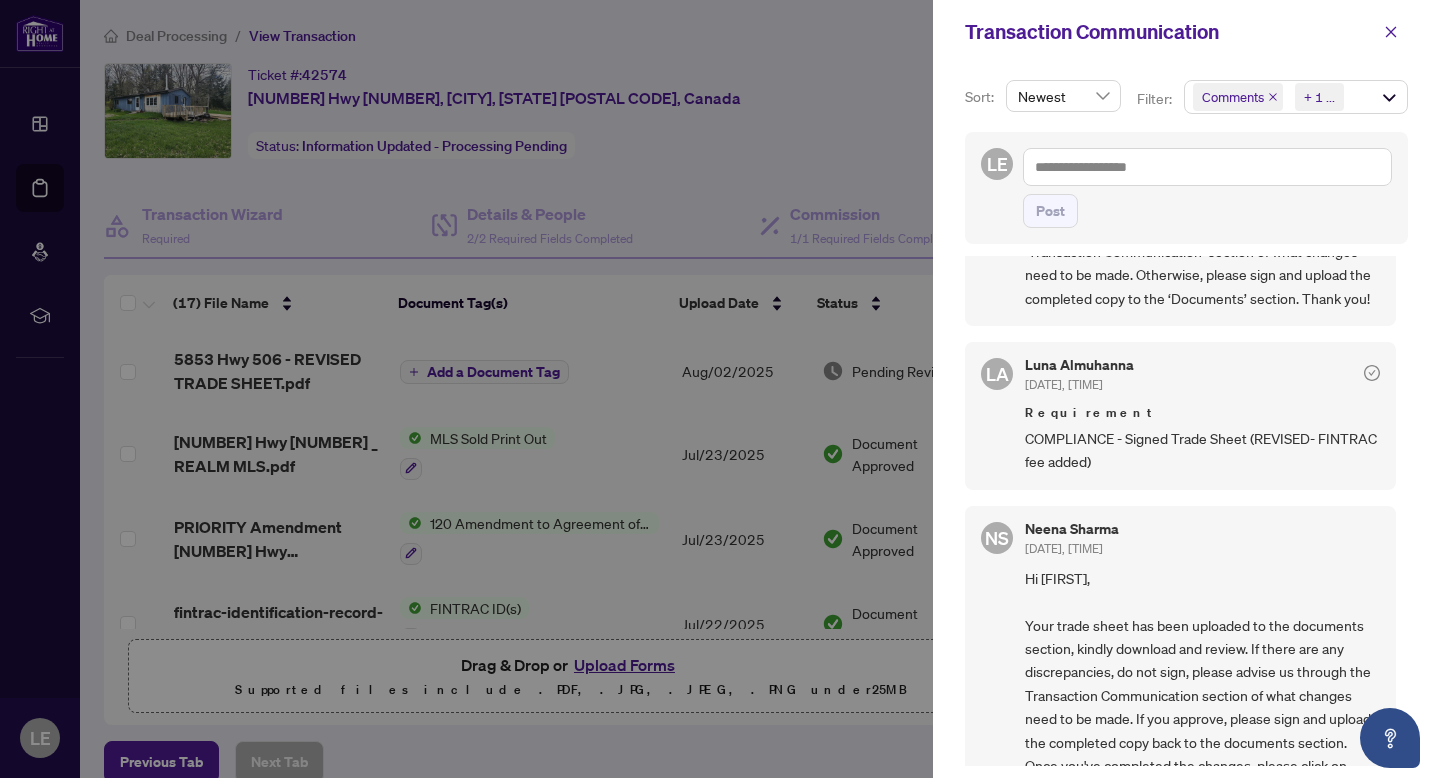 scroll, scrollTop: 210, scrollLeft: 0, axis: vertical 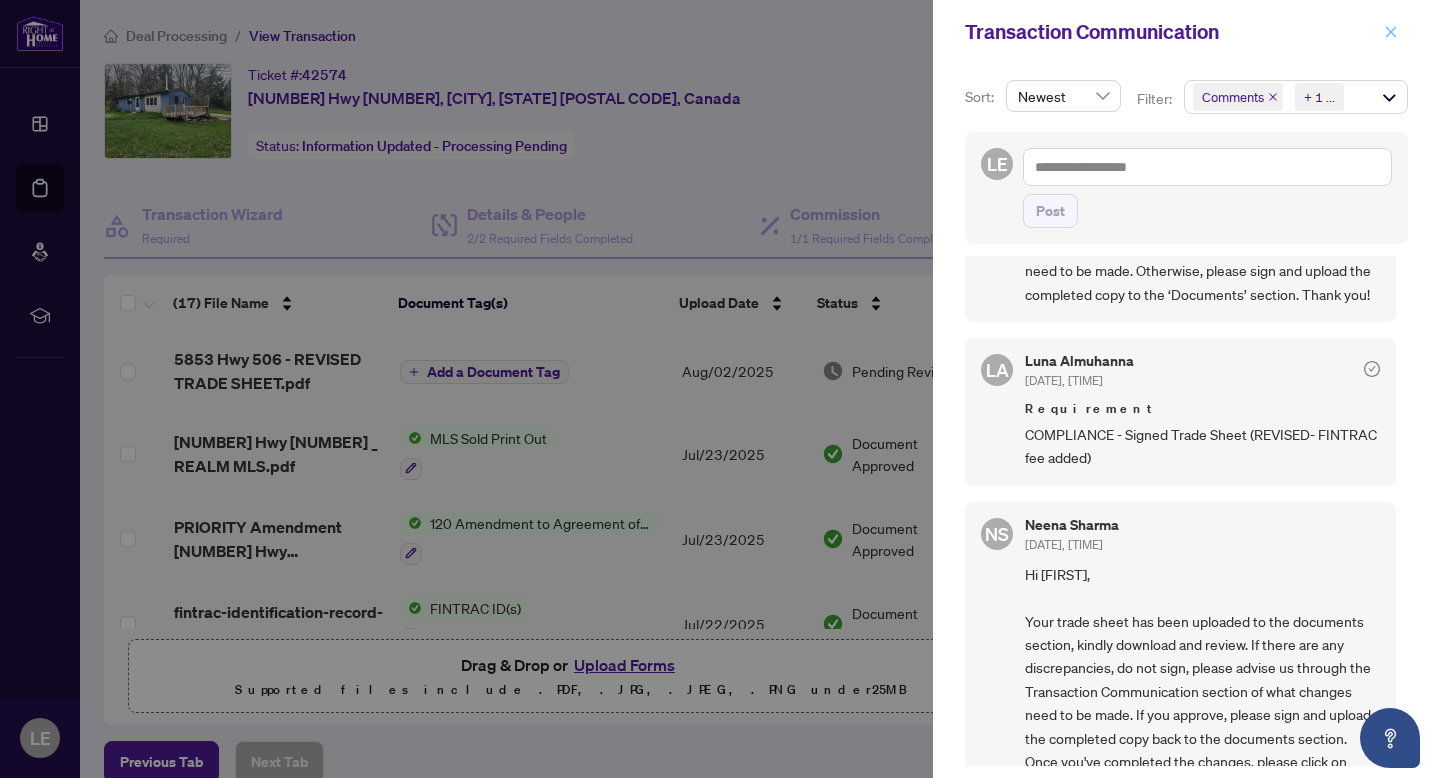 click 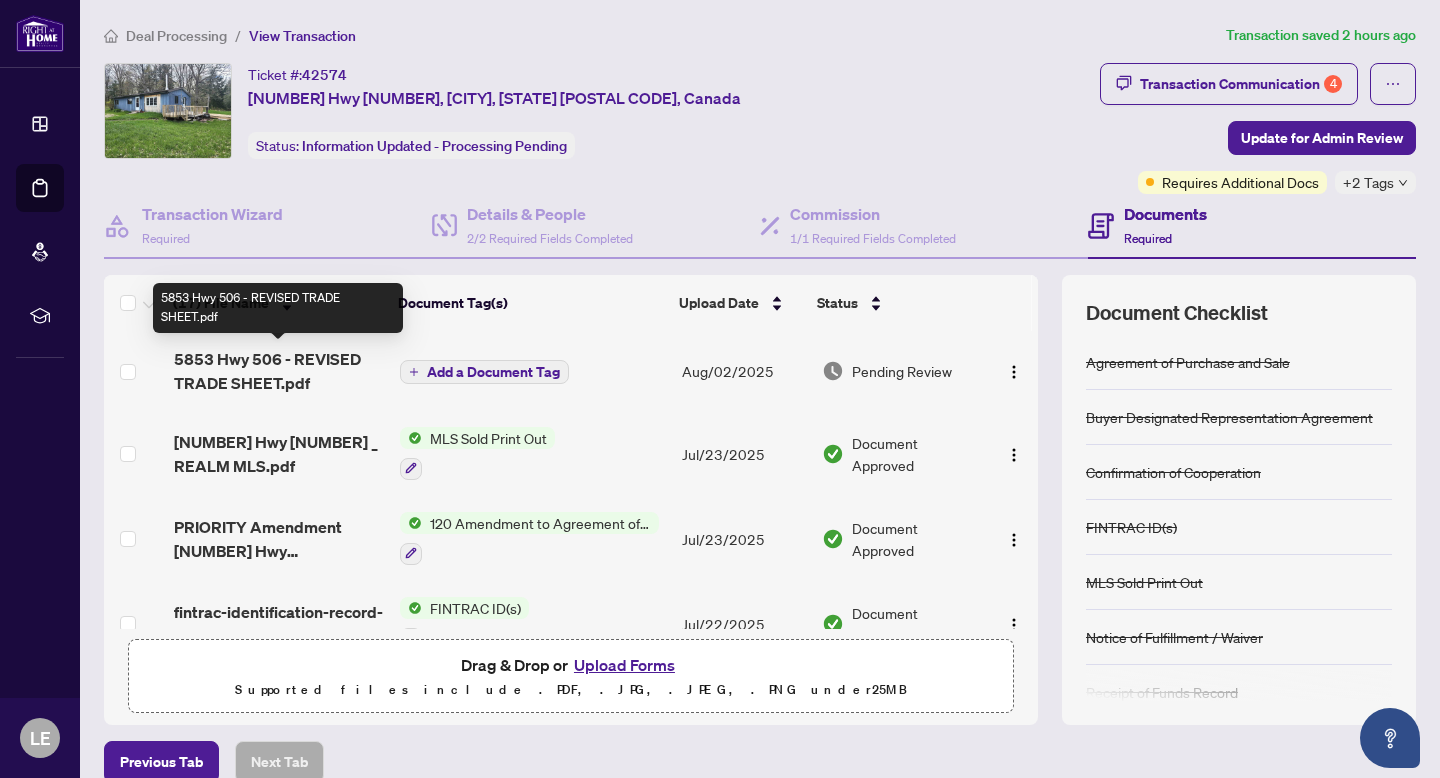 click on "5853 Hwy 506 - REVISED TRADE SHEET.pdf" at bounding box center (279, 371) 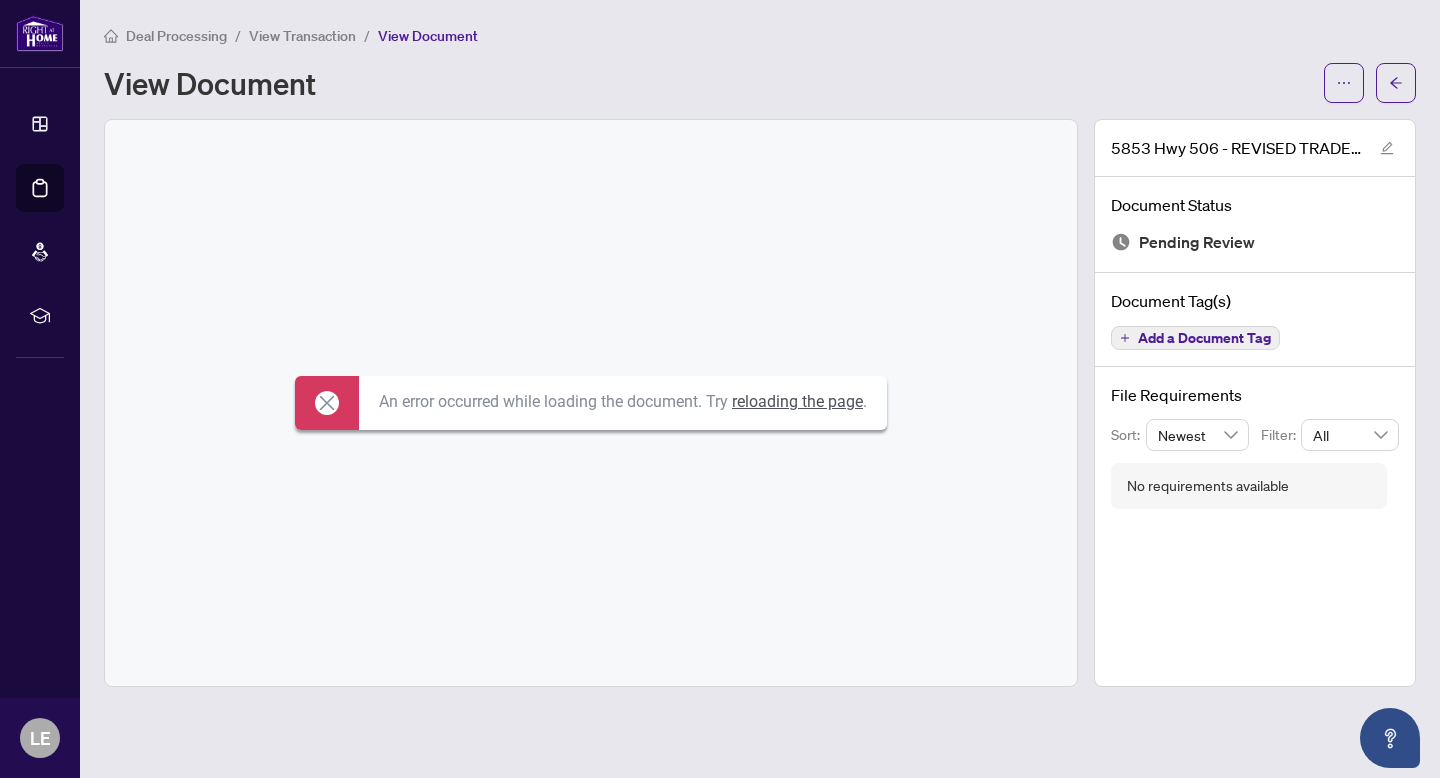 click 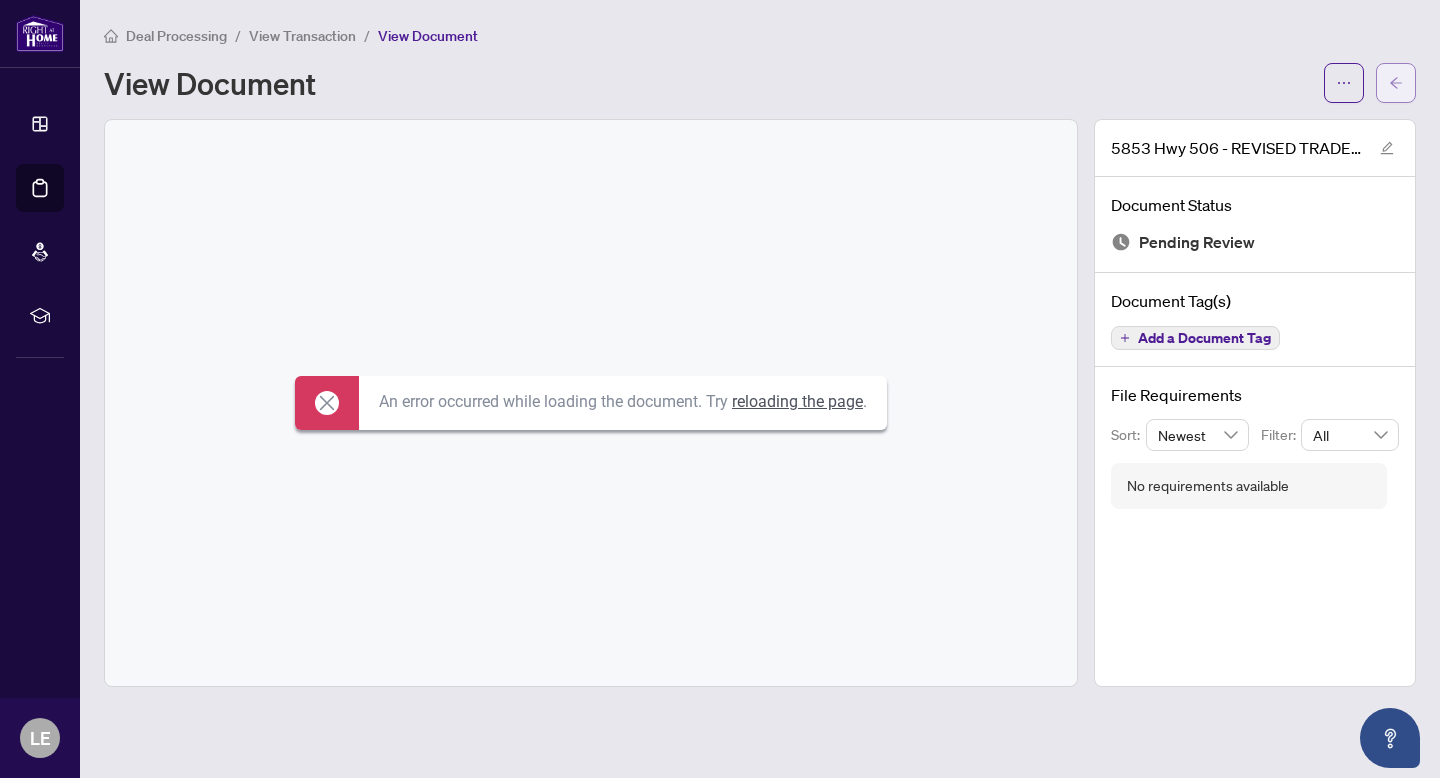 click at bounding box center [1396, 83] 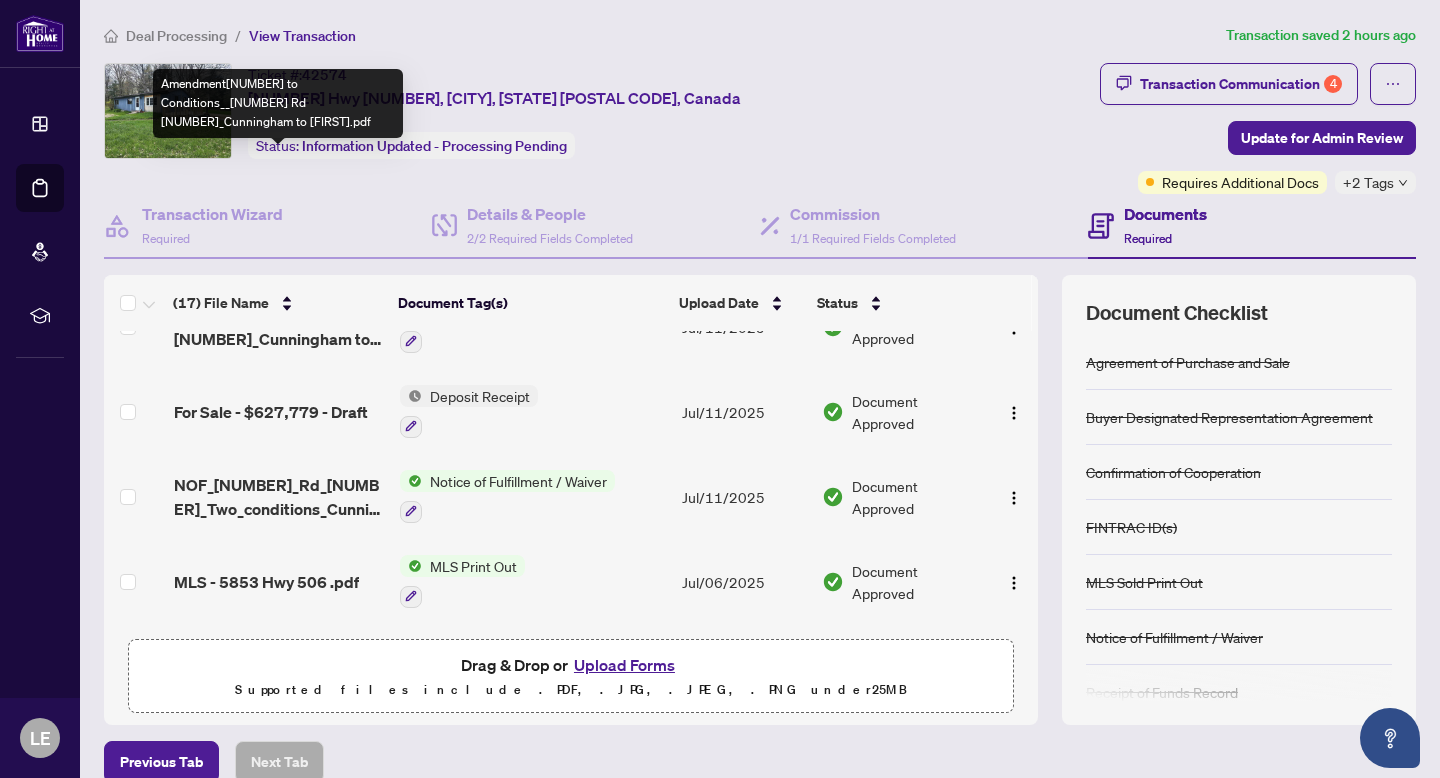 scroll, scrollTop: 1133, scrollLeft: 0, axis: vertical 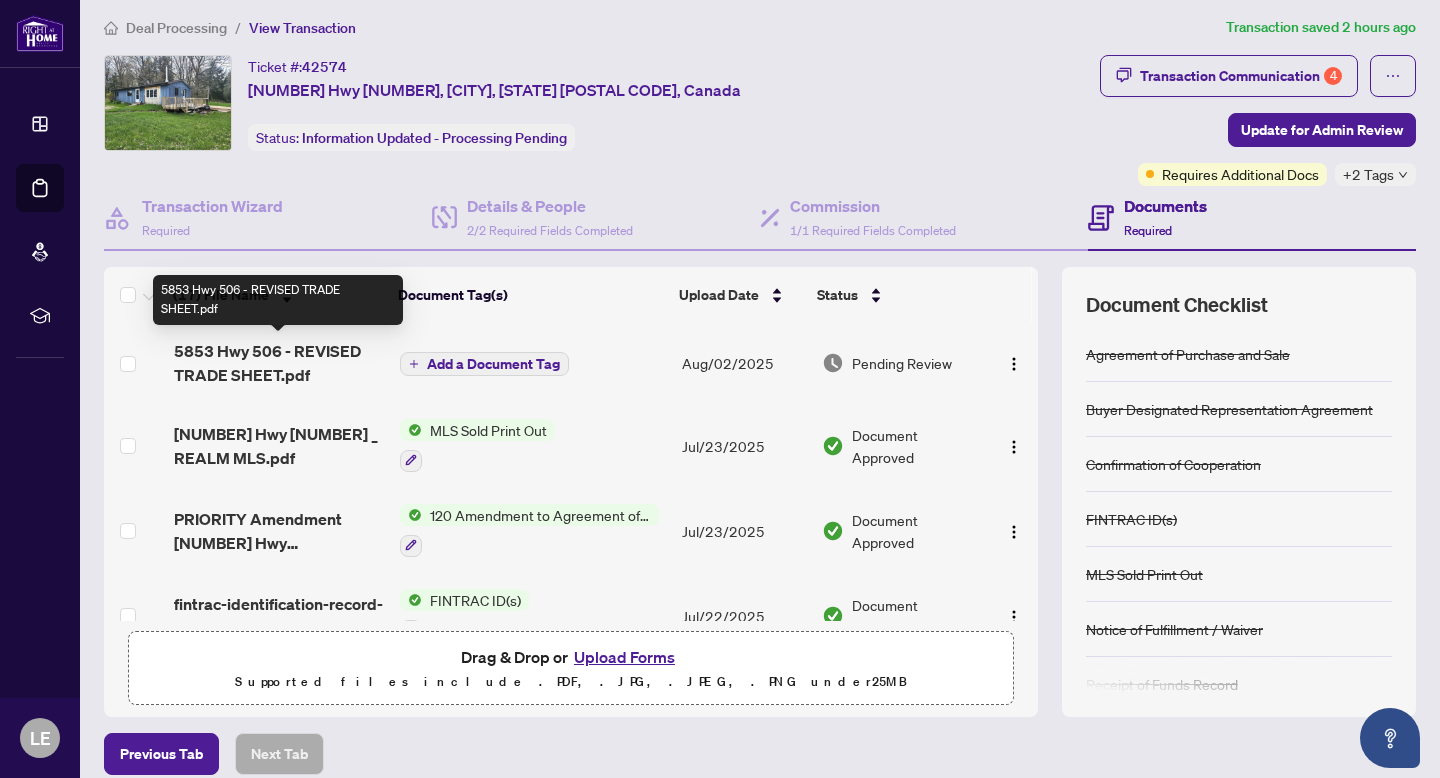 click on "5853 Hwy 506 - REVISED TRADE SHEET.pdf" at bounding box center (279, 363) 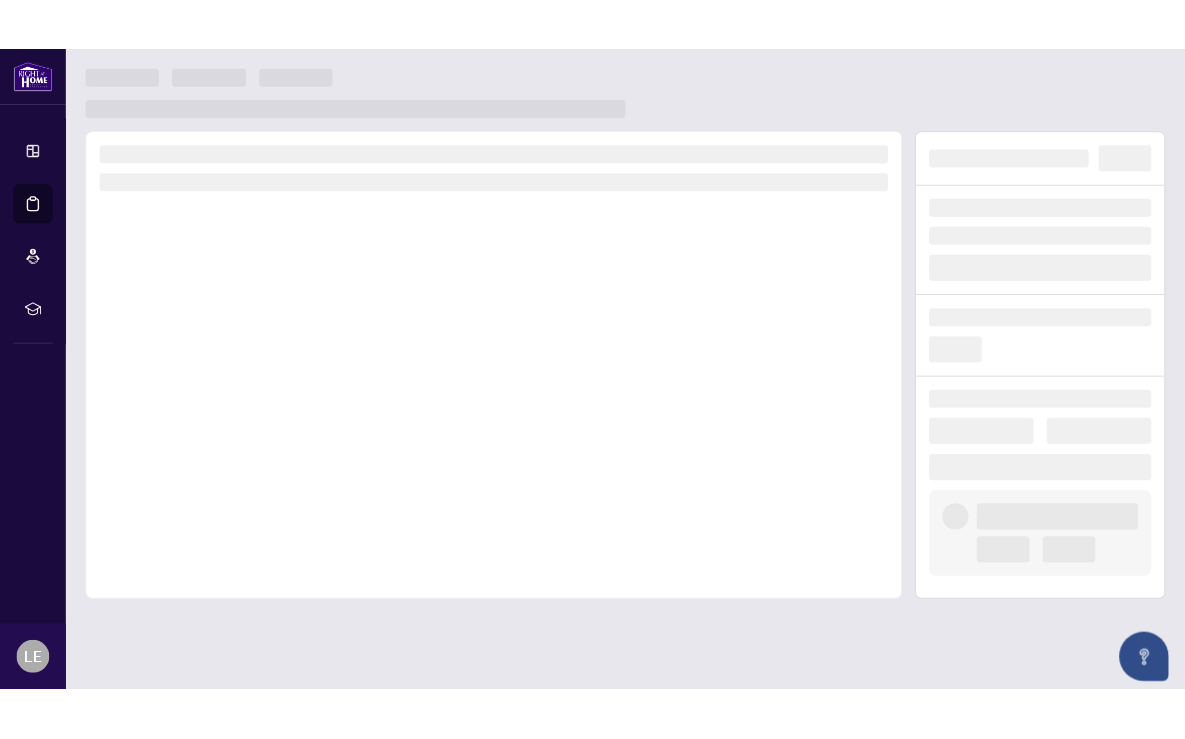 scroll, scrollTop: 0, scrollLeft: 0, axis: both 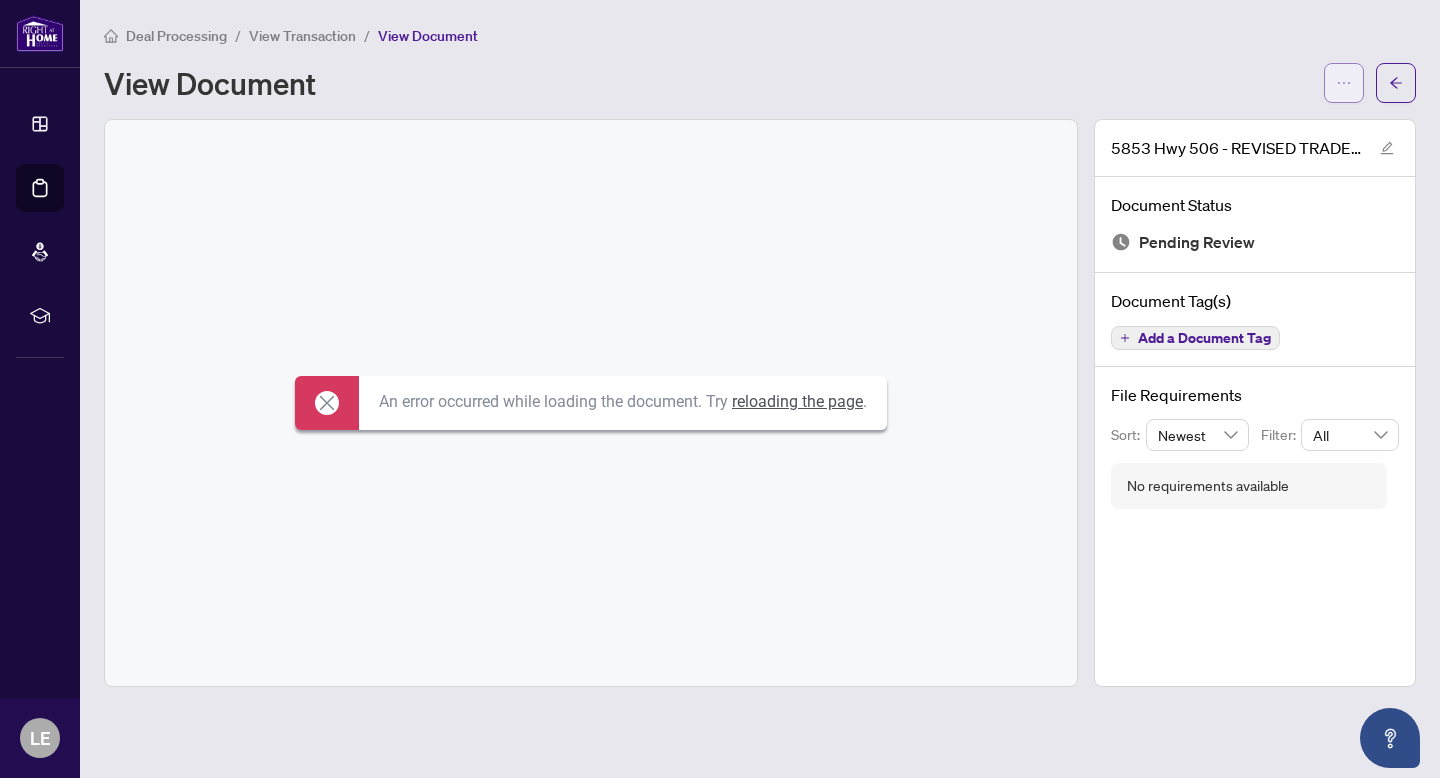 click 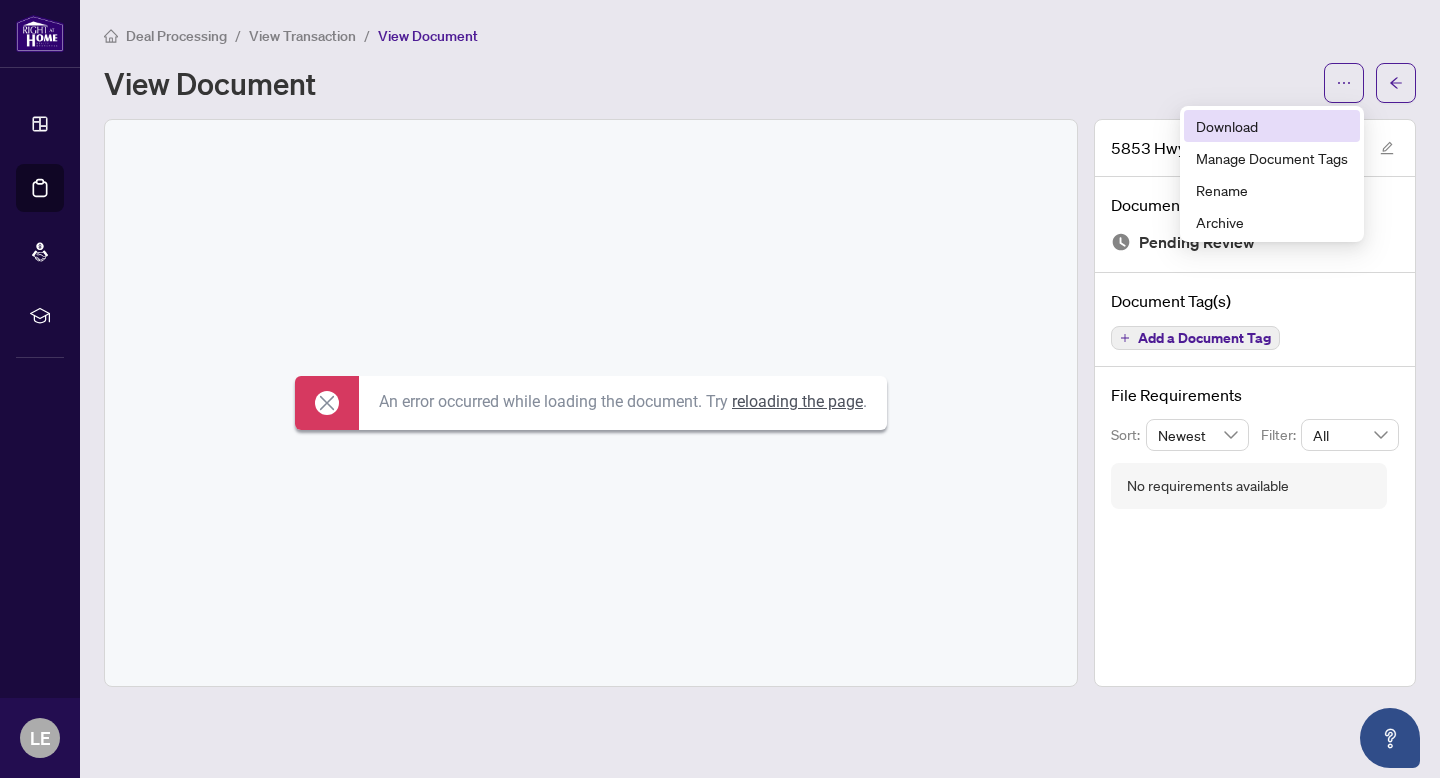 click on "Download" at bounding box center [1272, 126] 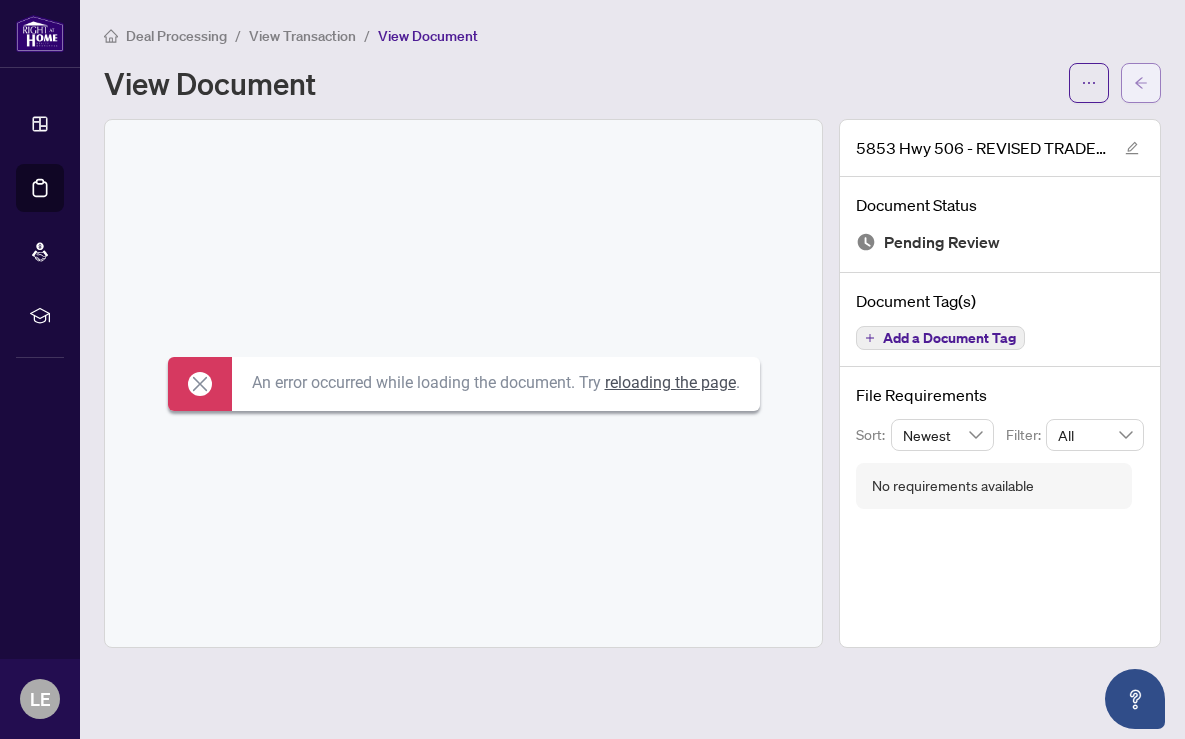 click 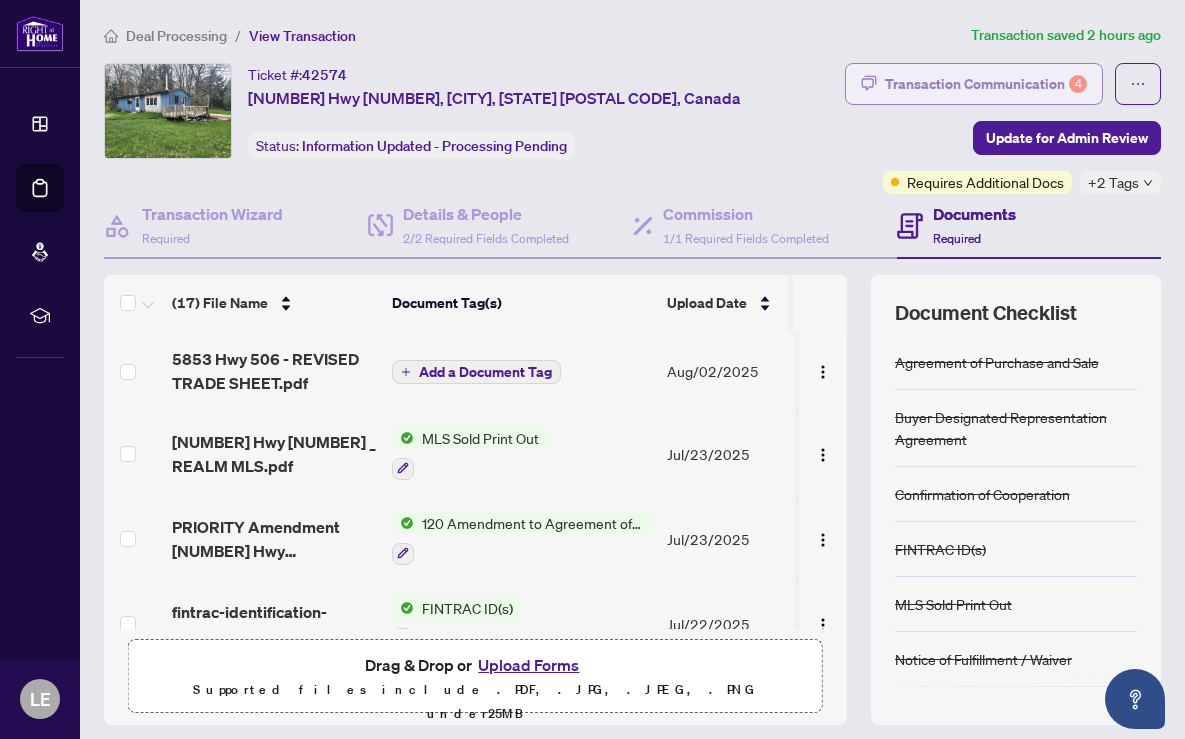 click on "Transaction Communication 4" at bounding box center [986, 84] 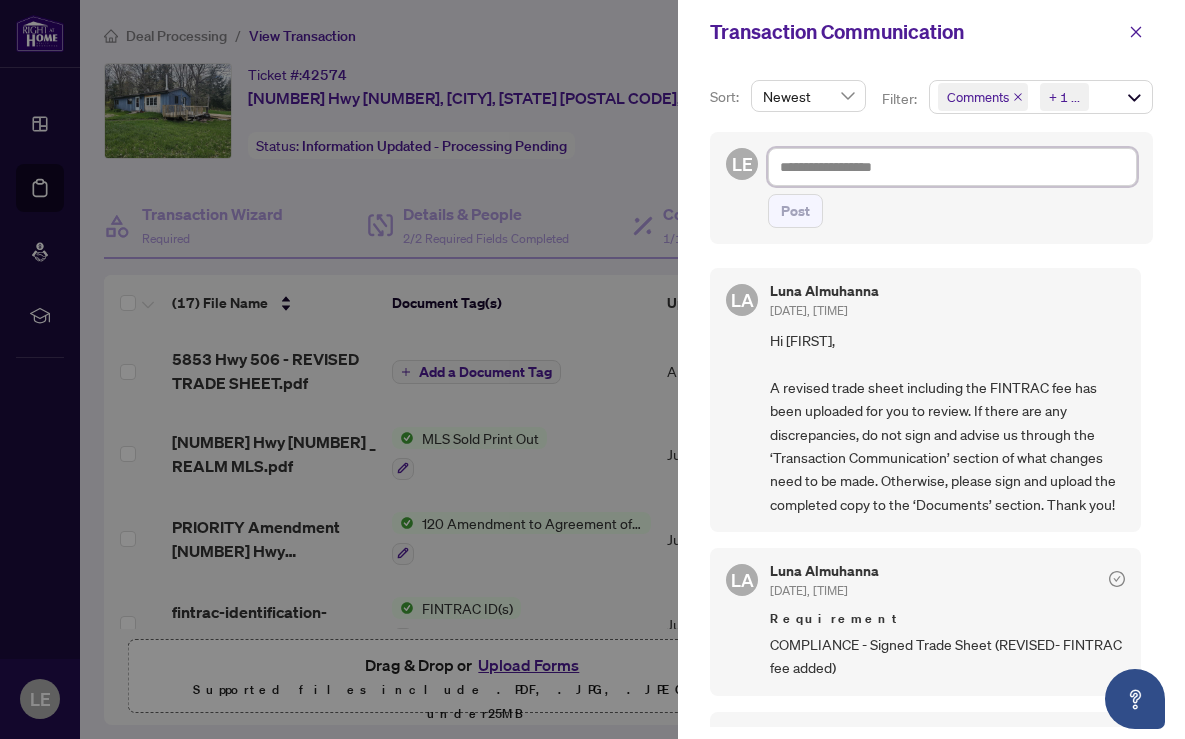 click at bounding box center (952, 167) 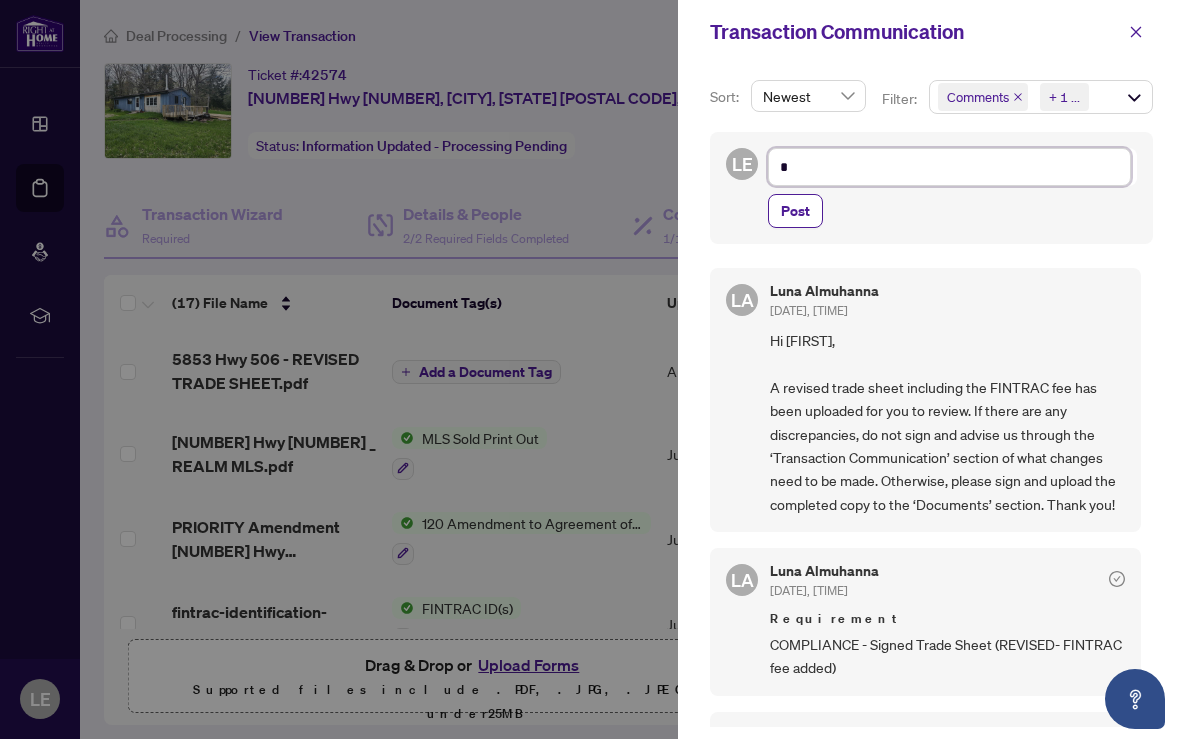 type on "**" 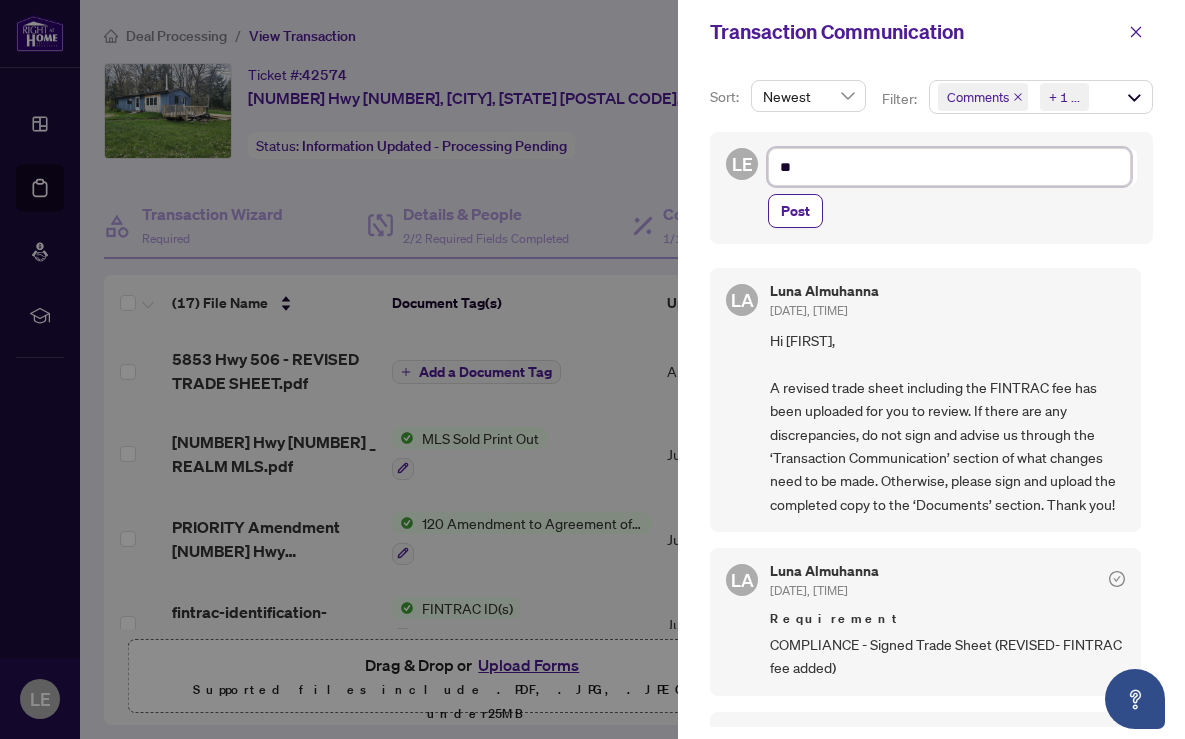type on "***" 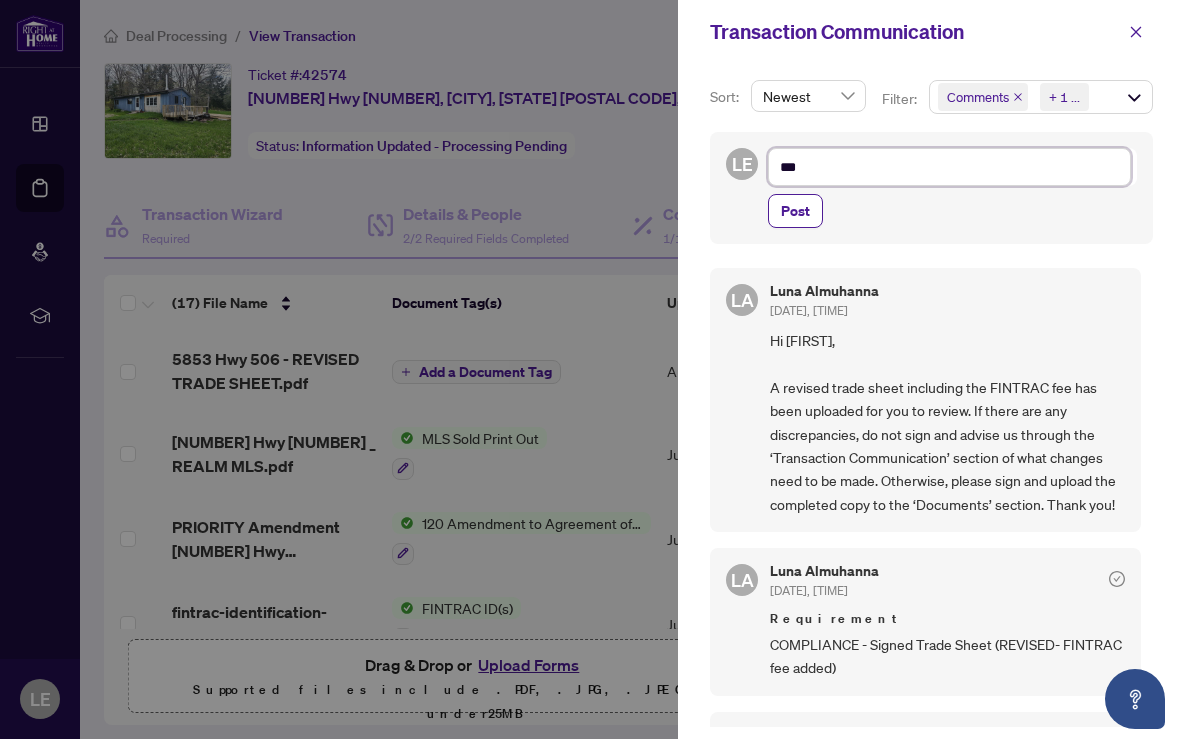 type on "***" 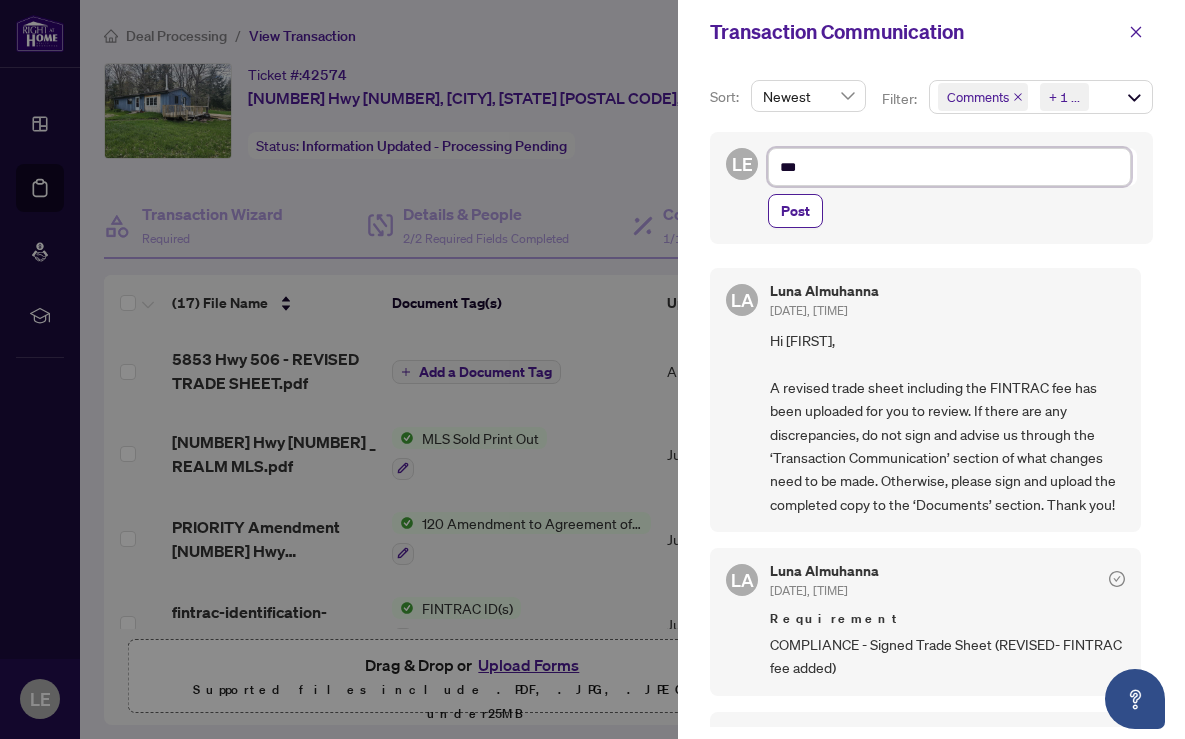 type on "***" 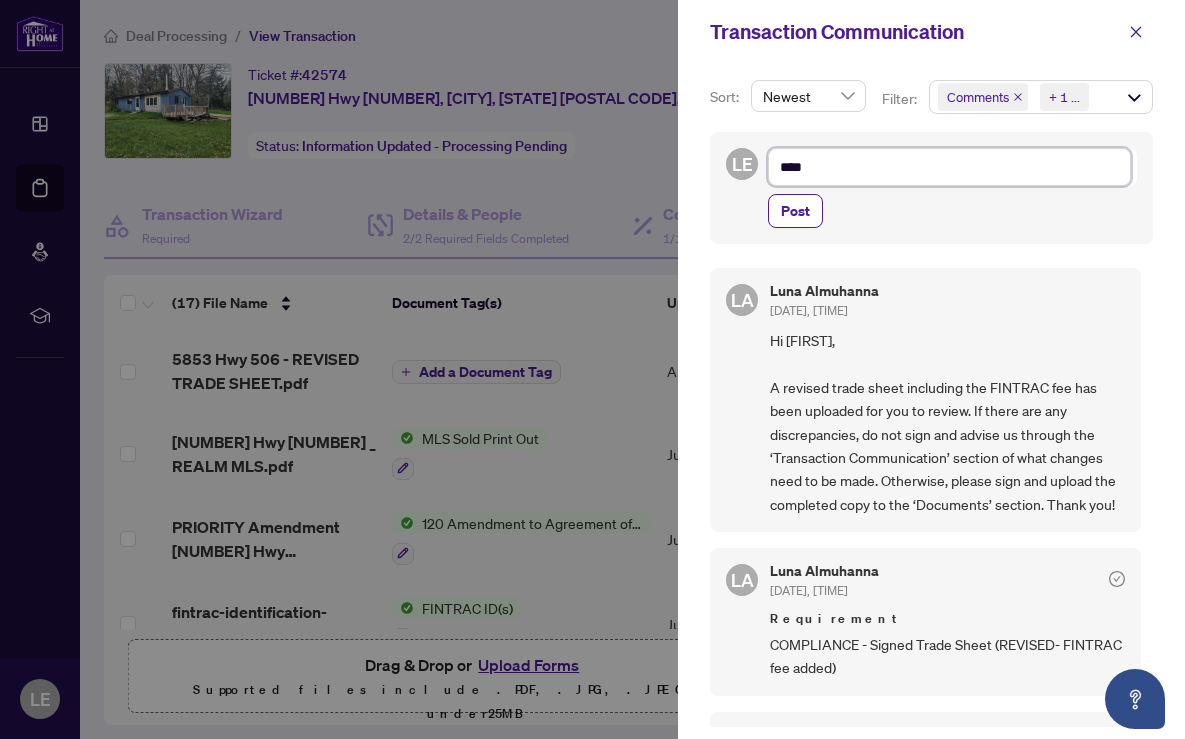 type on "*****" 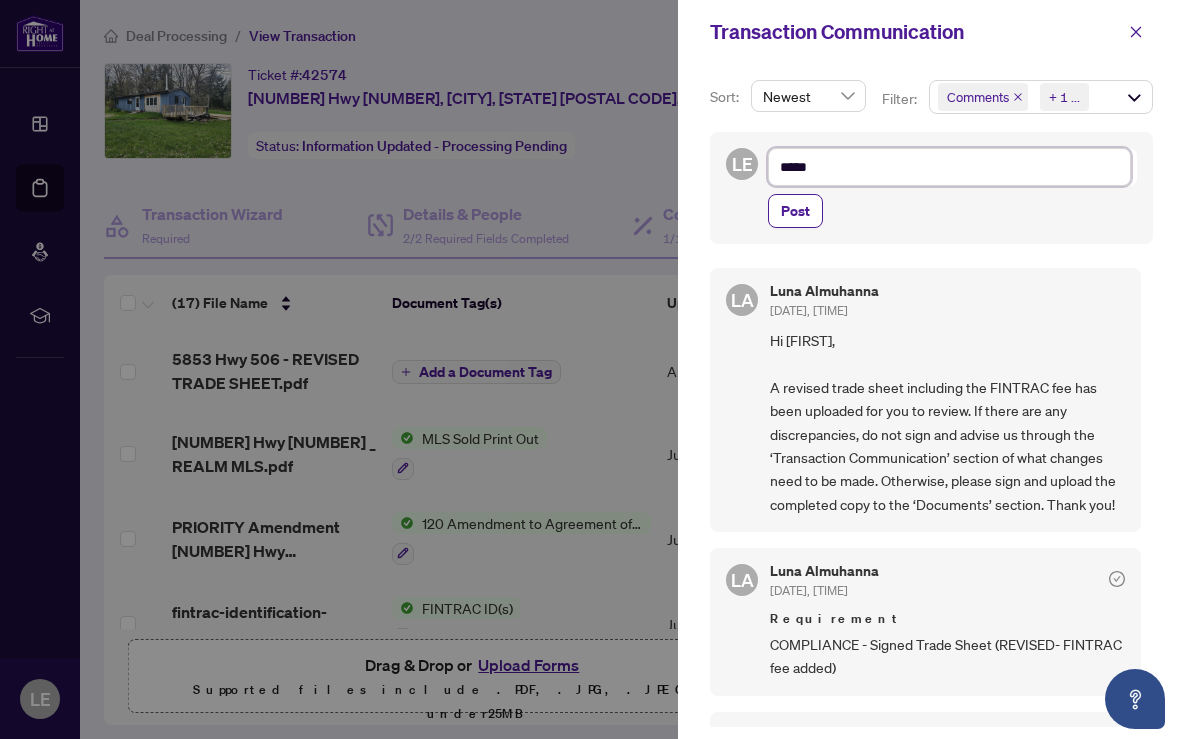 type on "******" 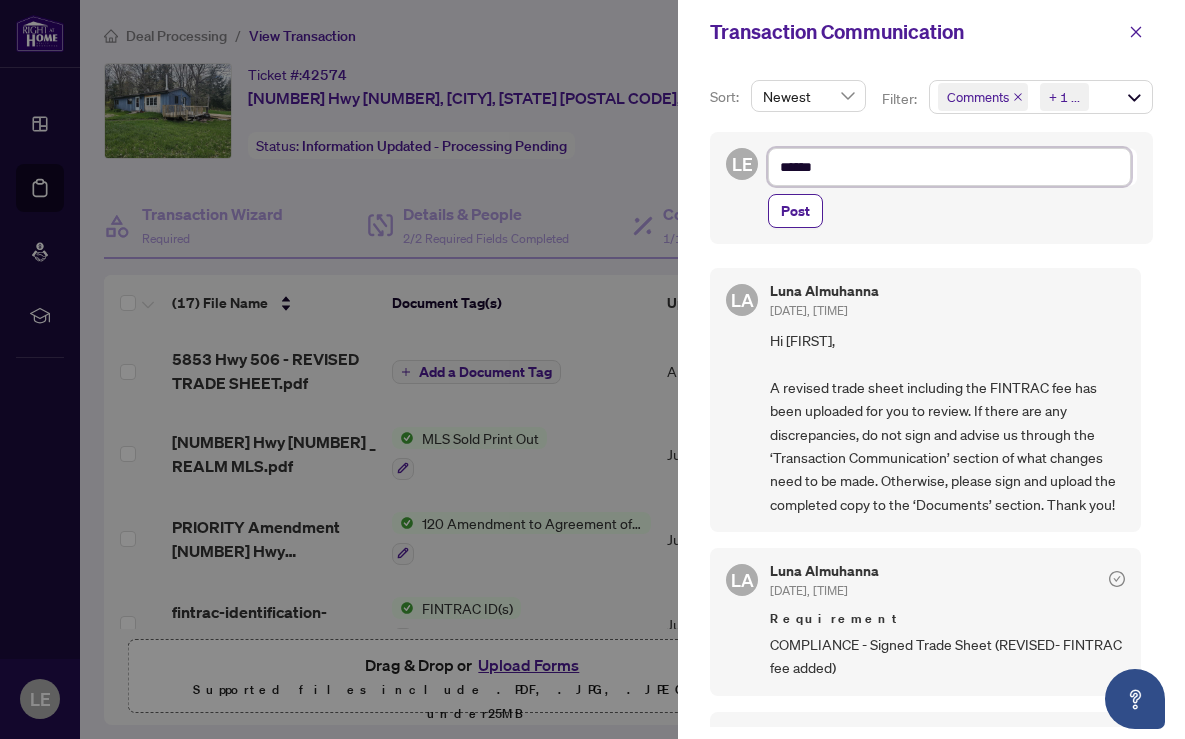 type on "*******" 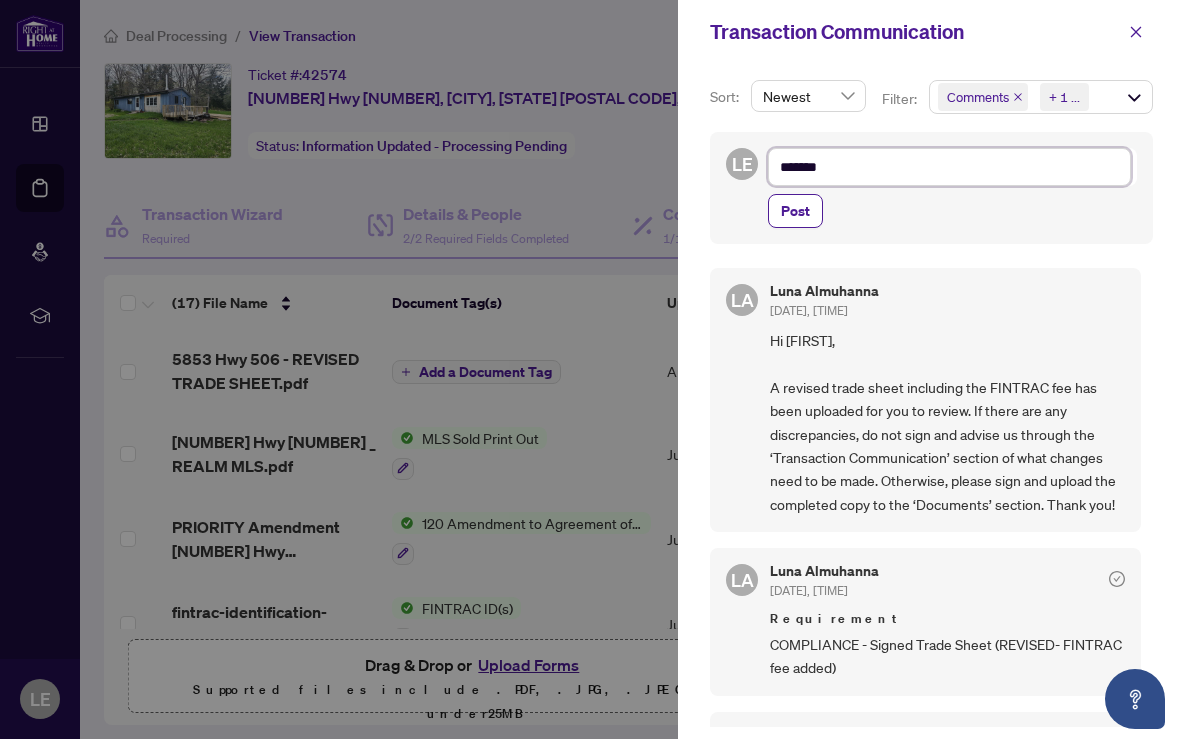 type on "********" 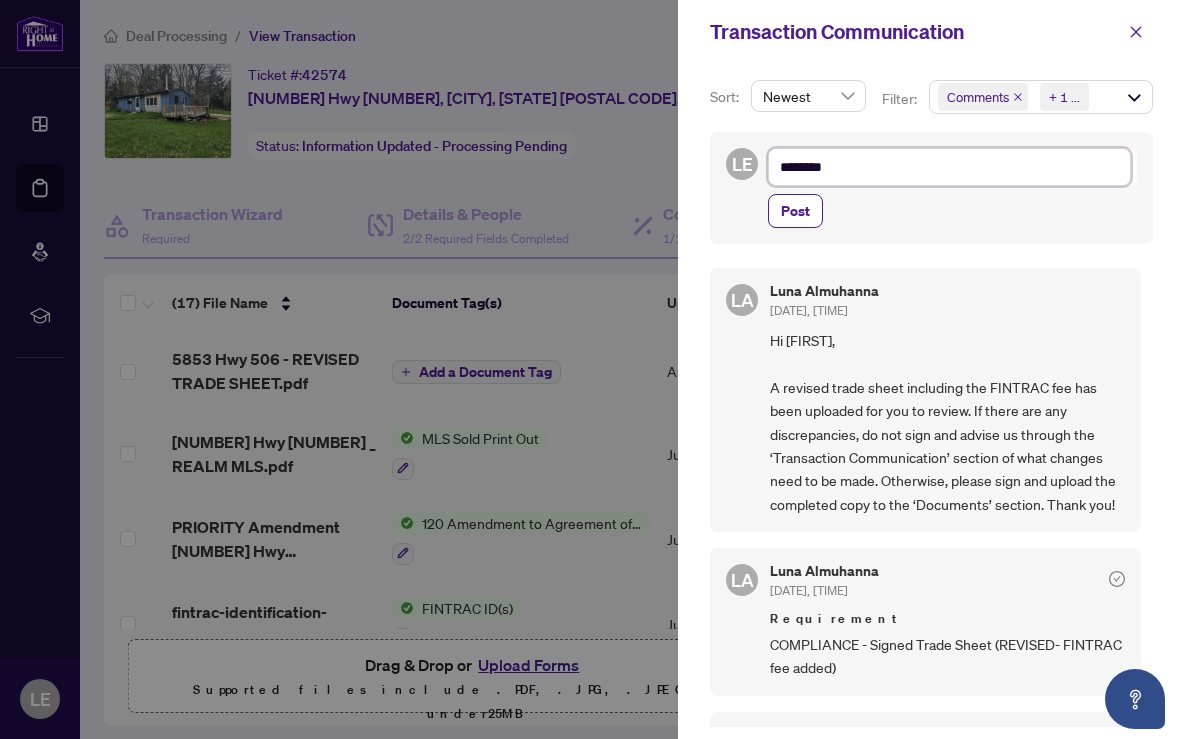 type on "*********" 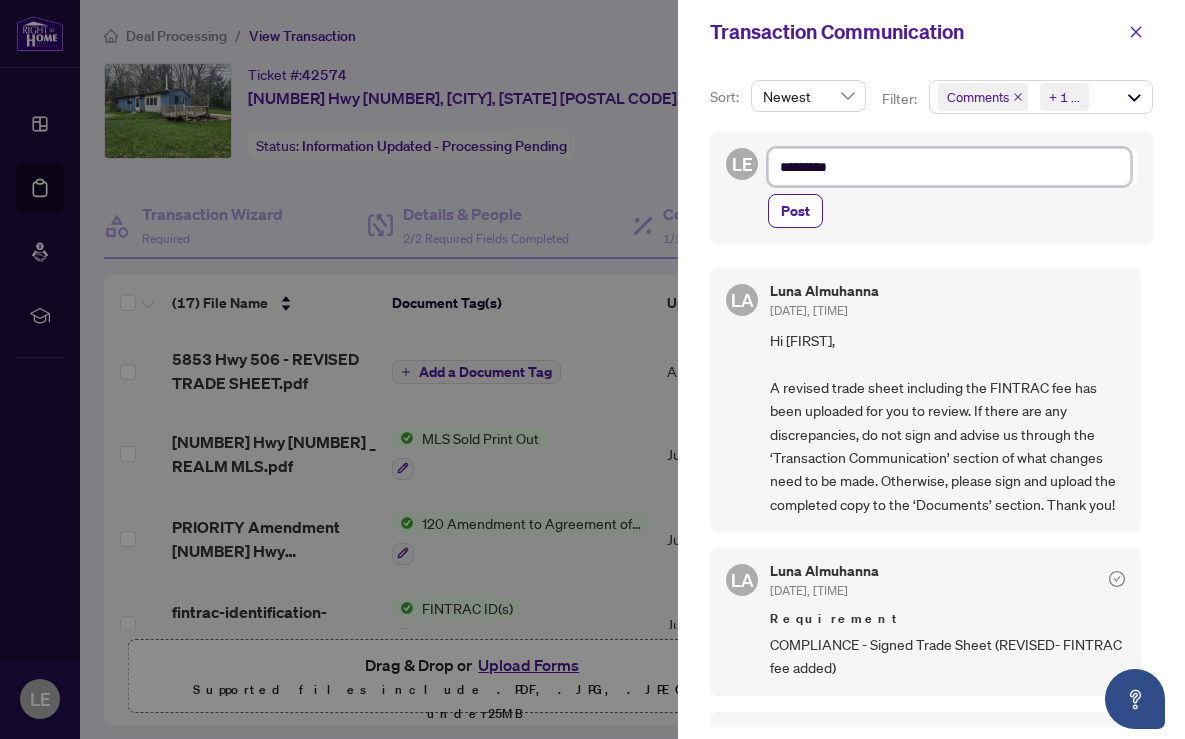 type on "**********" 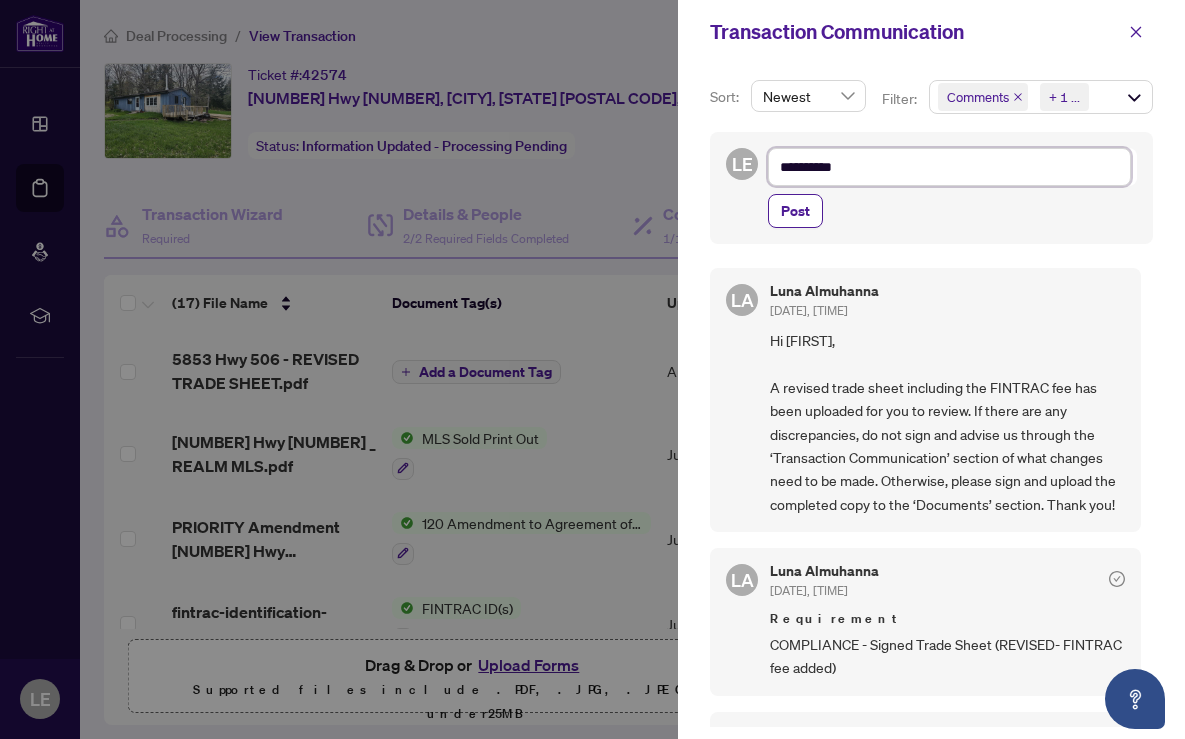 type on "**********" 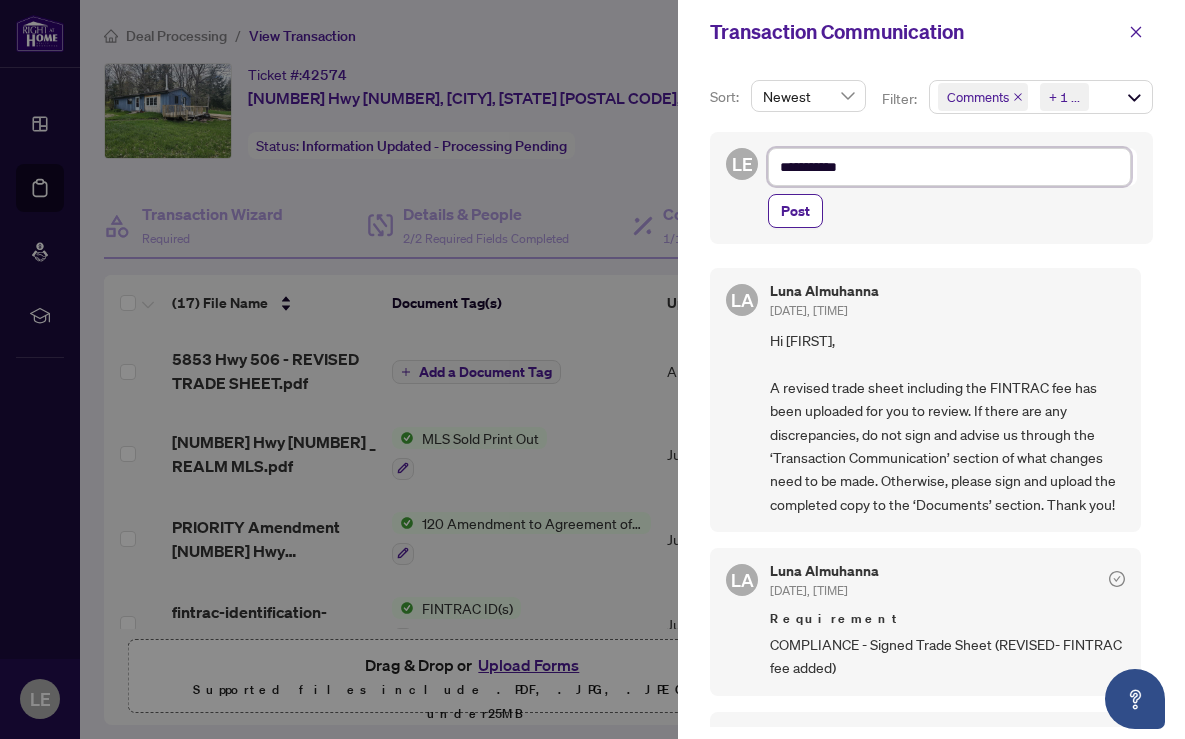 type on "**********" 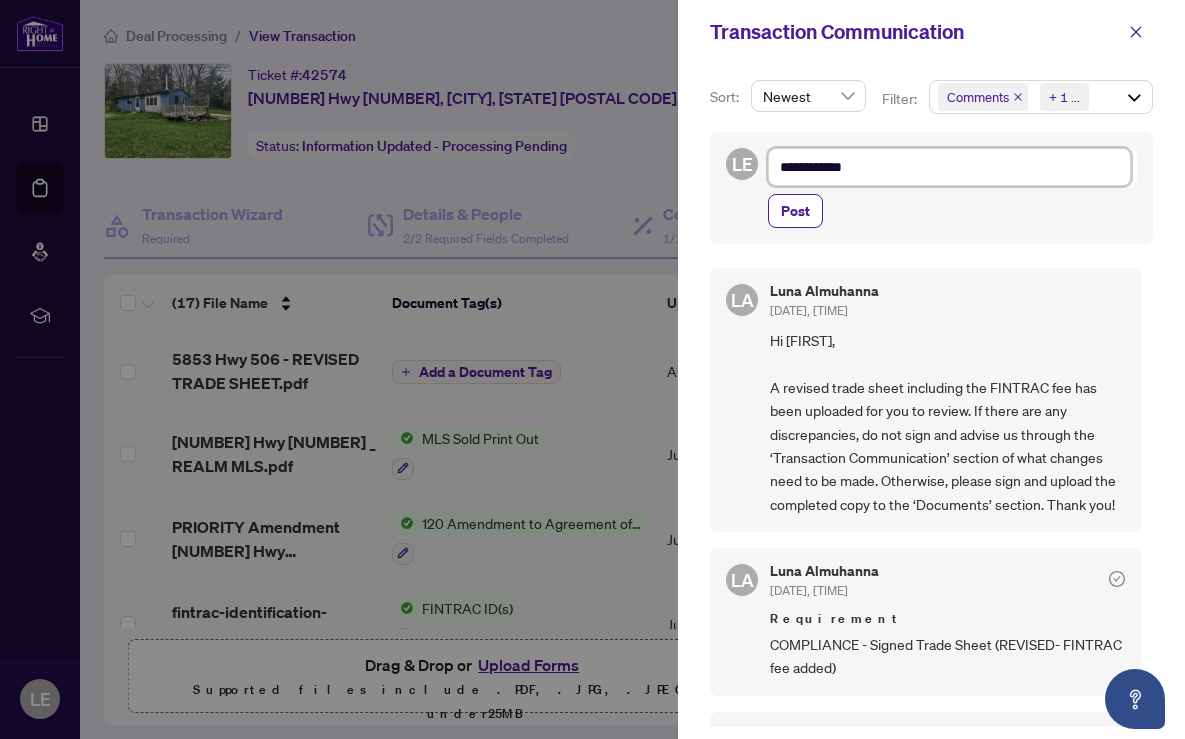 type on "**********" 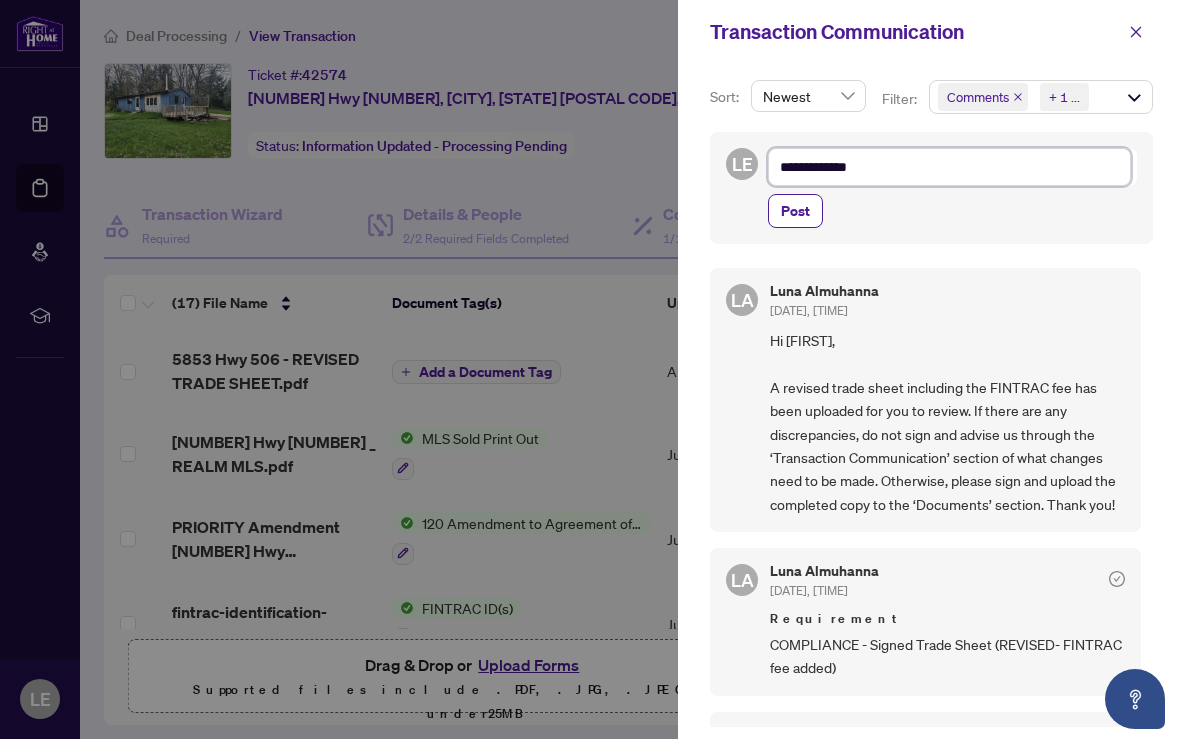 type on "**********" 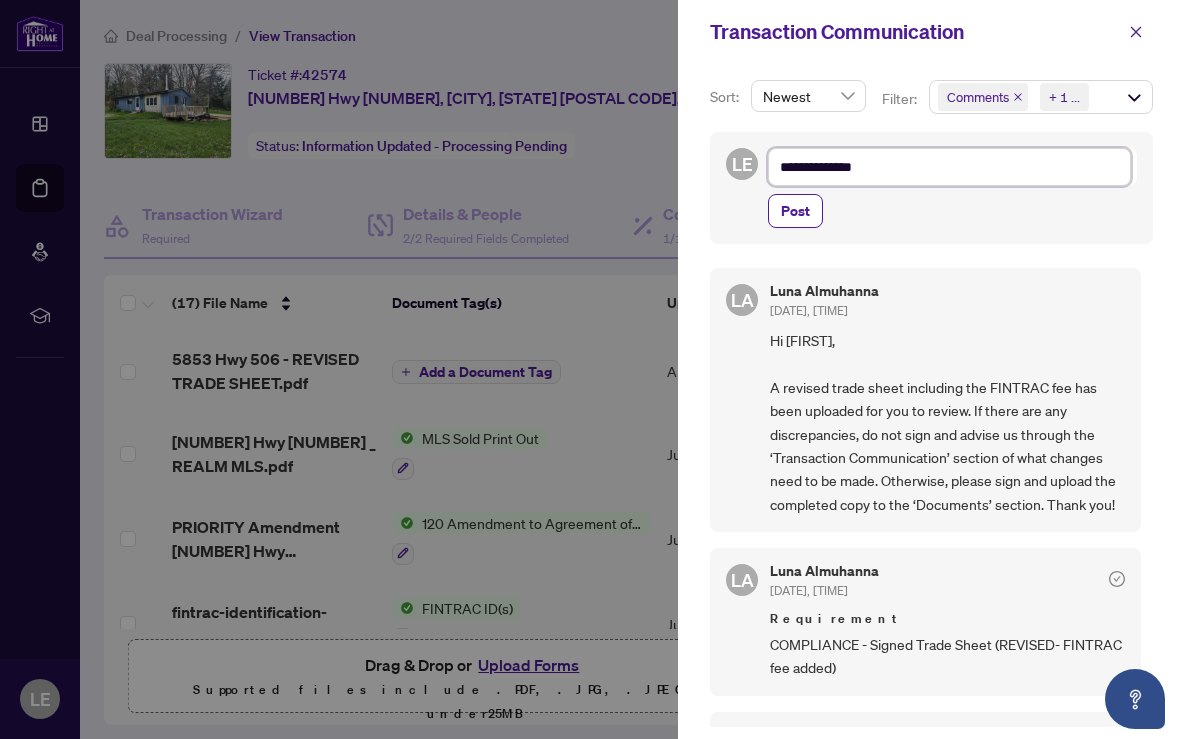 type on "**********" 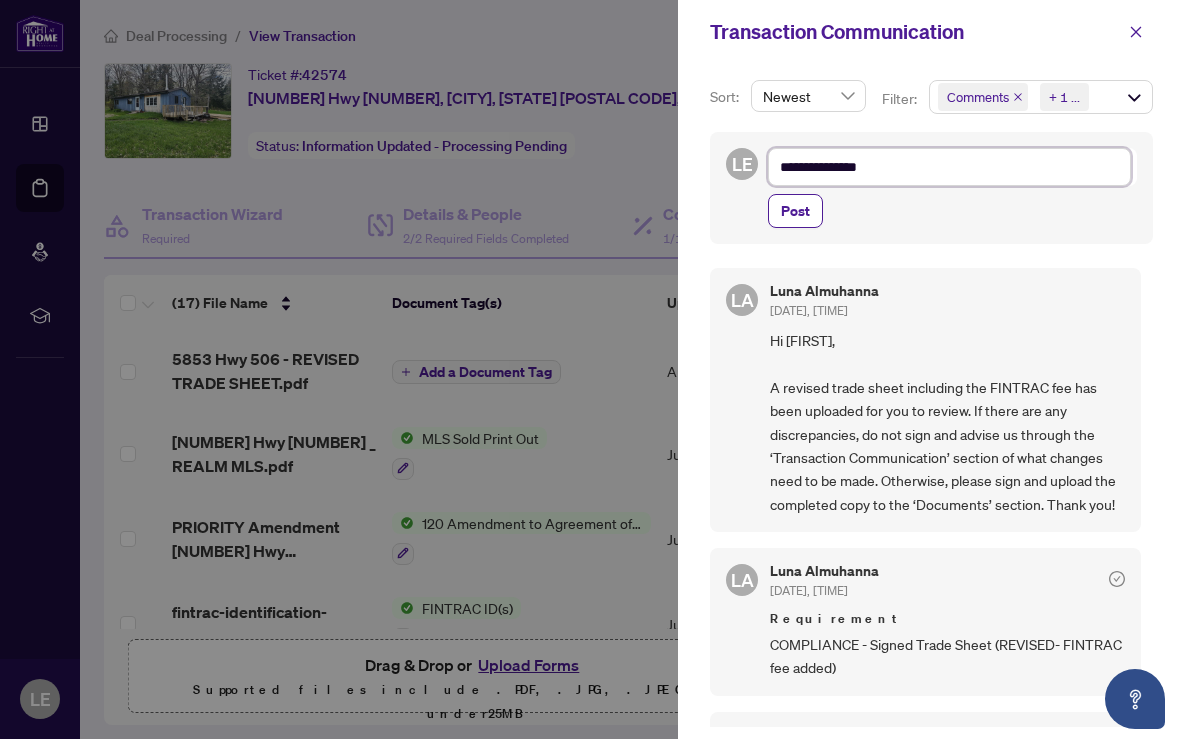 type on "**********" 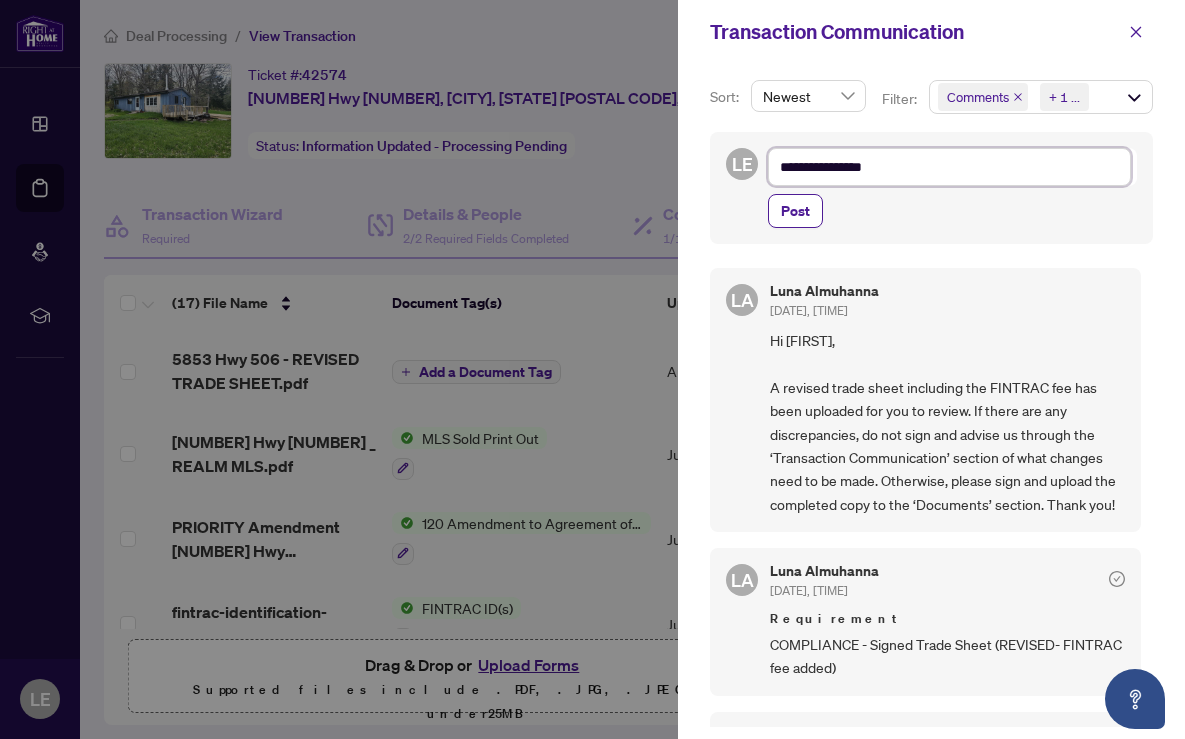 type on "**********" 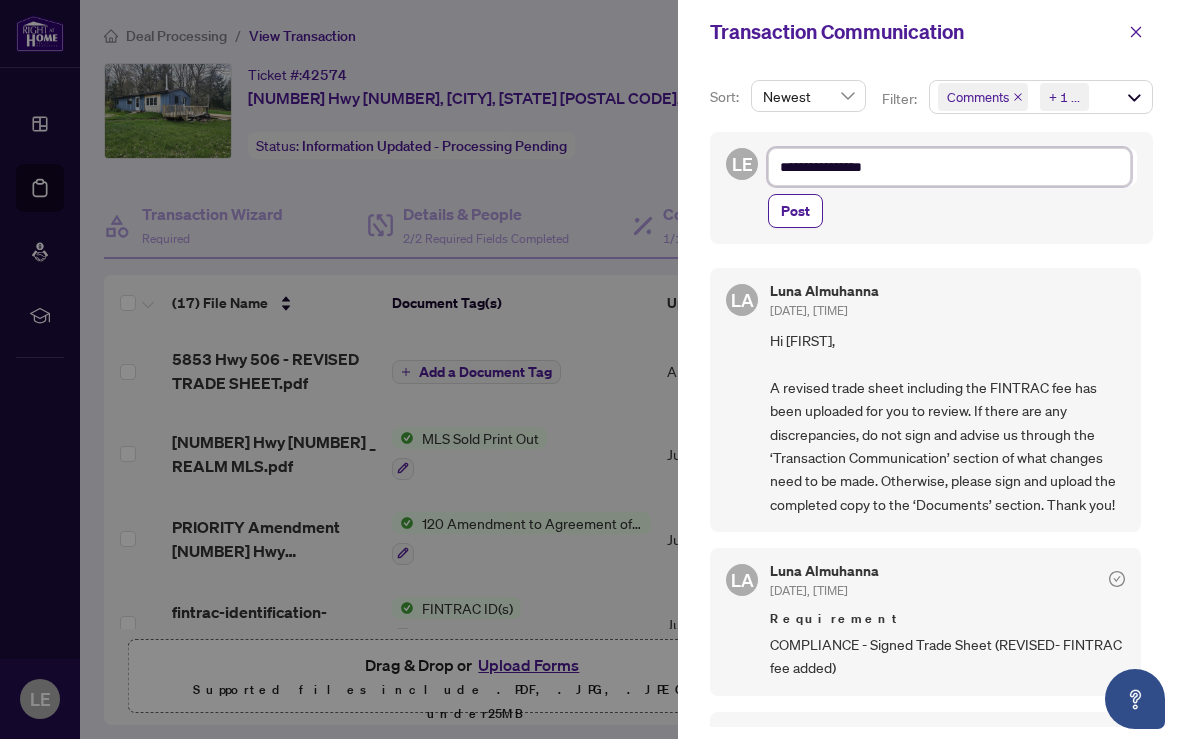 type on "**********" 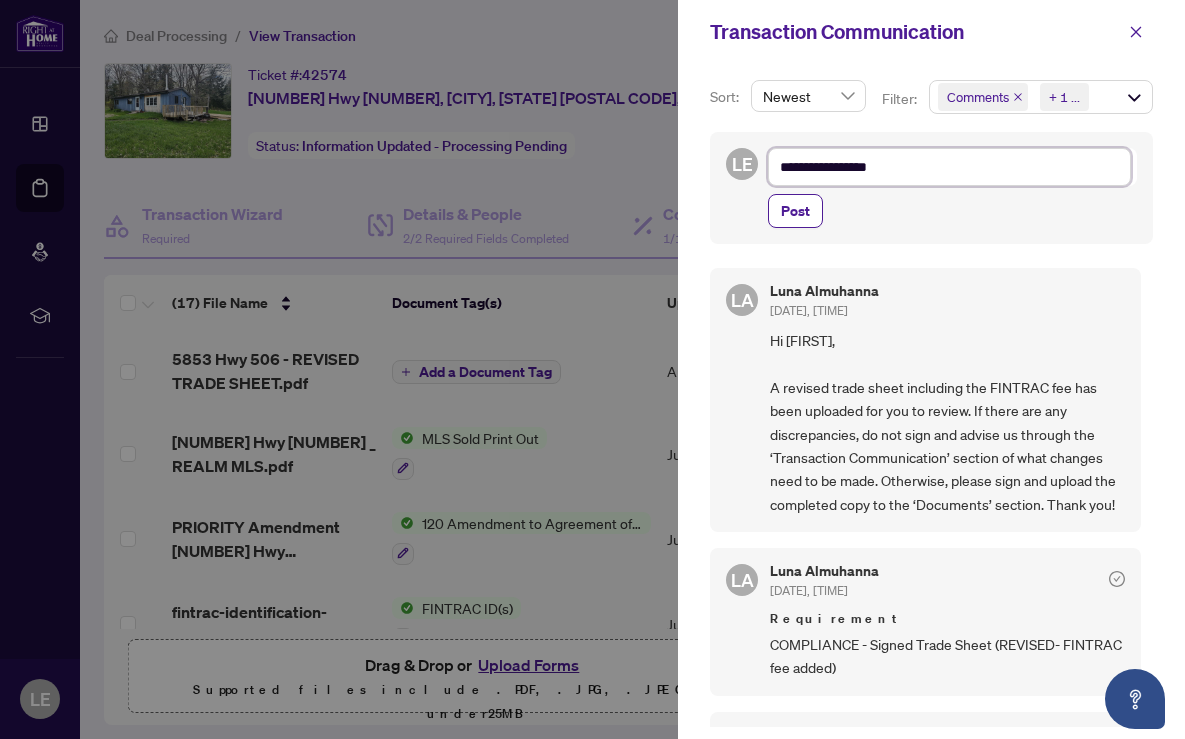 type on "**********" 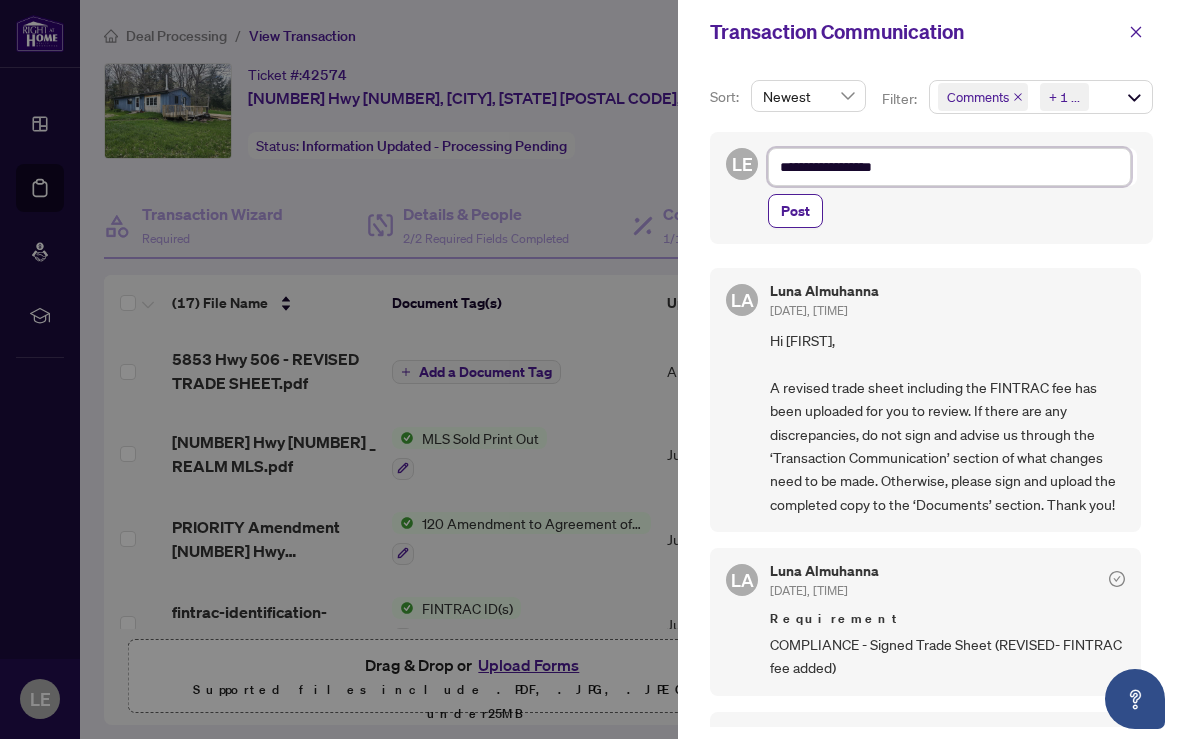 type on "**********" 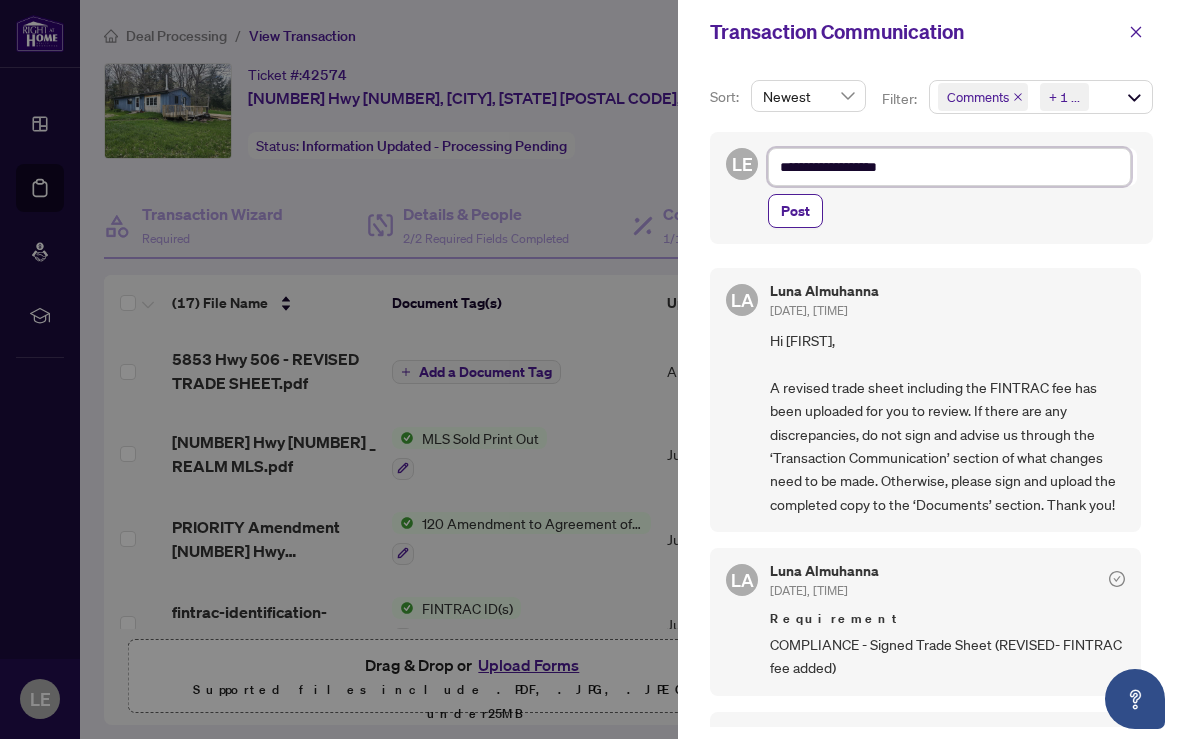 type on "**********" 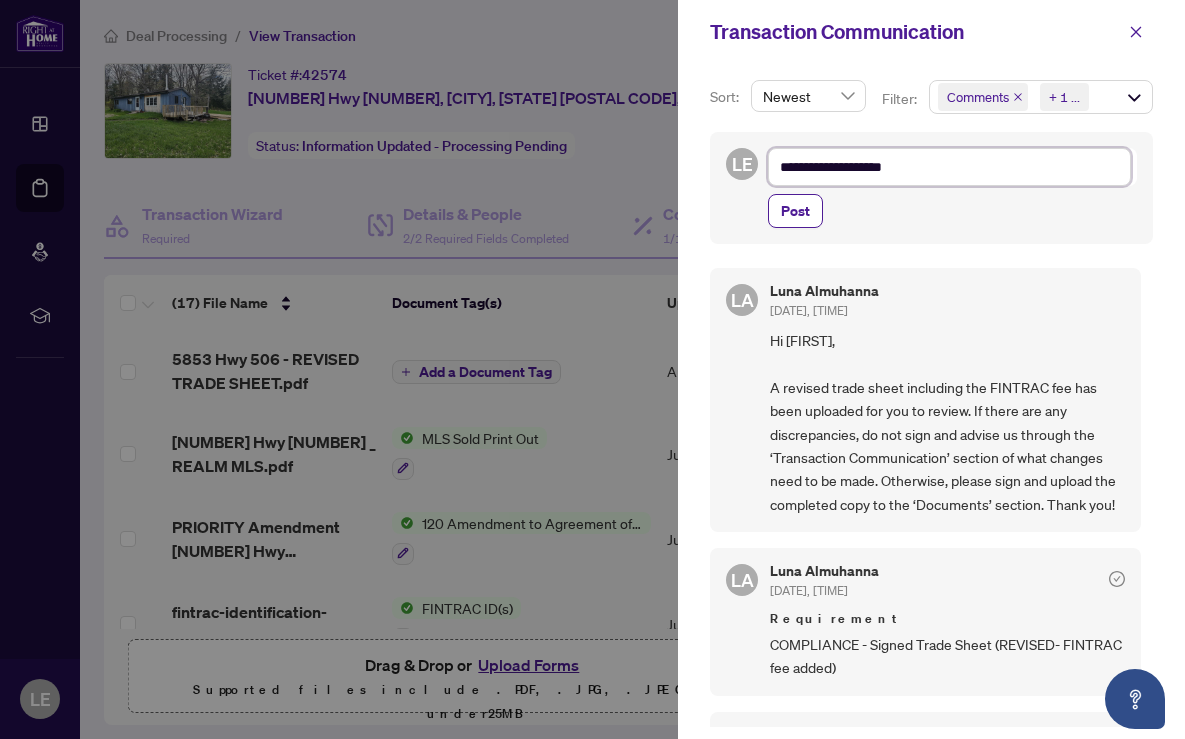 type on "**********" 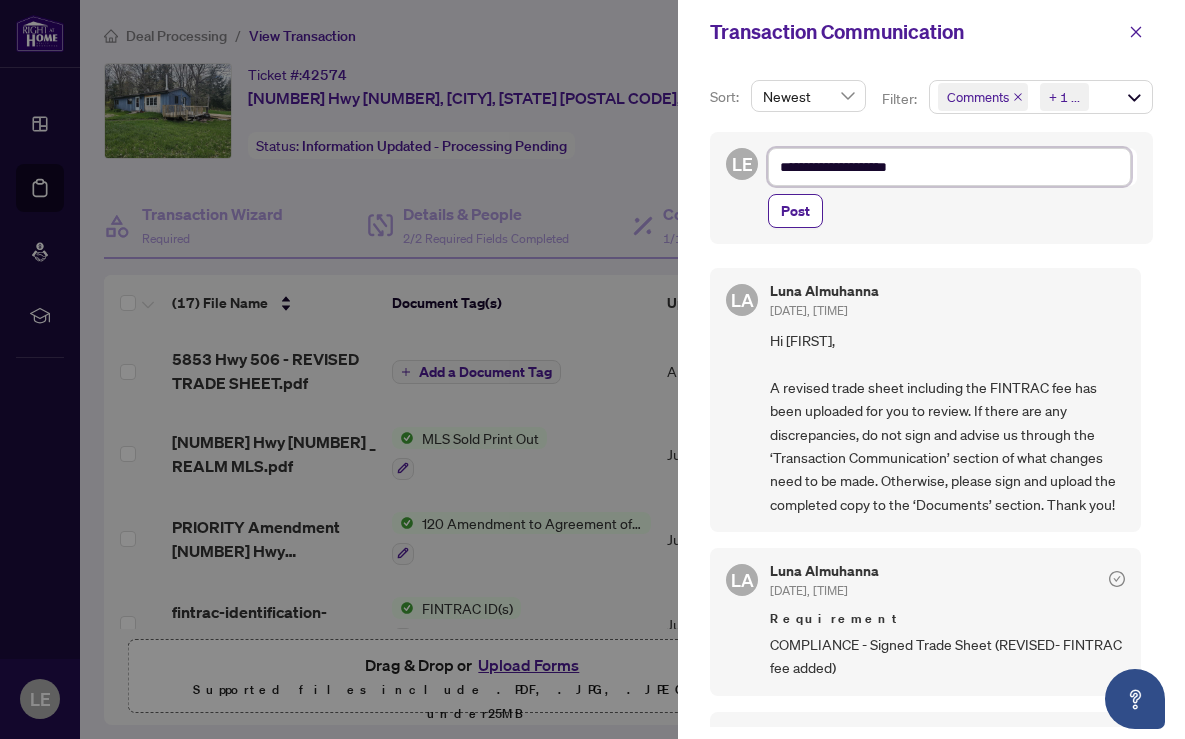 type on "**********" 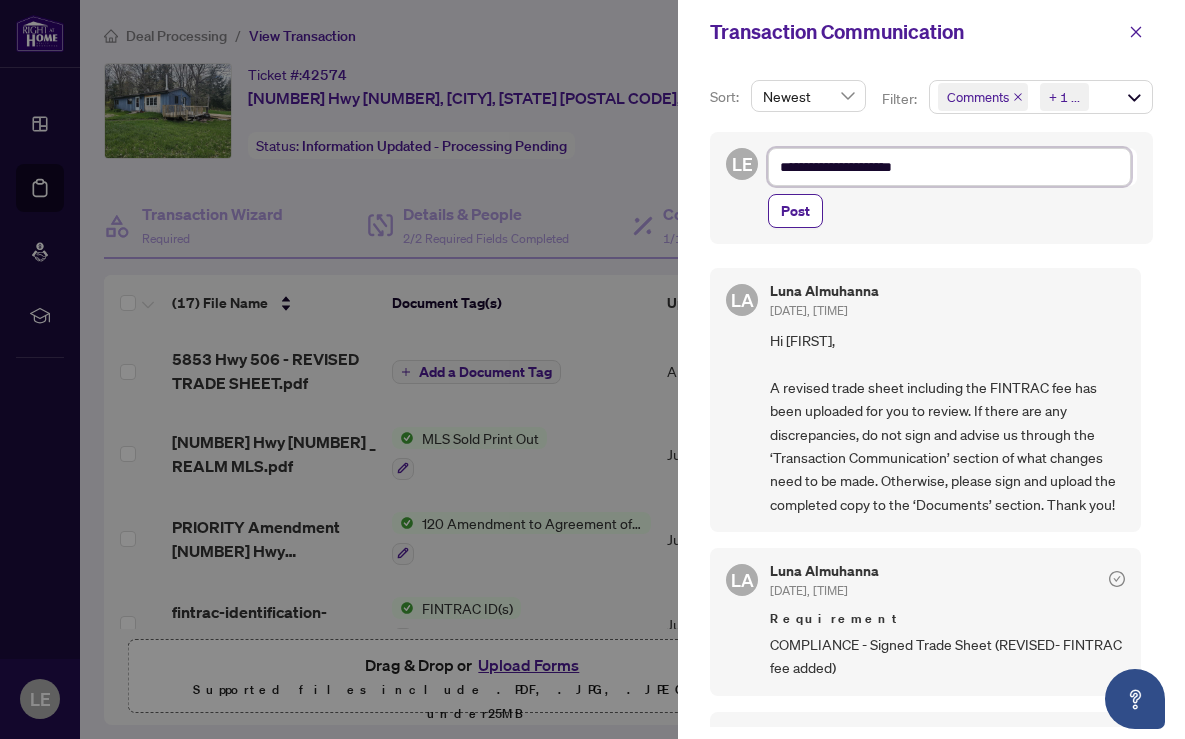 type on "**********" 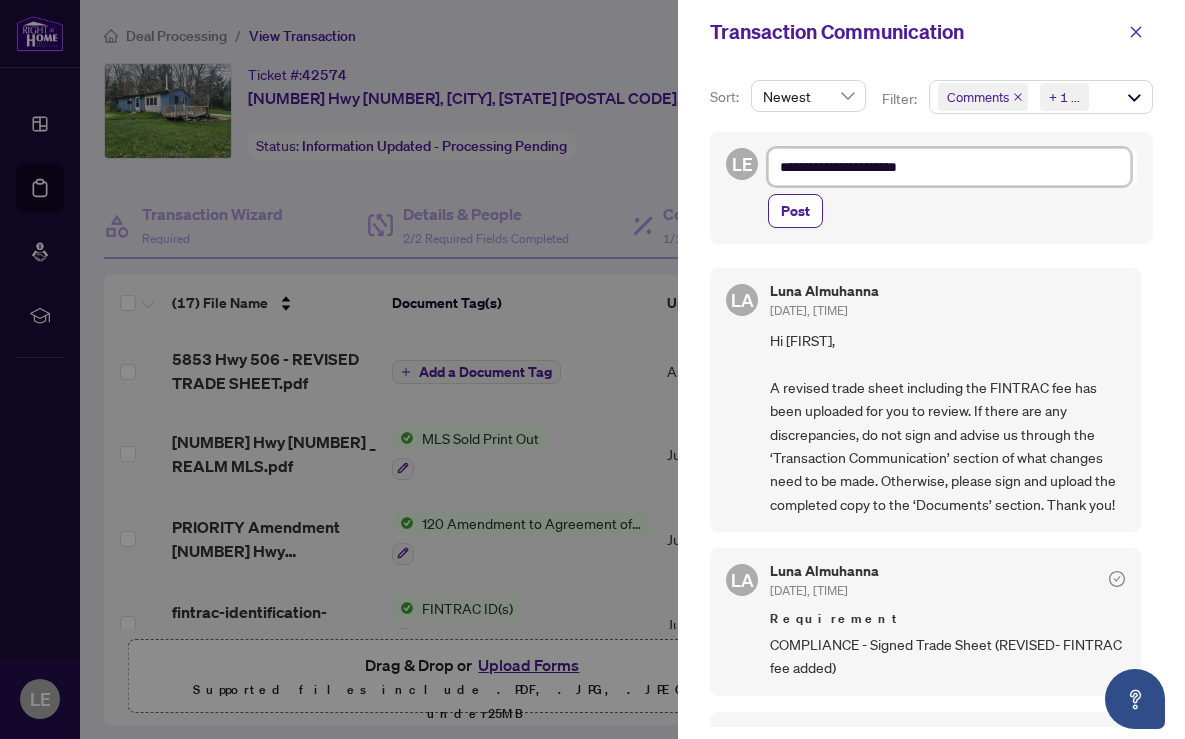 type on "**********" 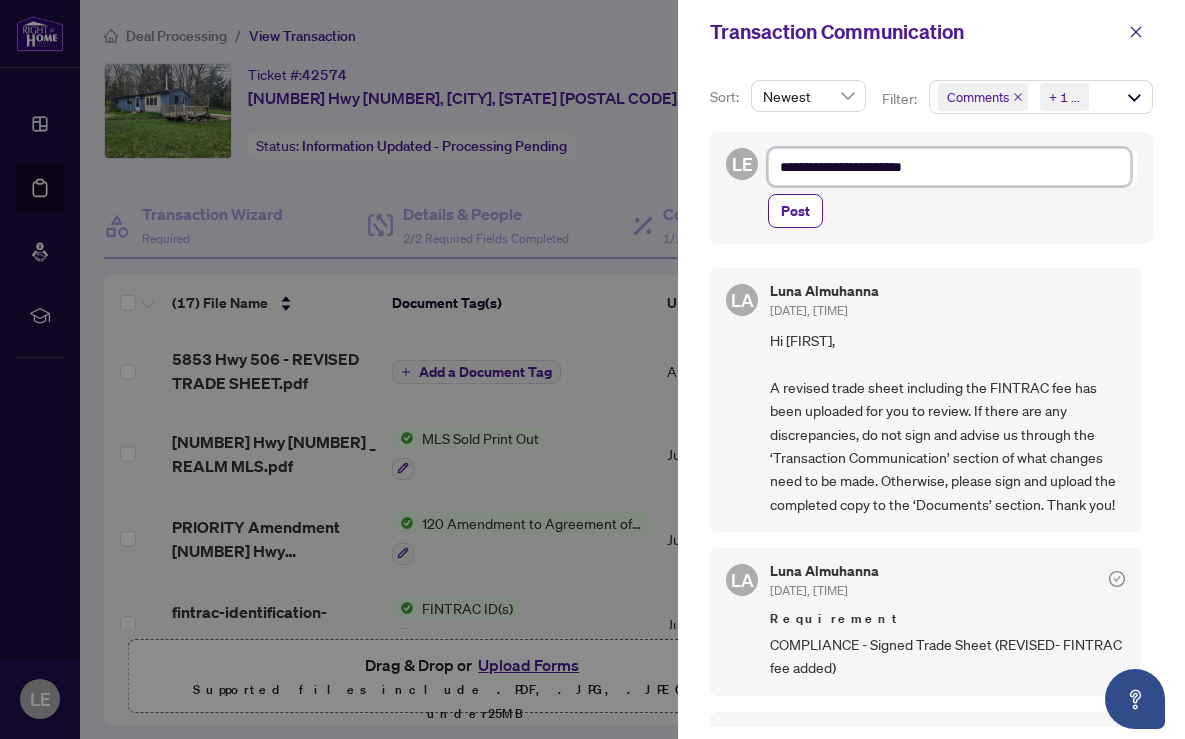 type on "**********" 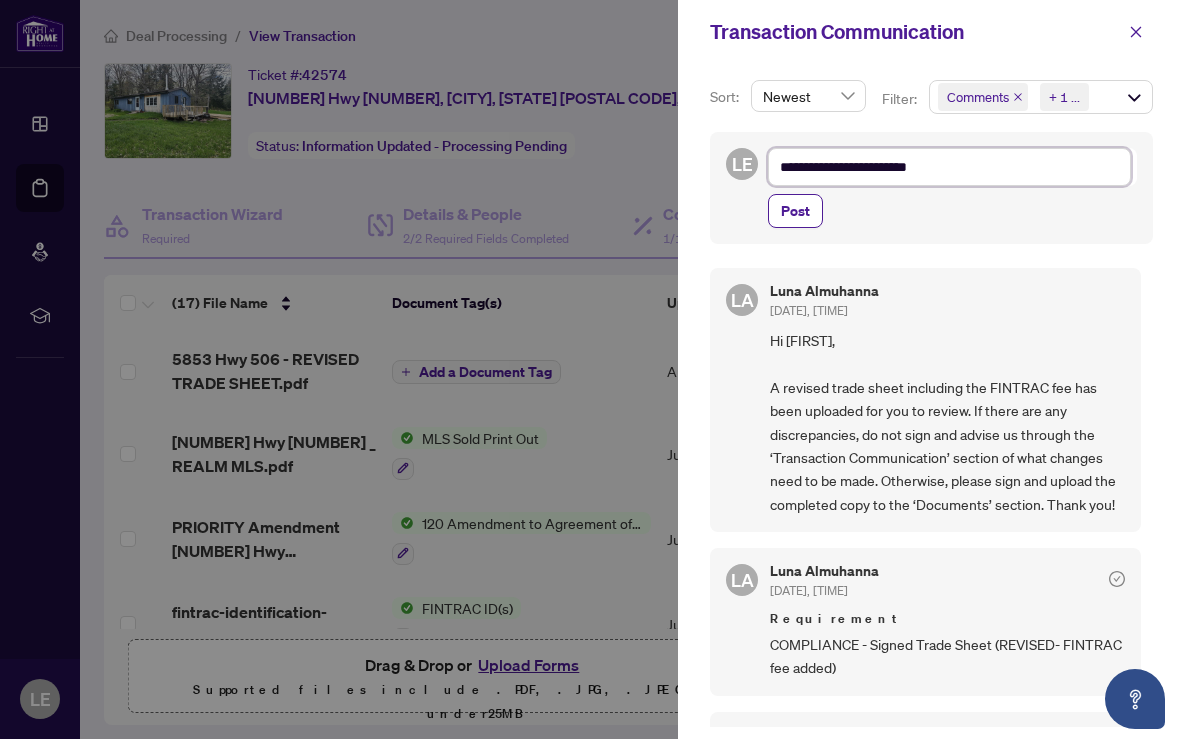 type on "**********" 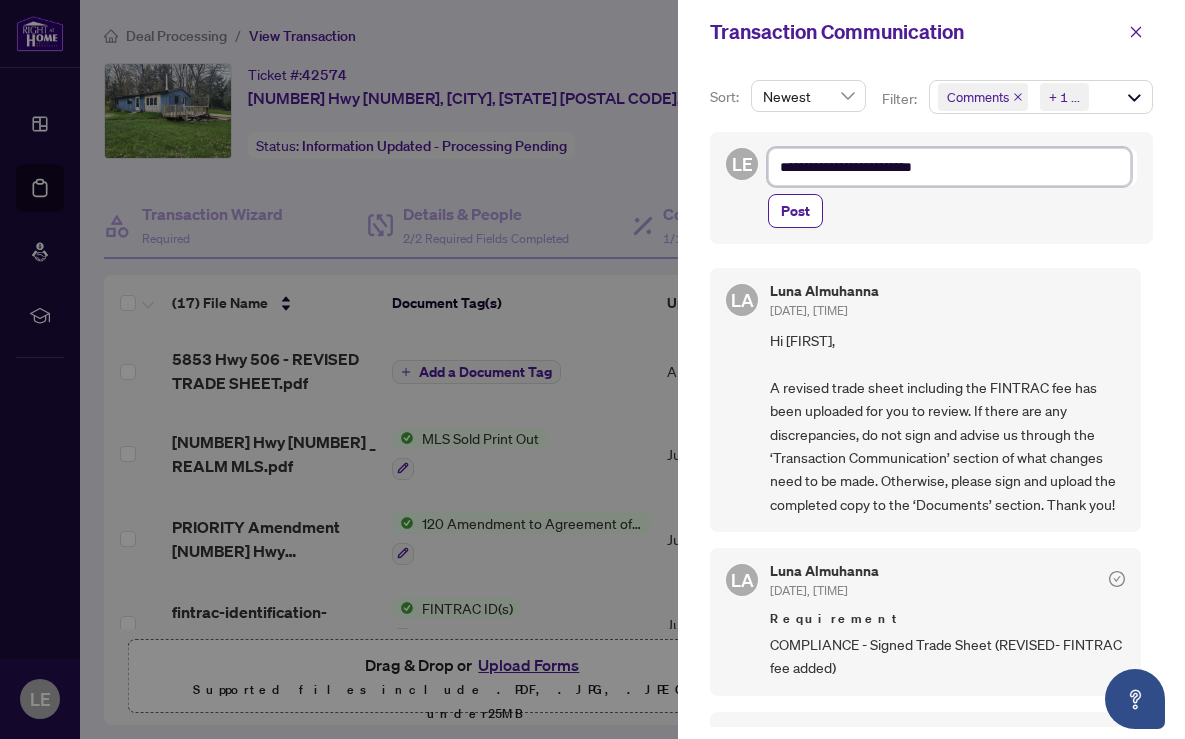 type on "**********" 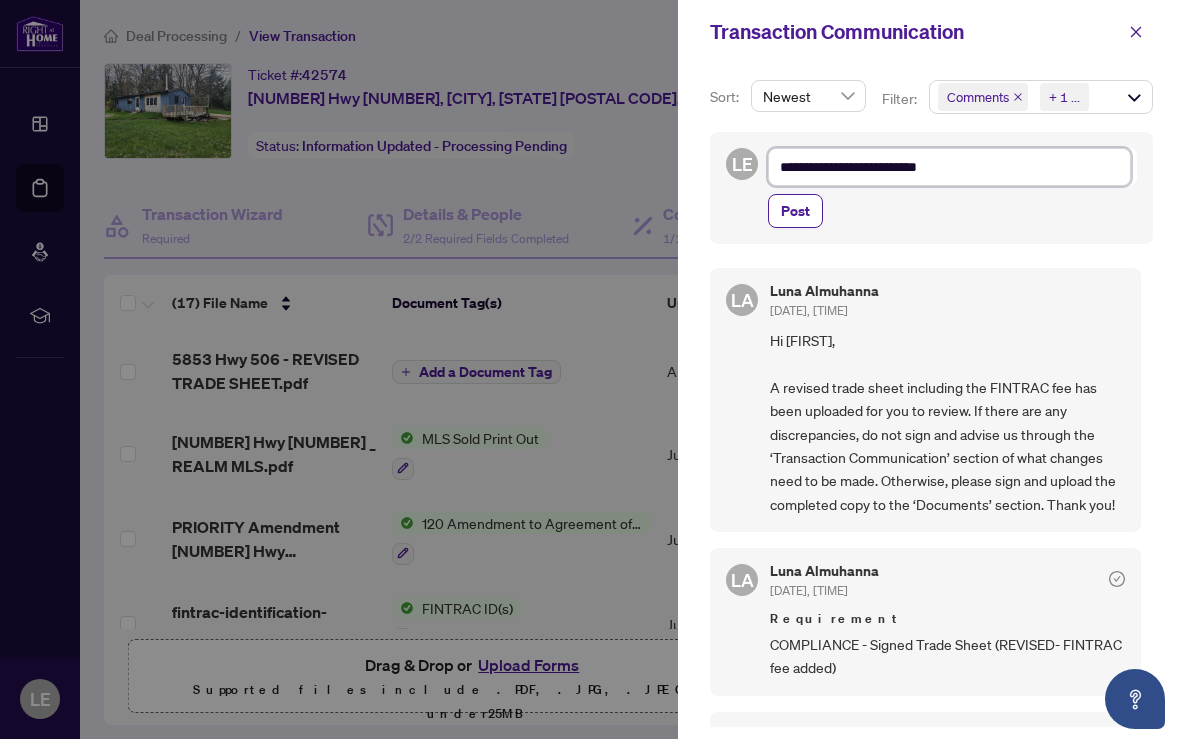 type on "**********" 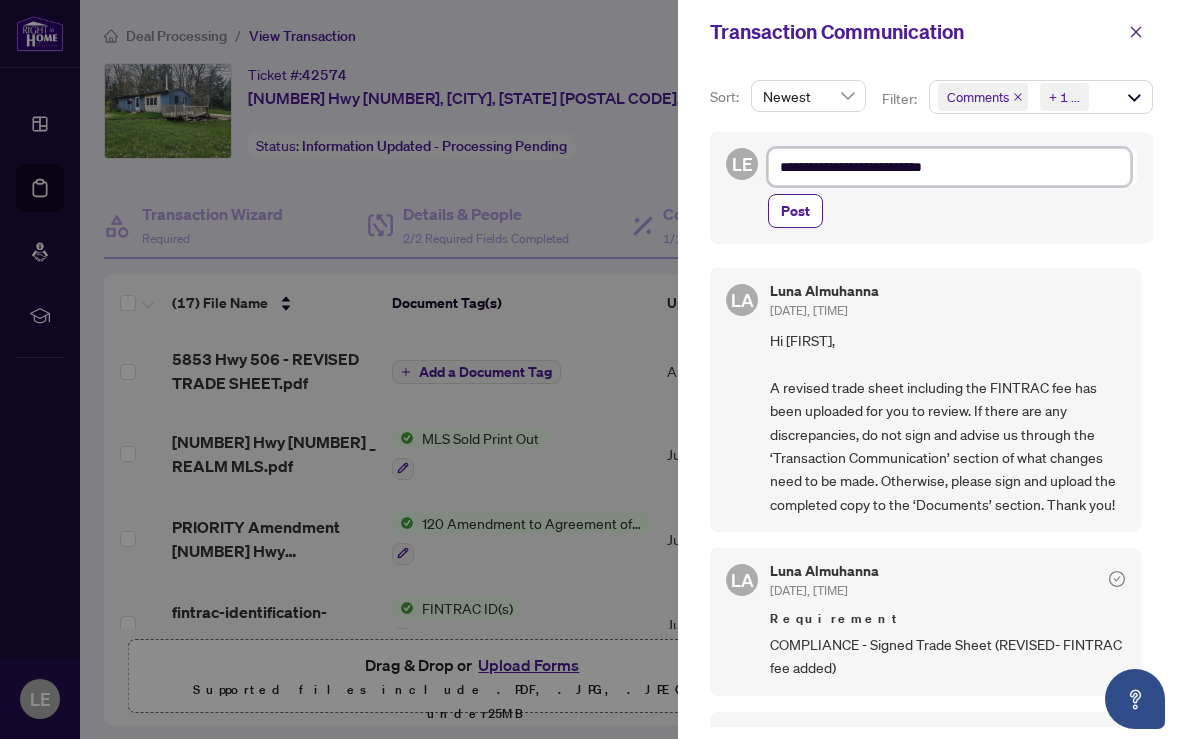 type on "**********" 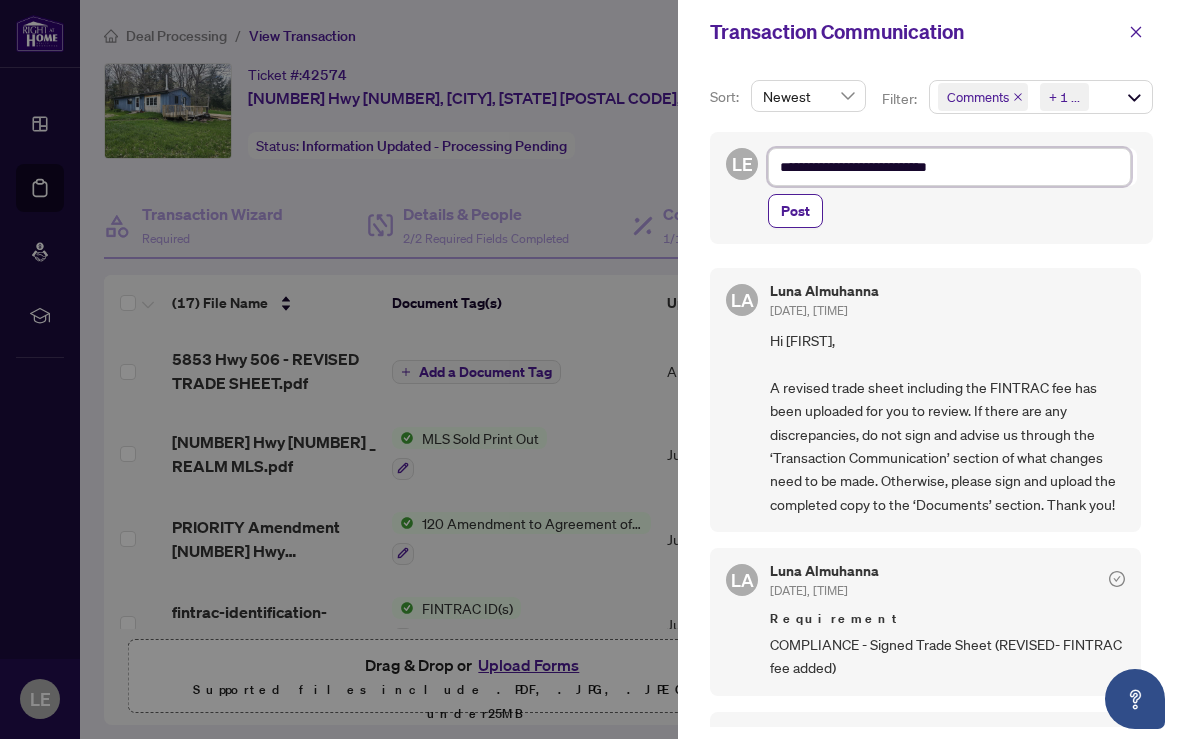 type on "**********" 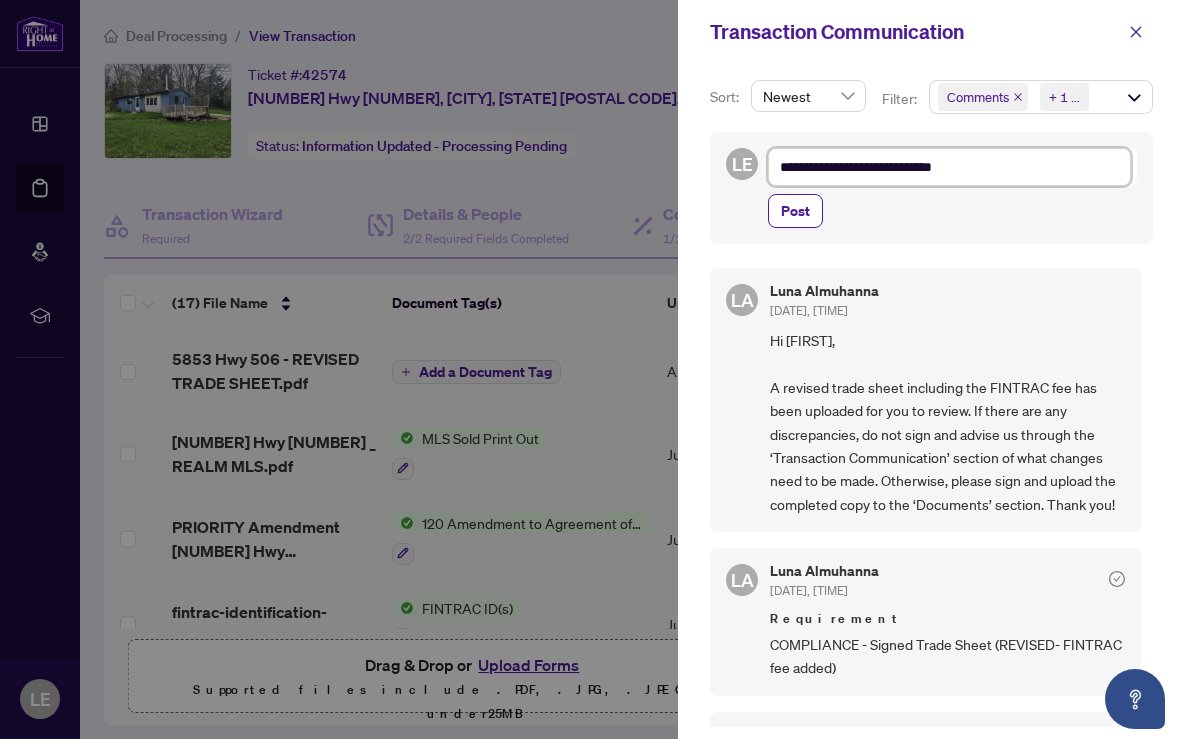 type on "**********" 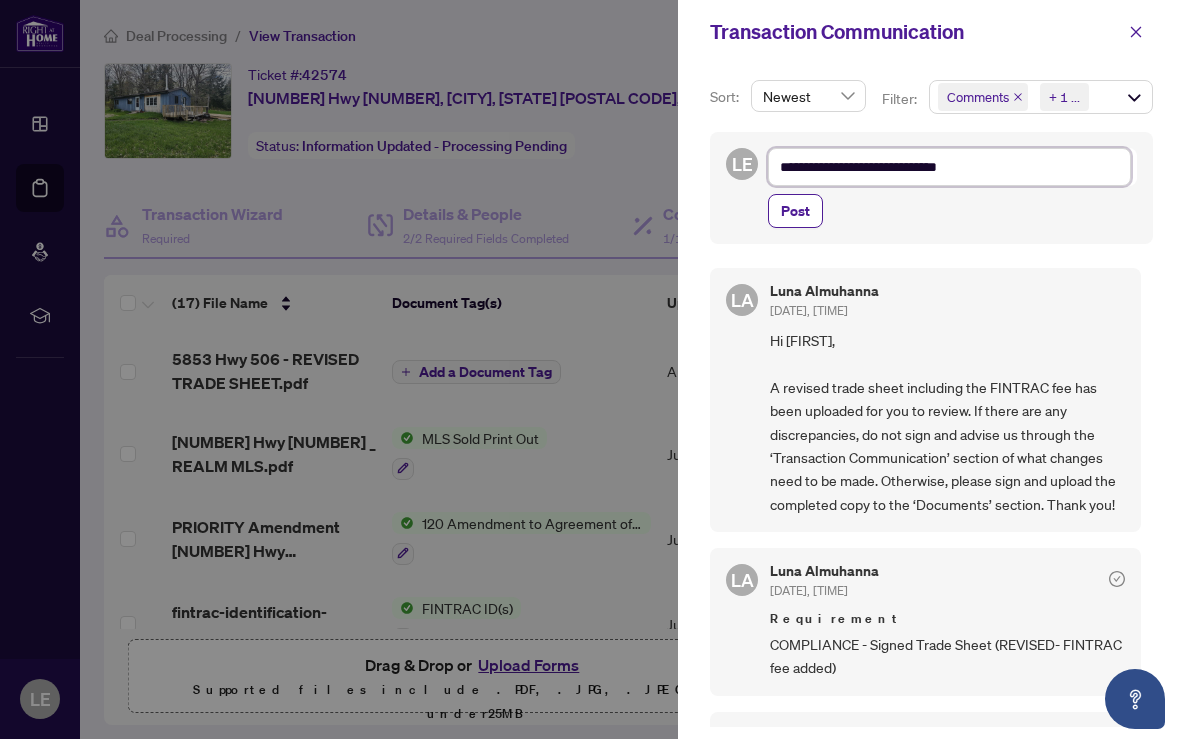 type on "**********" 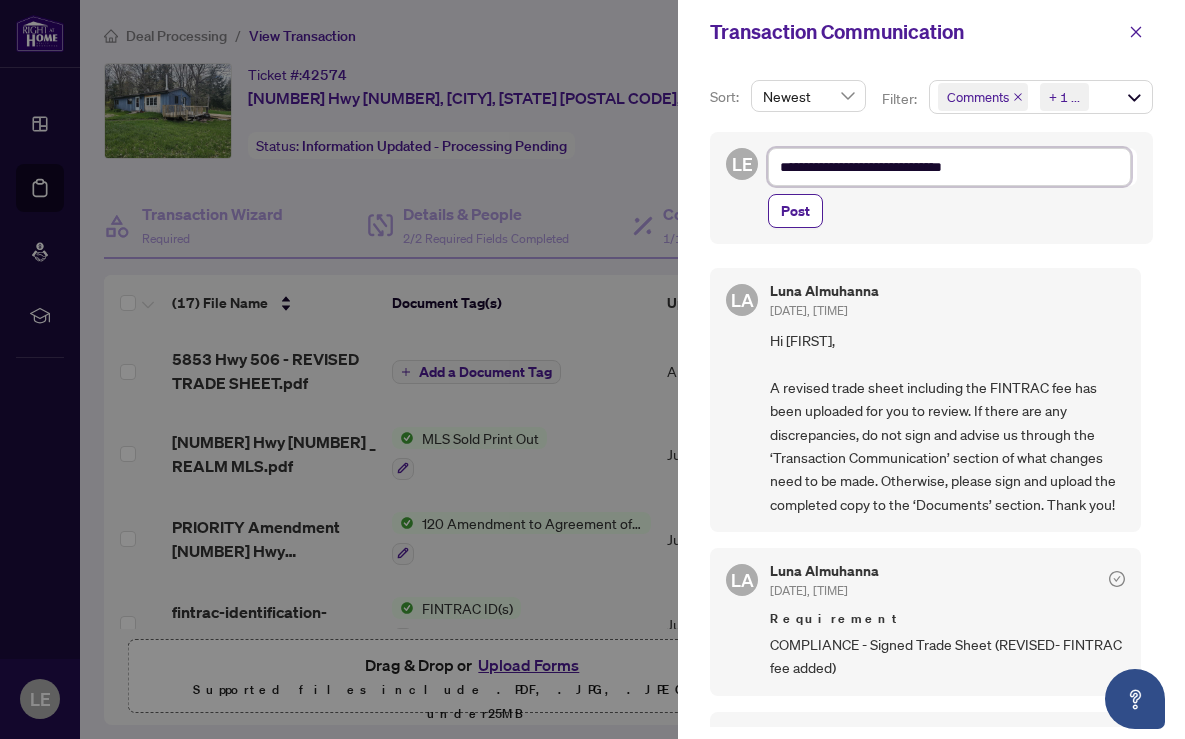 type on "**********" 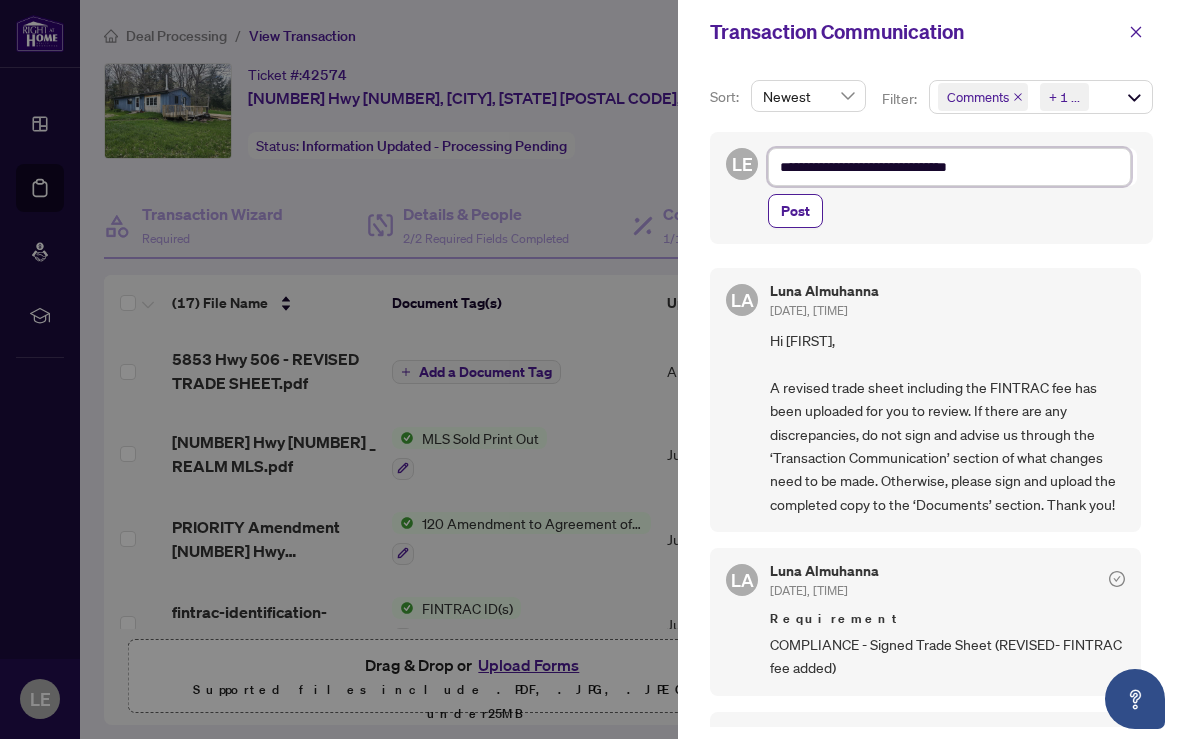 type on "**********" 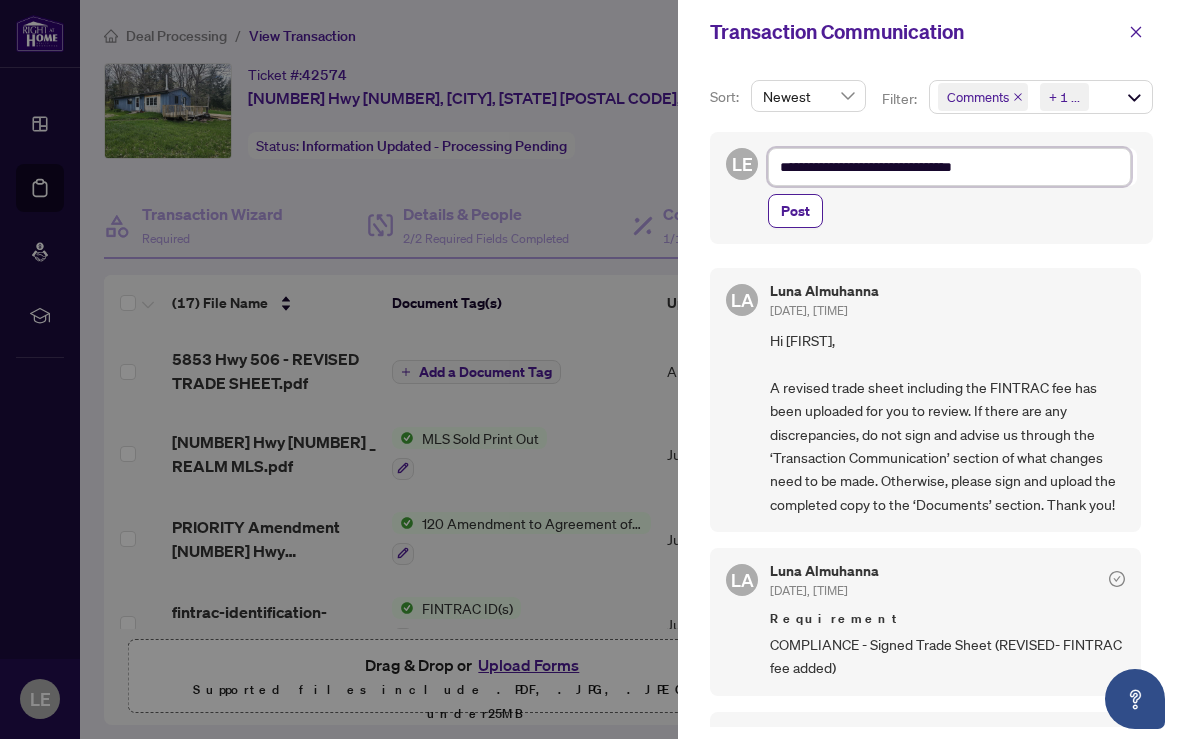 type on "**********" 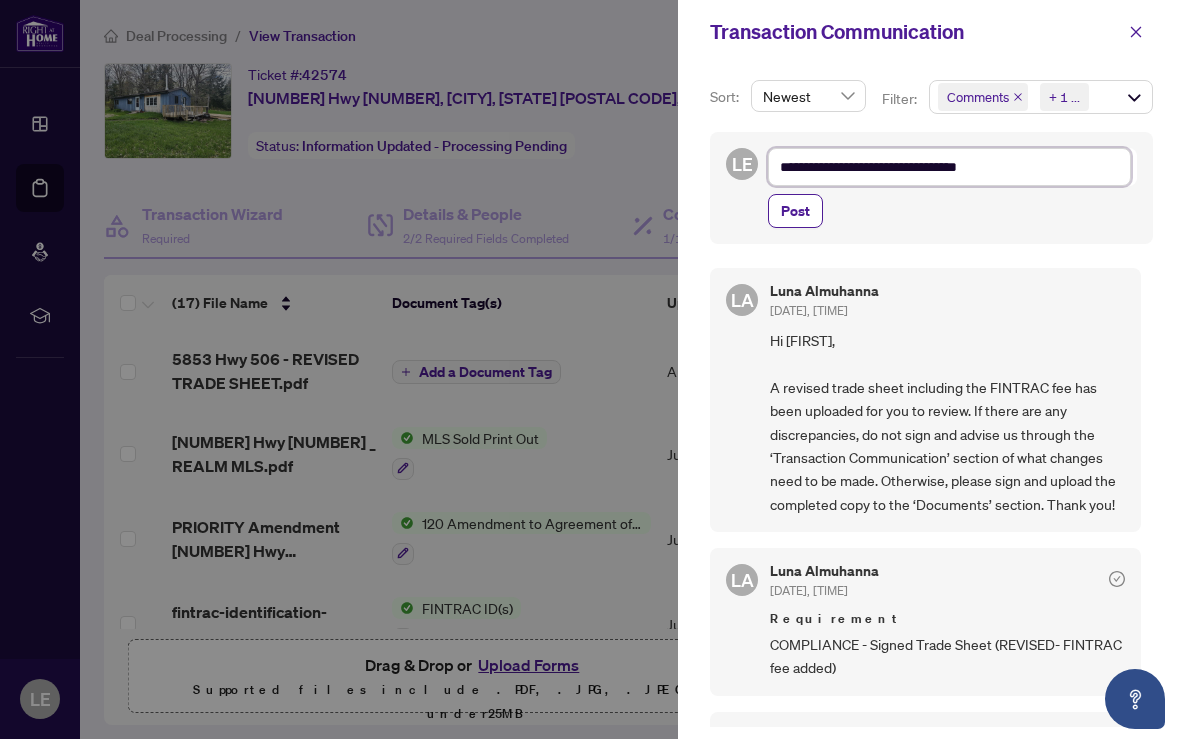 type on "**********" 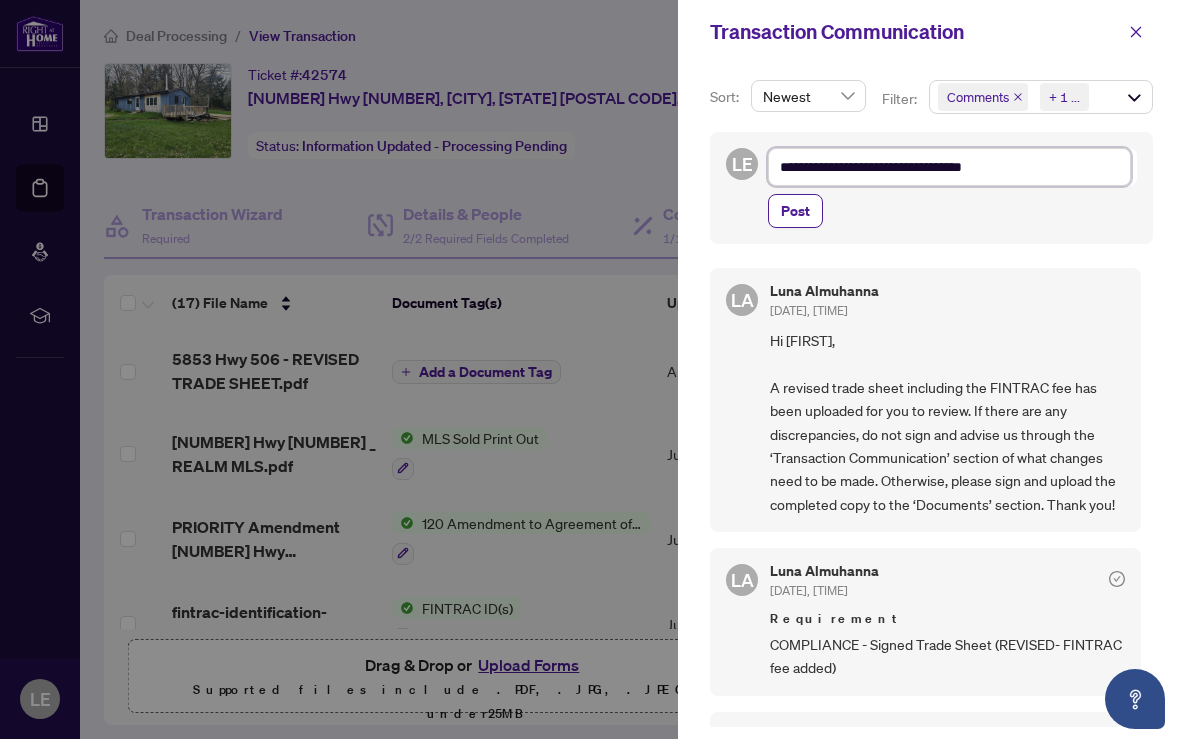 type on "**********" 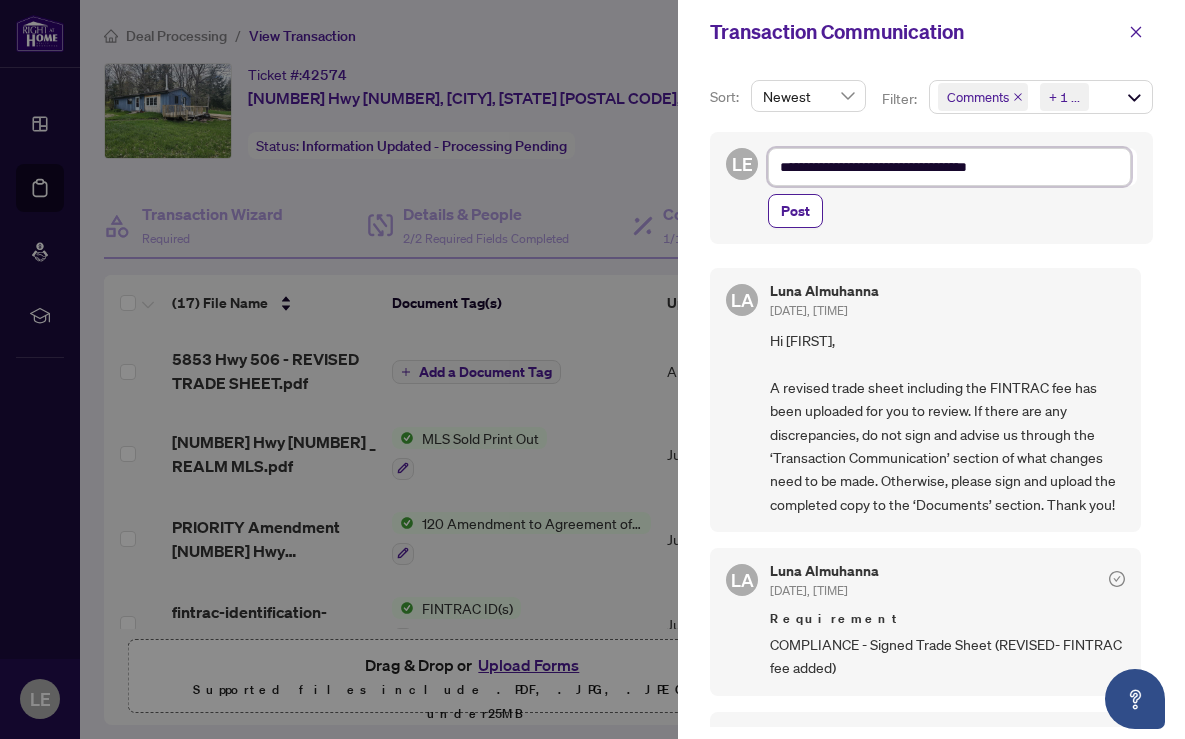 type on "**********" 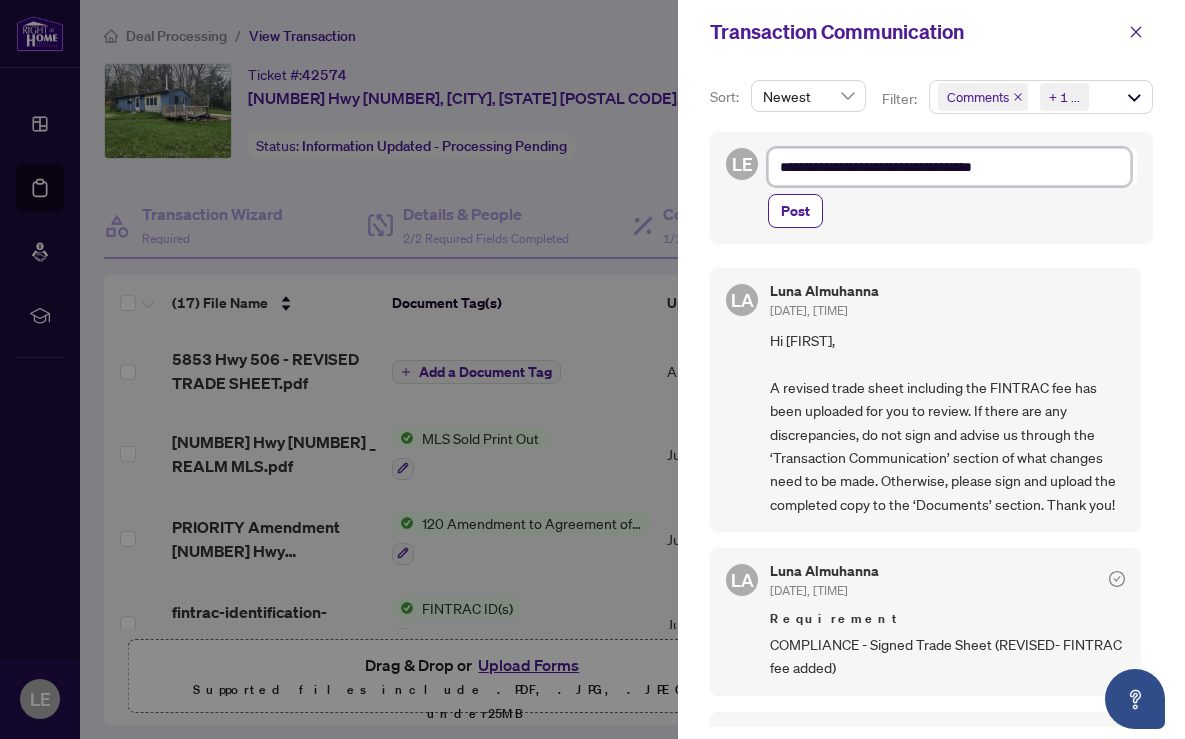 type on "**********" 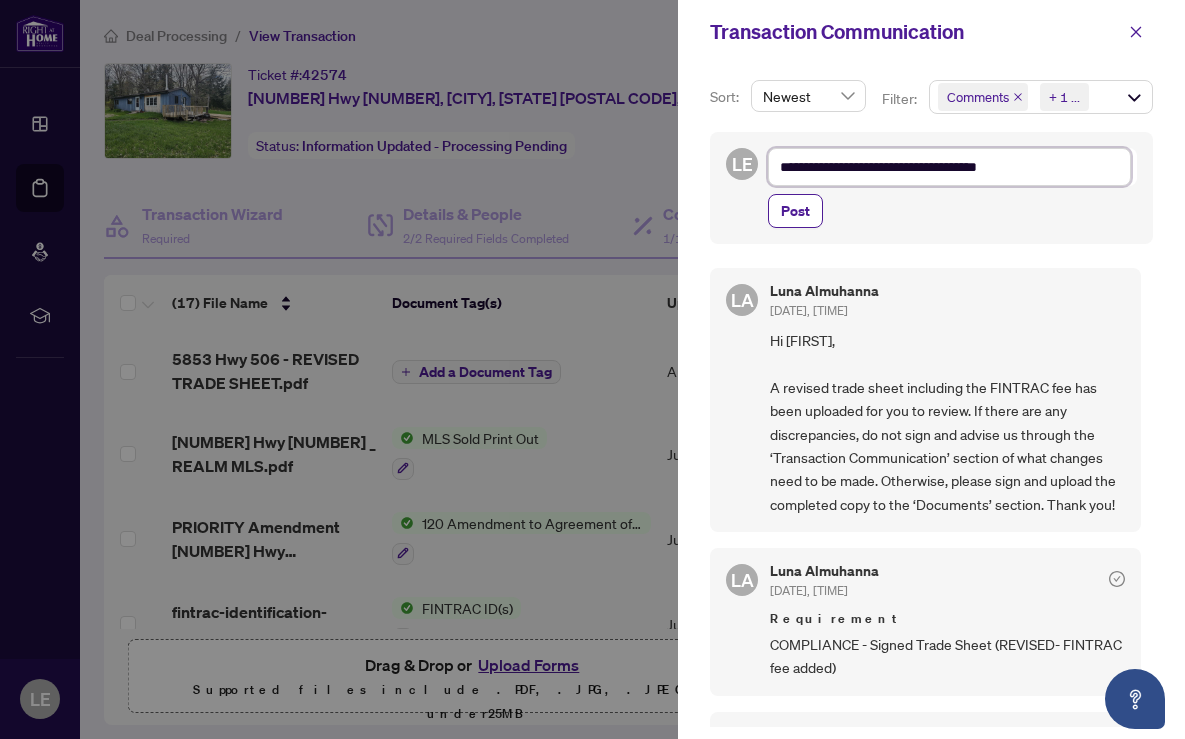 type on "**********" 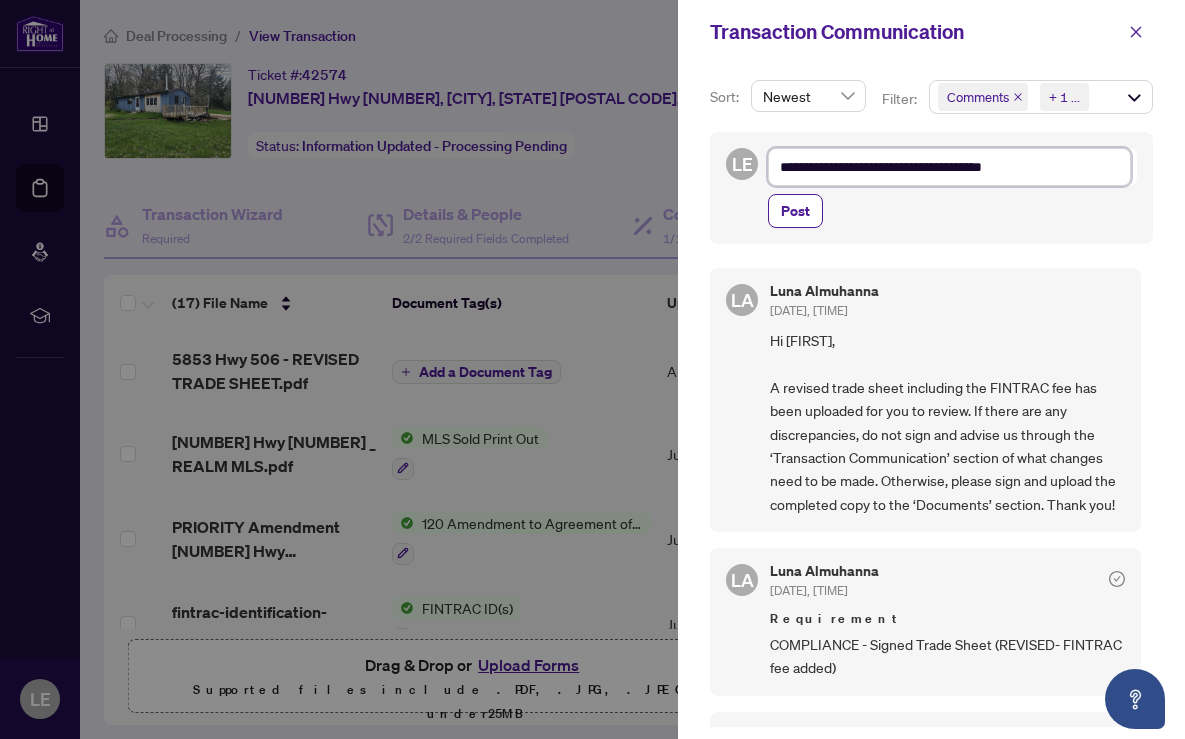 type on "**********" 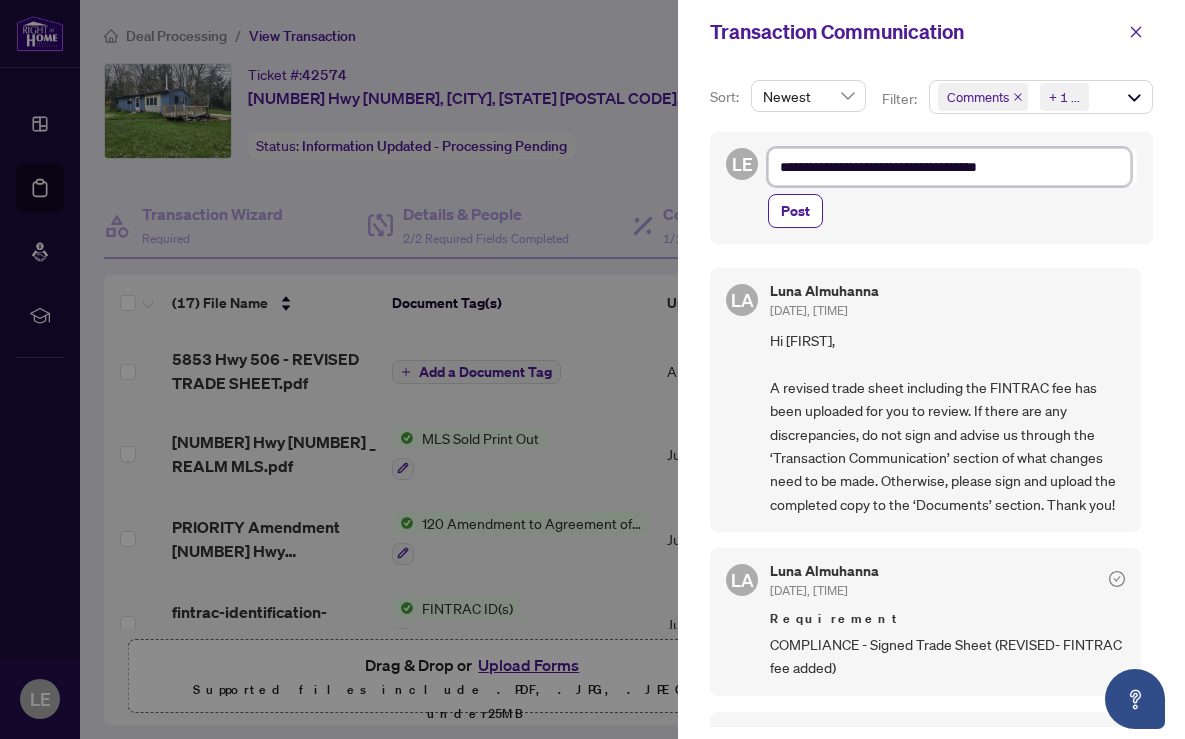 type on "**********" 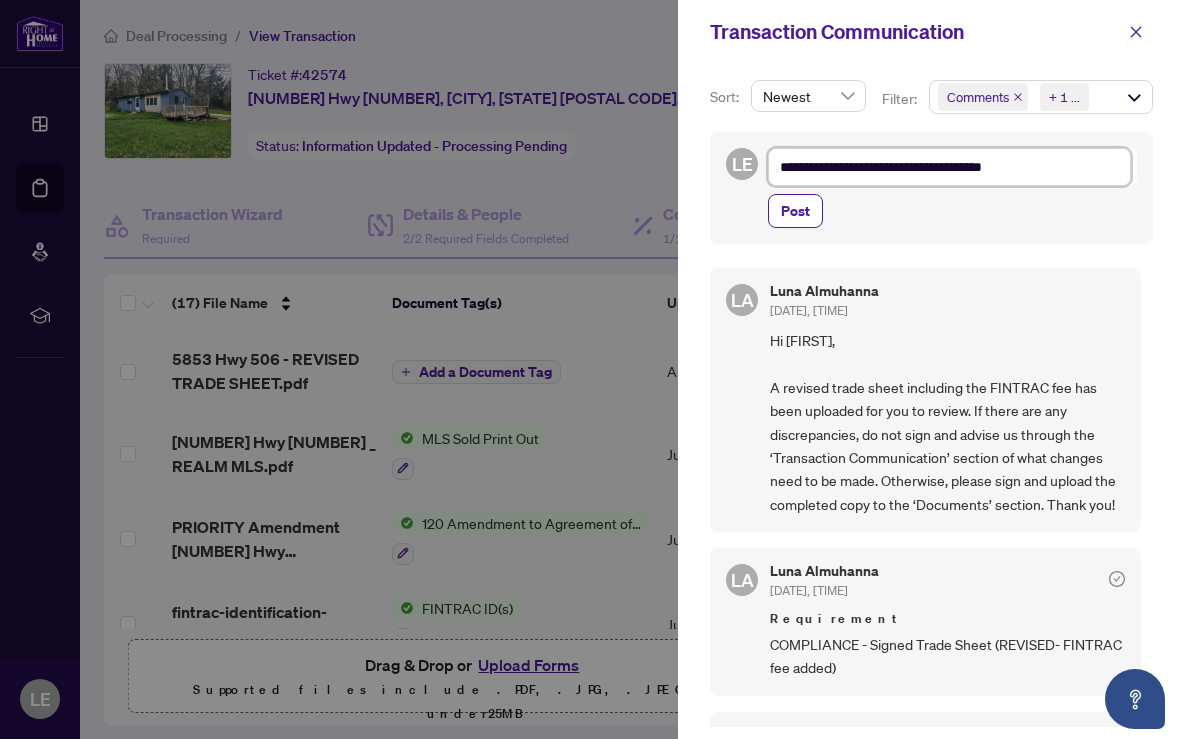 type on "**********" 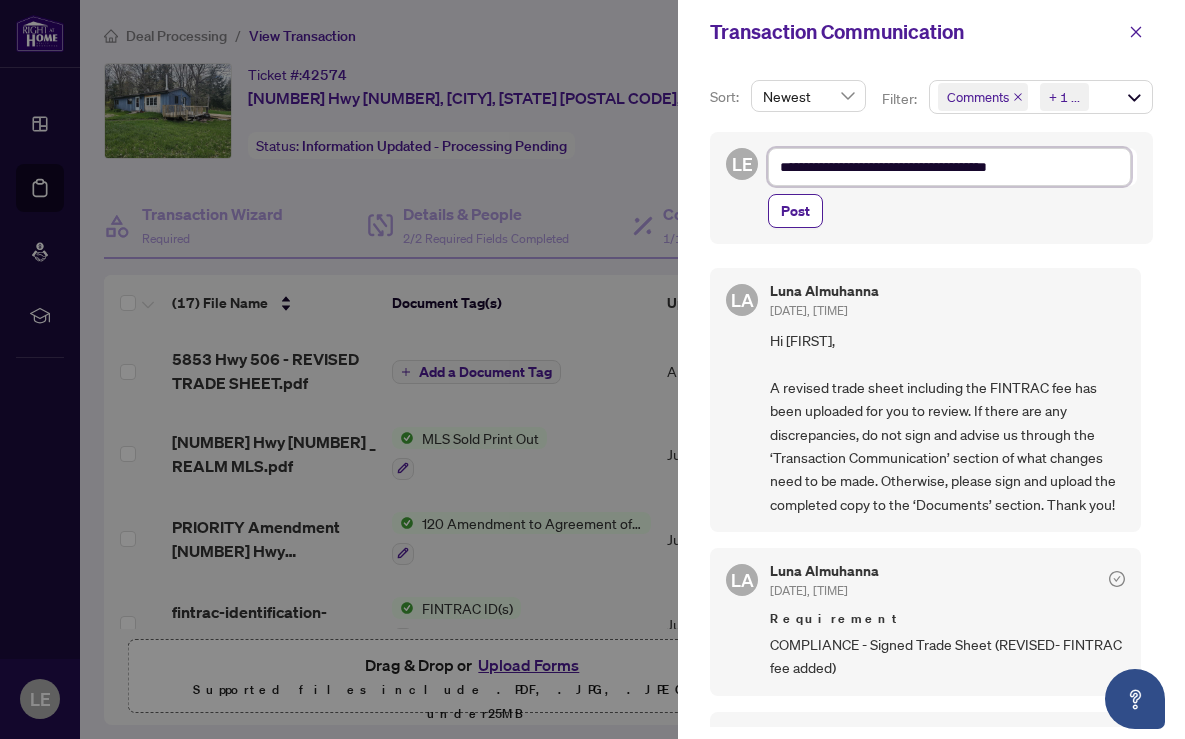 type on "**********" 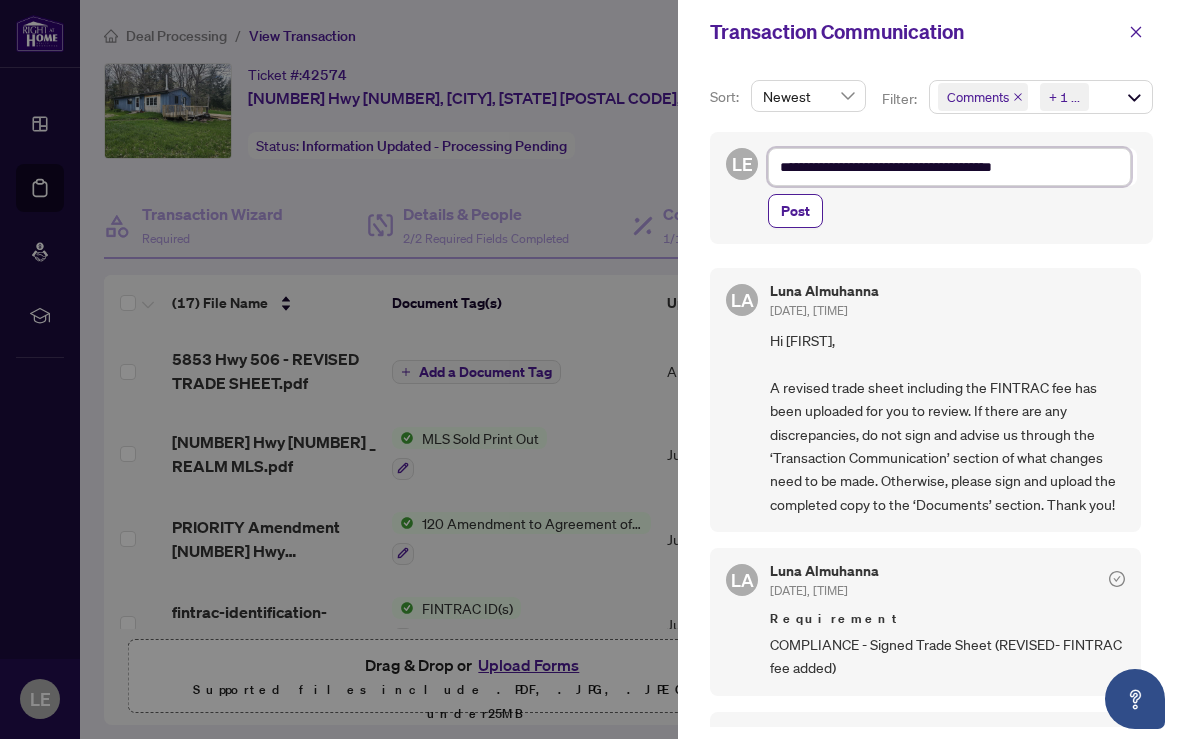 type on "**********" 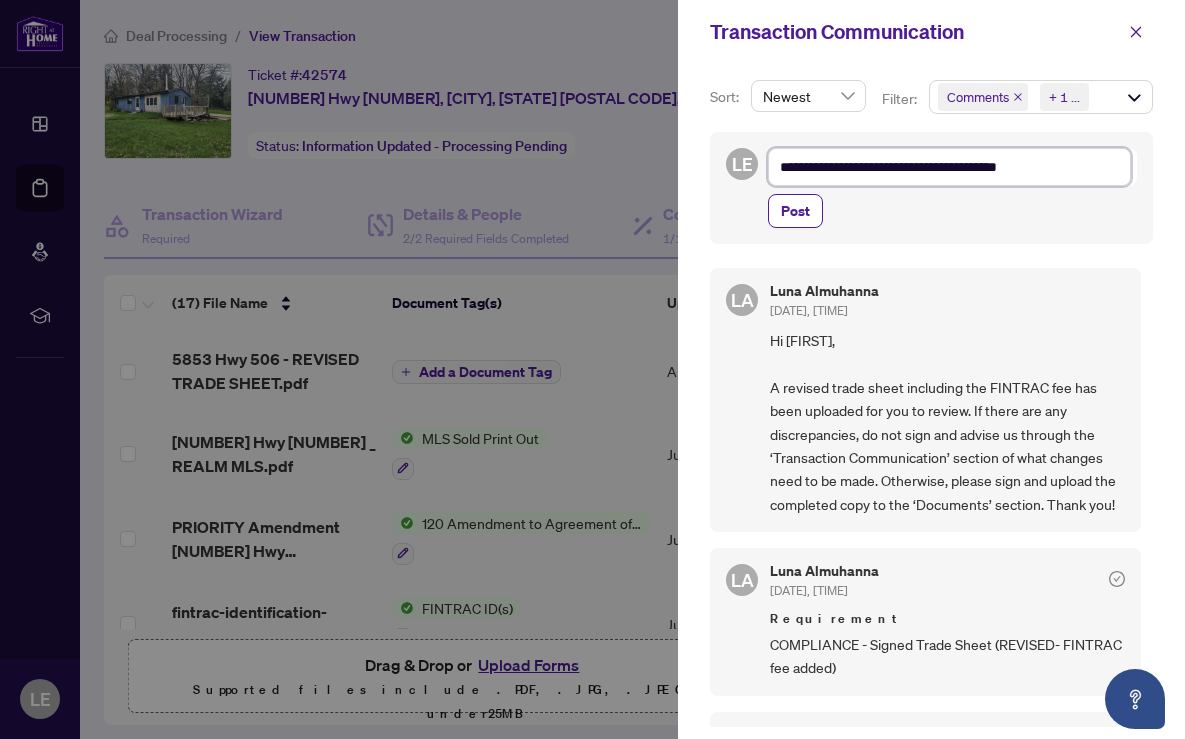 type on "**********" 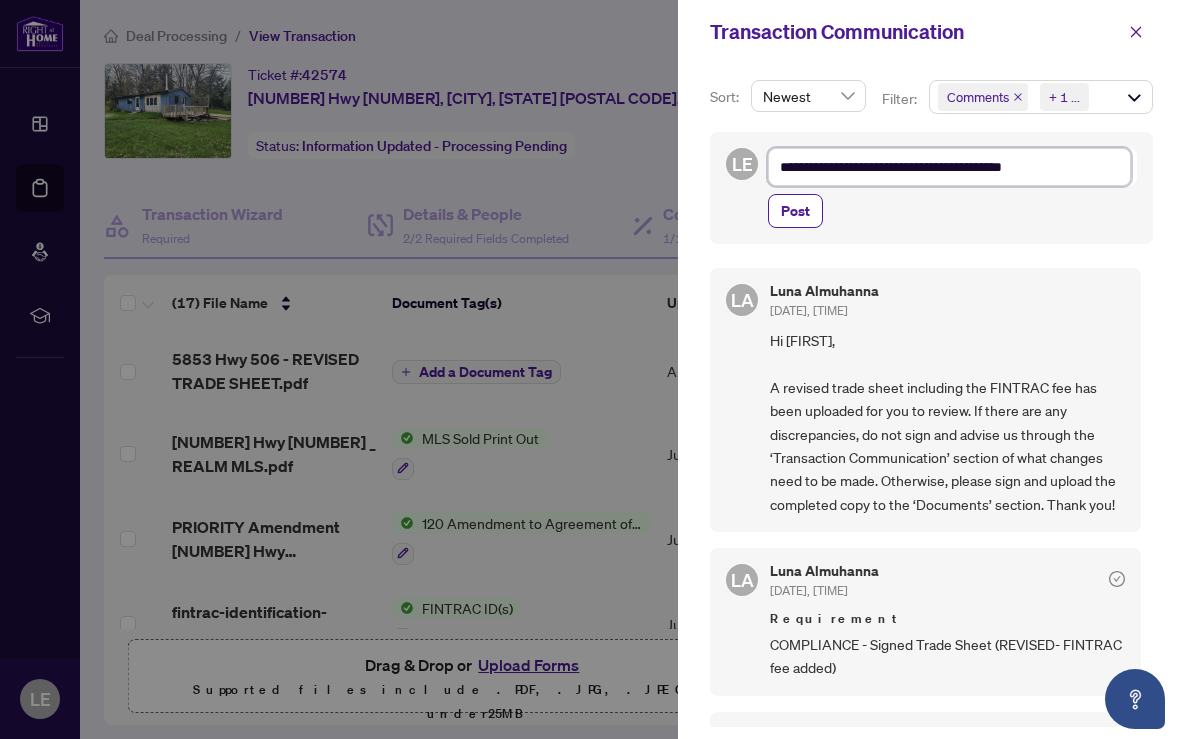 type on "**********" 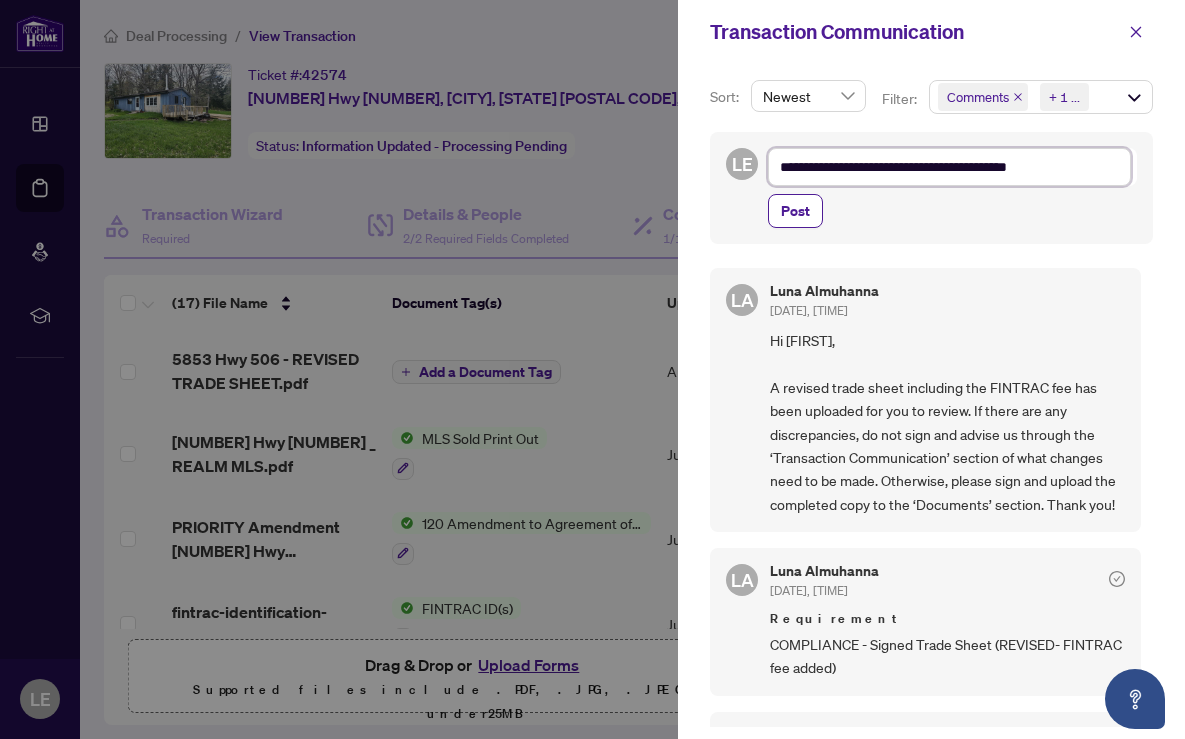 type on "**********" 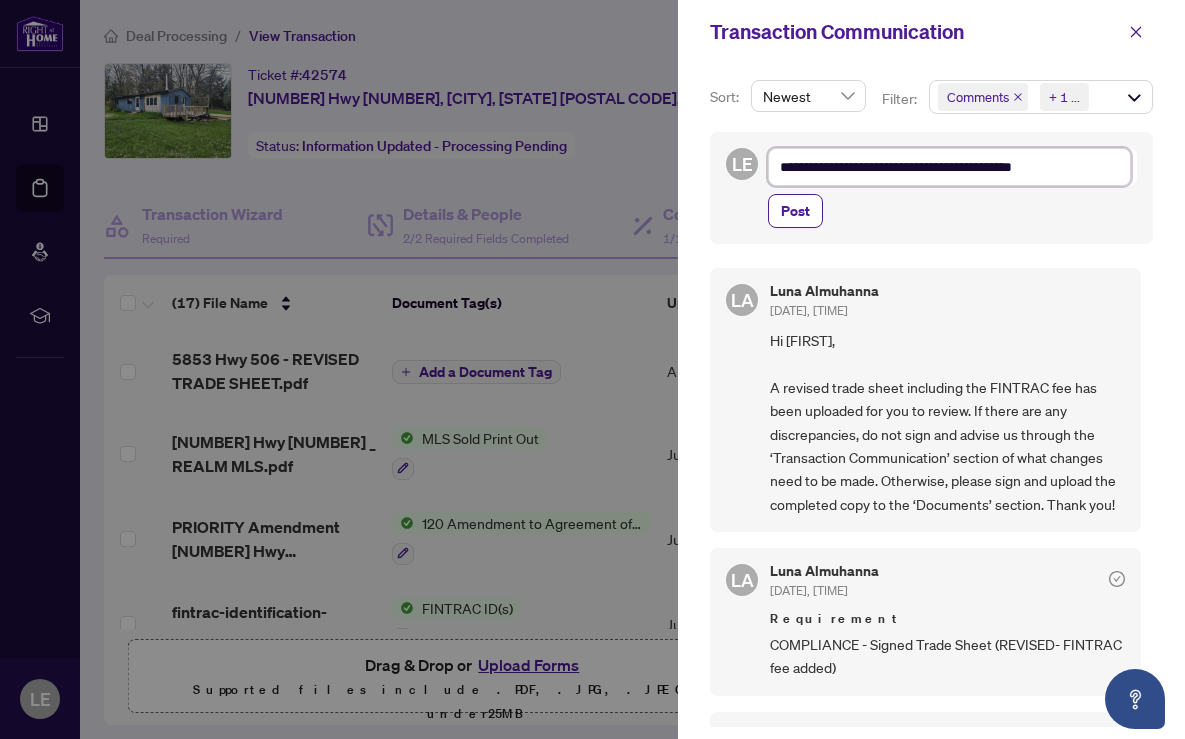 type on "**********" 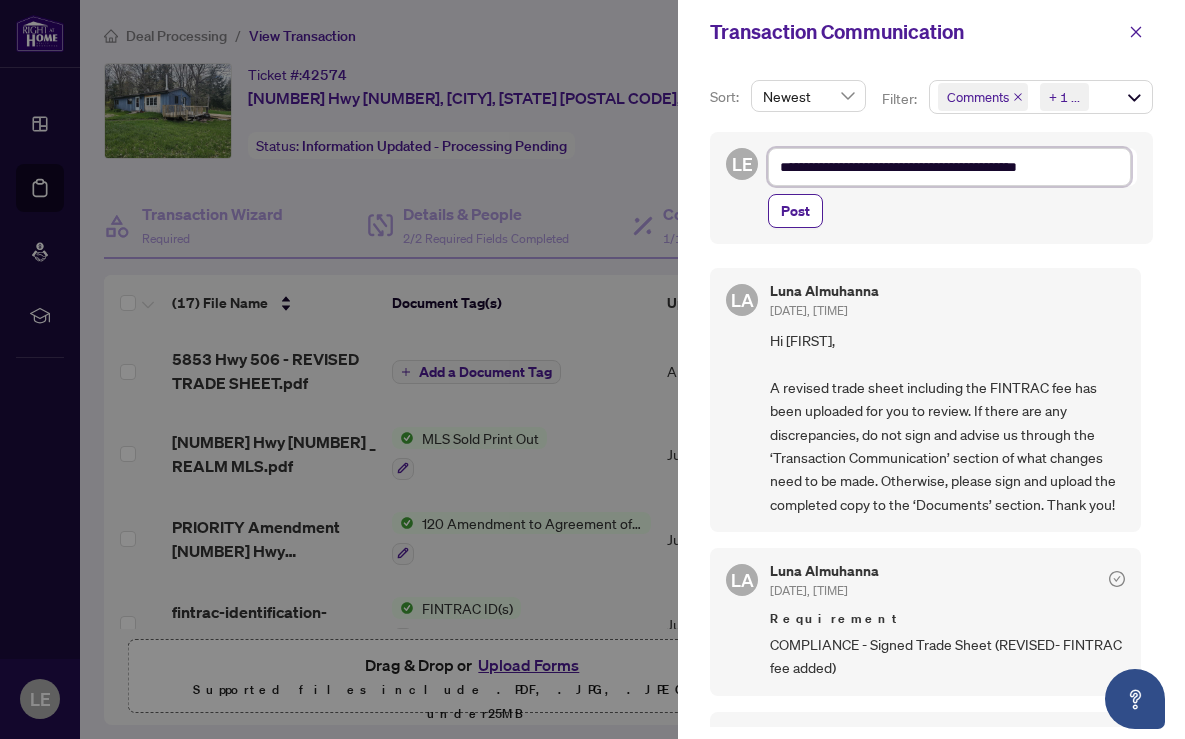 type on "**********" 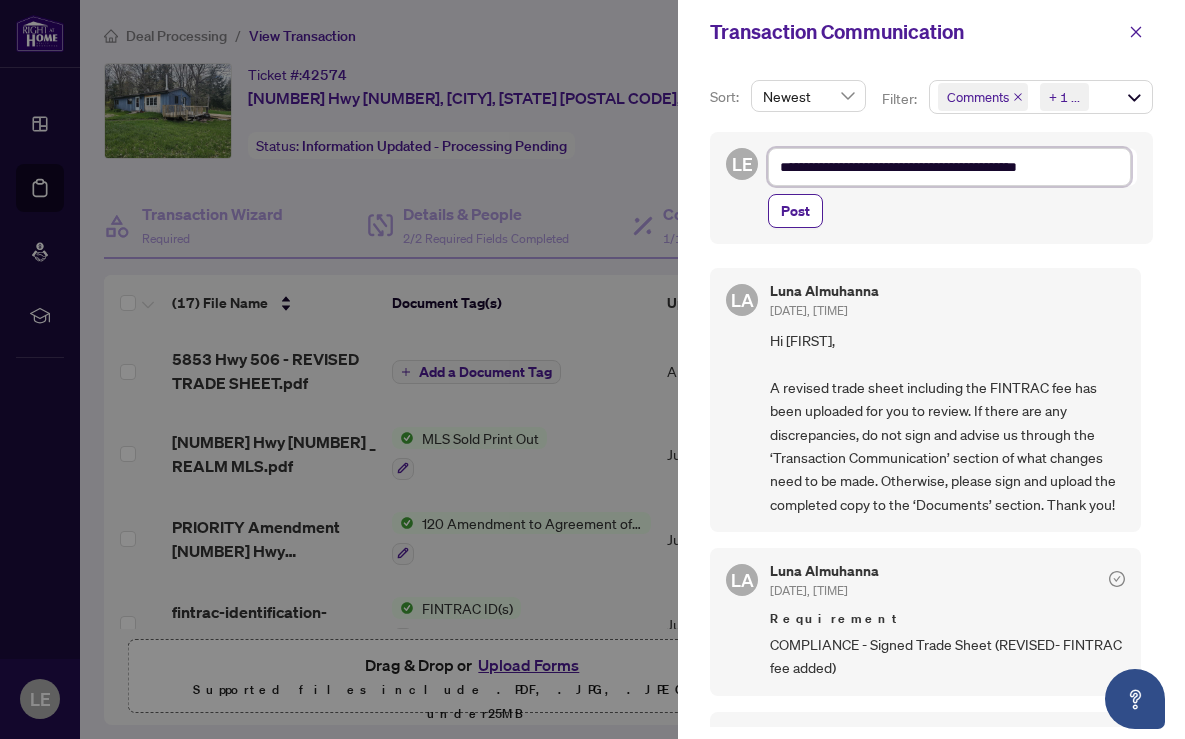 drag, startPoint x: 1087, startPoint y: 175, endPoint x: 708, endPoint y: 175, distance: 379 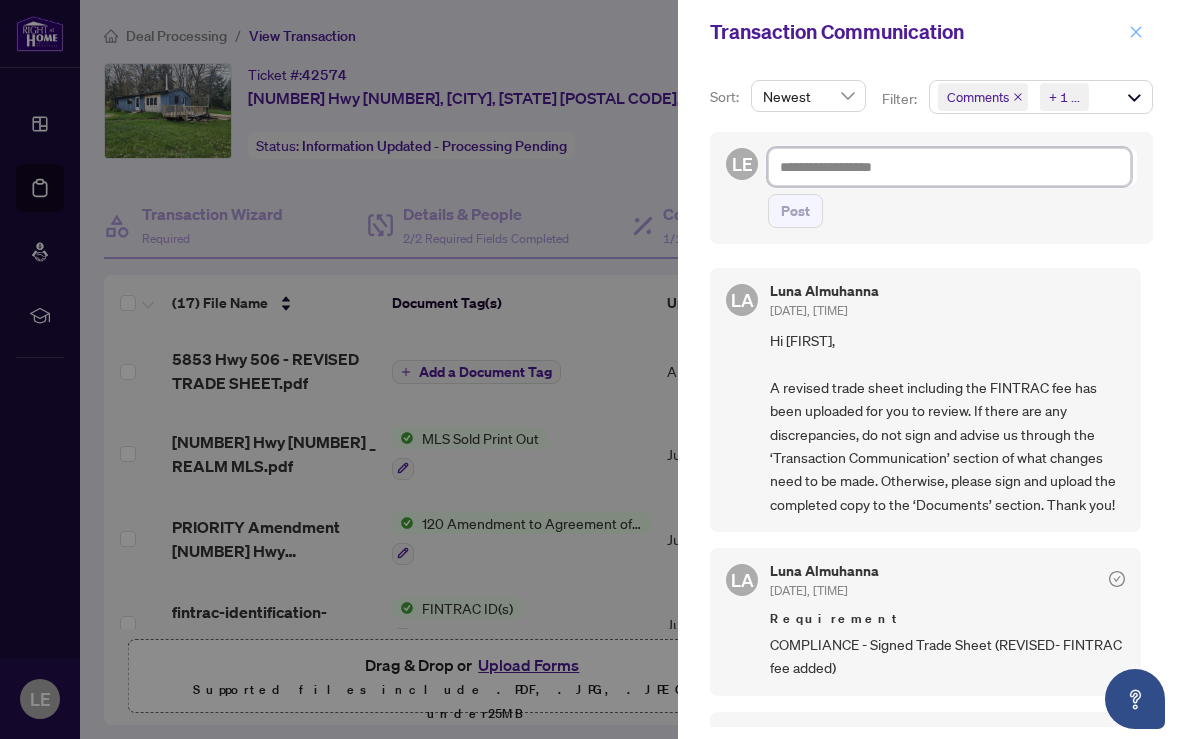 type 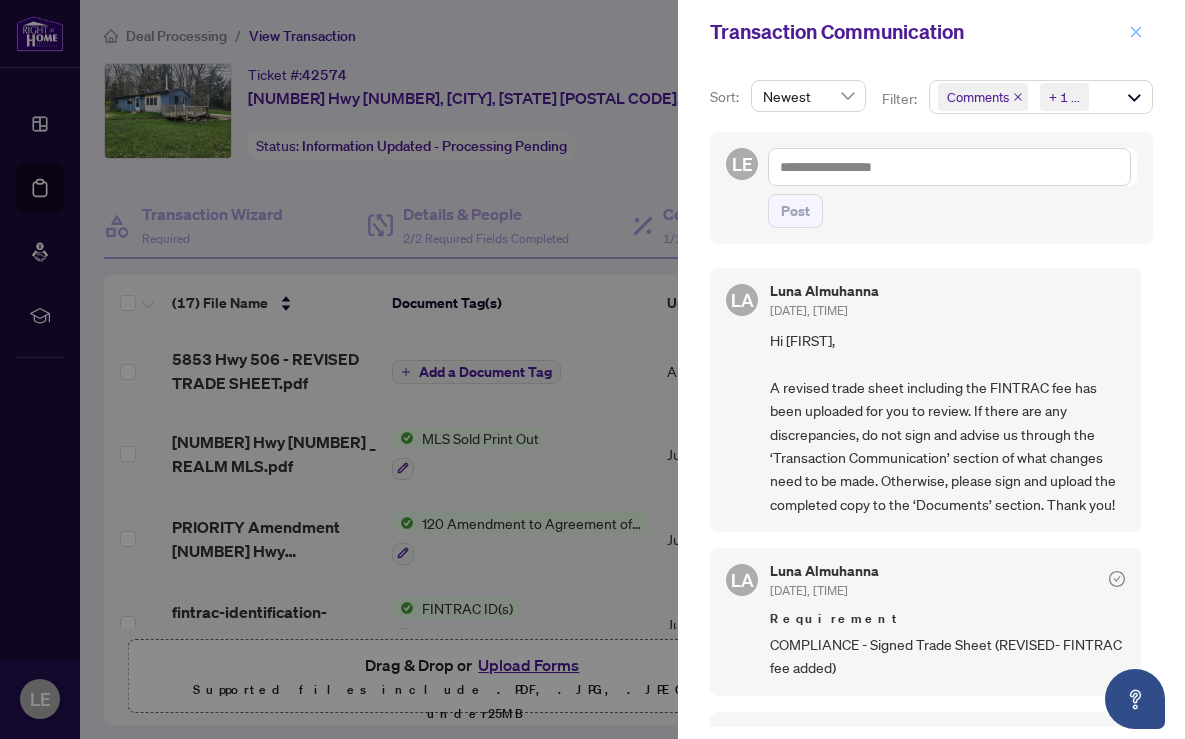 click at bounding box center (1136, 32) 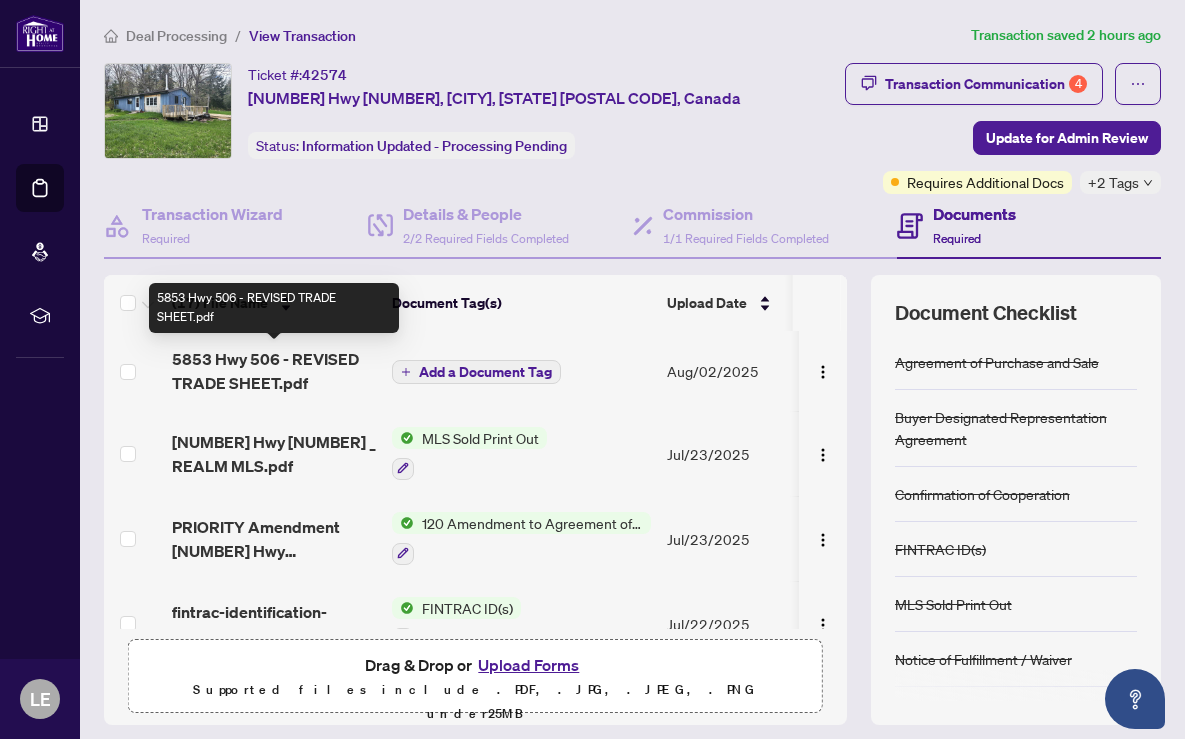 click on "5853 Hwy 506 - REVISED TRADE SHEET.pdf" at bounding box center (274, 371) 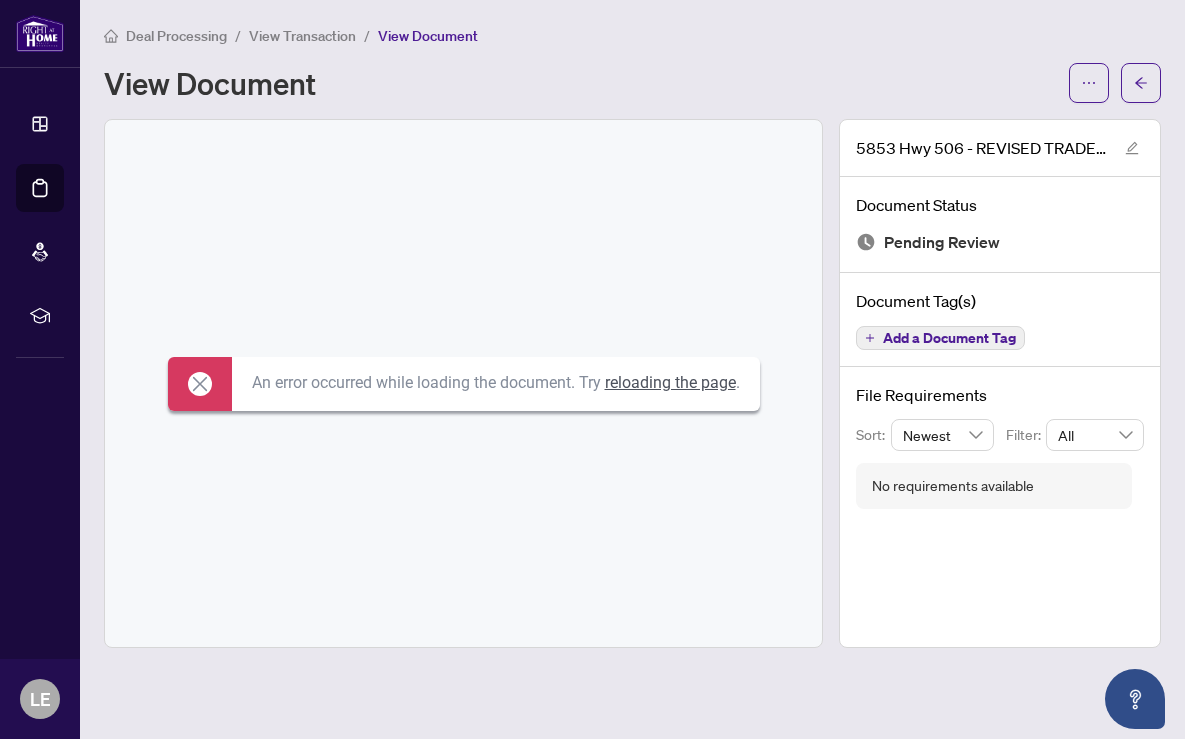 click on "reloading the page" at bounding box center [670, 382] 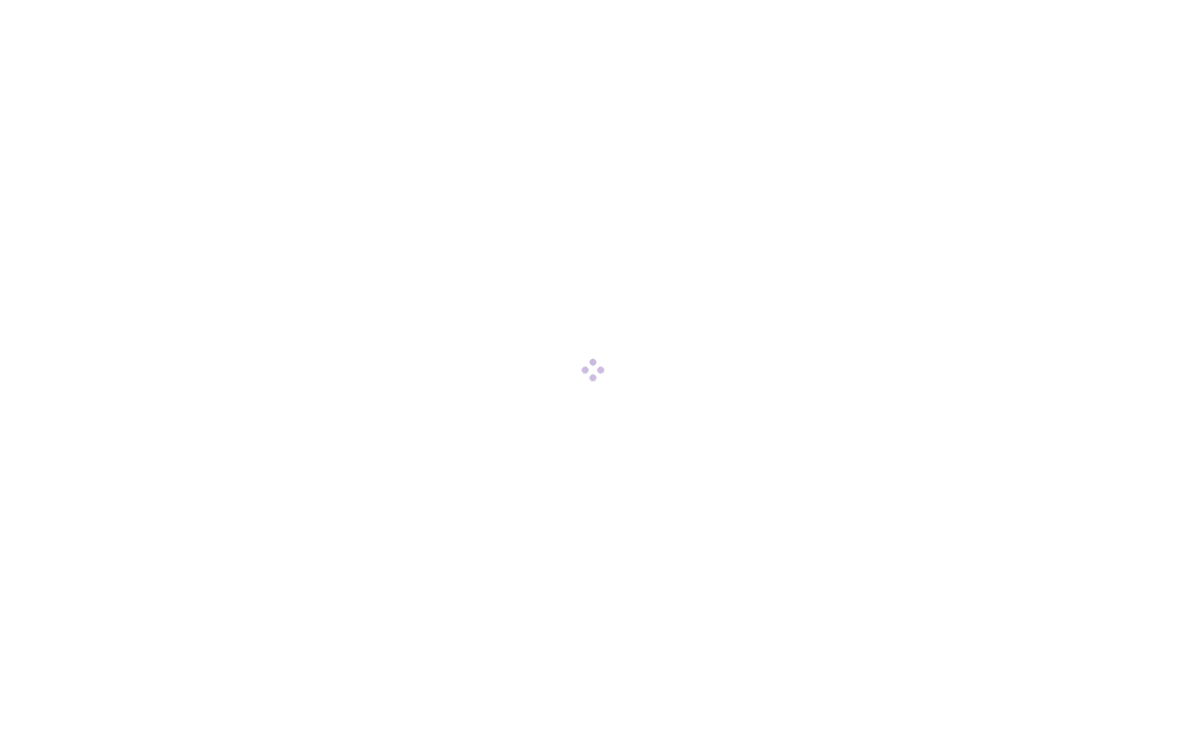scroll, scrollTop: 0, scrollLeft: 0, axis: both 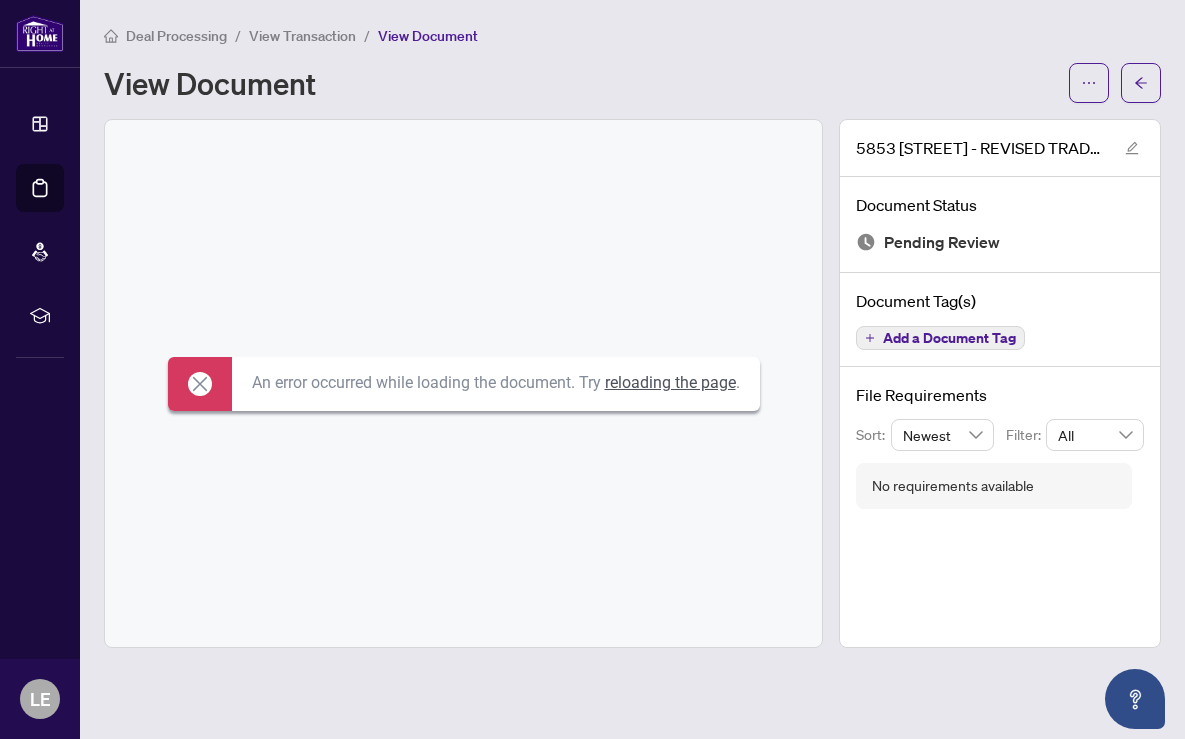 drag, startPoint x: 240, startPoint y: 381, endPoint x: 752, endPoint y: 378, distance: 512.0088 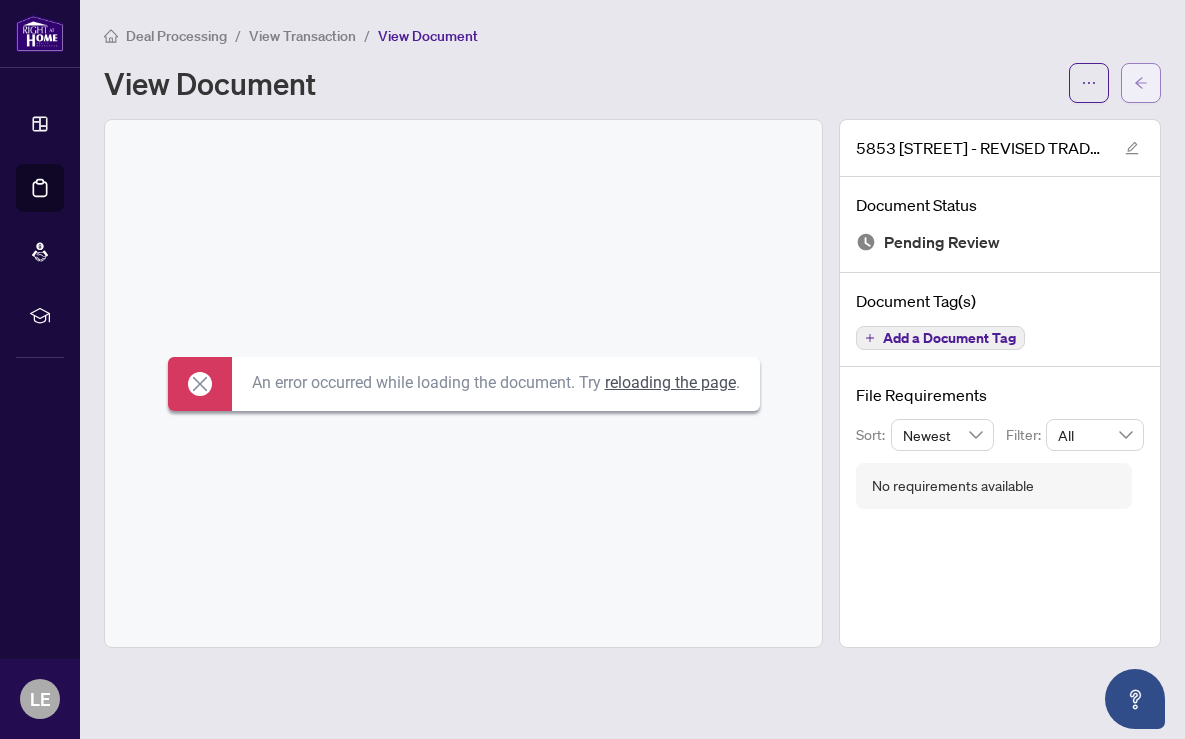 click 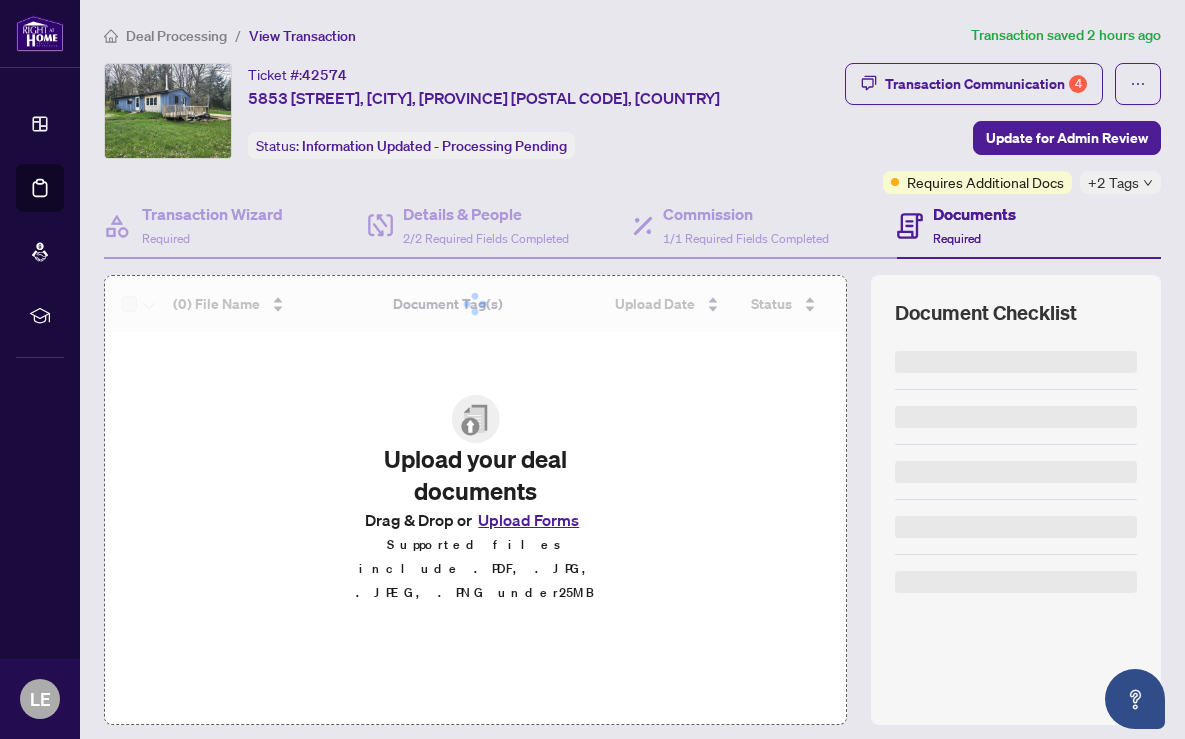 click on "Deal Processing / View Transaction Transaction saved   2 hours ago Ticket #:  42574 5853 Hwy 506, Cloyne, Ontario K0H 1K0, Canada Status:   Information Updated - Processing Pending Transaction Communication 4 Update for Admin Review Requires Additional Docs +2 Tags Transaction Wizard Required Details & People 2/2 Required Fields Completed Commission 1/1 Required Fields Completed Documents Required (0) File Name Document Tag(s) Upload Date Status             Simple Empty No data Upload your deal documents Drag & Drop or Upload Forms Supported files include   .PDF, .JPG, .JPEG, .PNG   under  25 MB Document Checklist Previous Tab Next Tab" at bounding box center [632, 438] 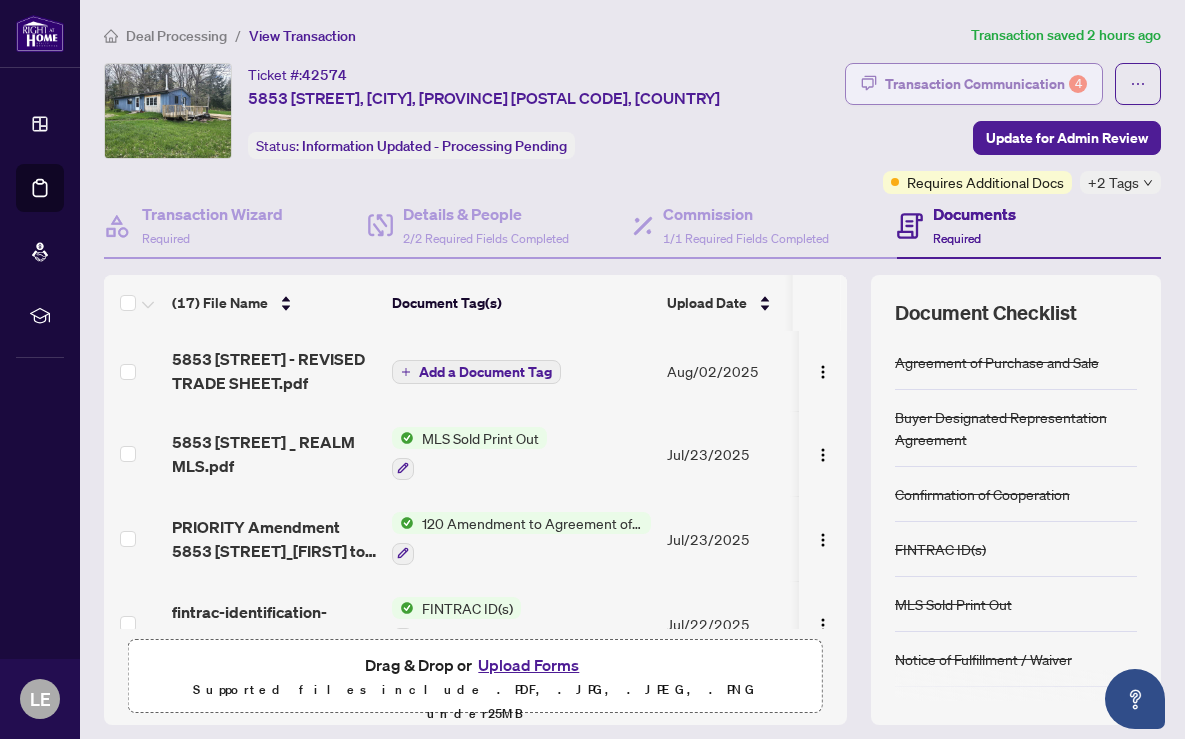 click on "Transaction Communication 4" at bounding box center [986, 84] 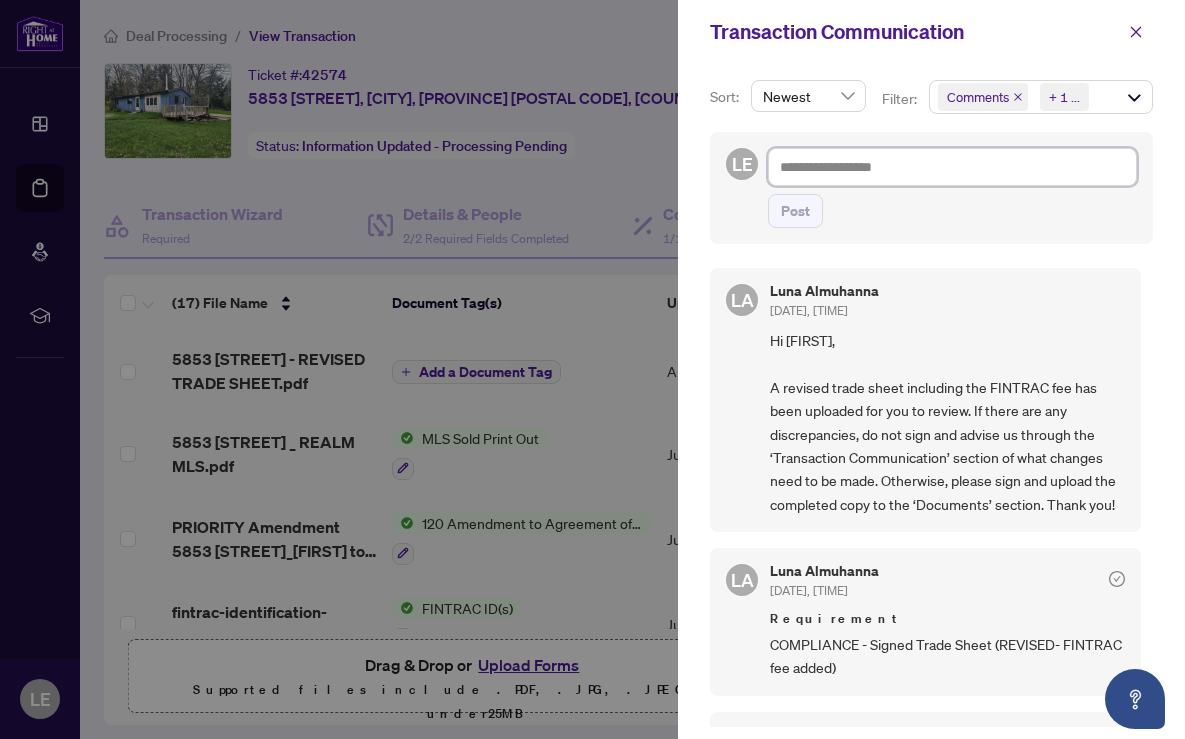 click at bounding box center [952, 167] 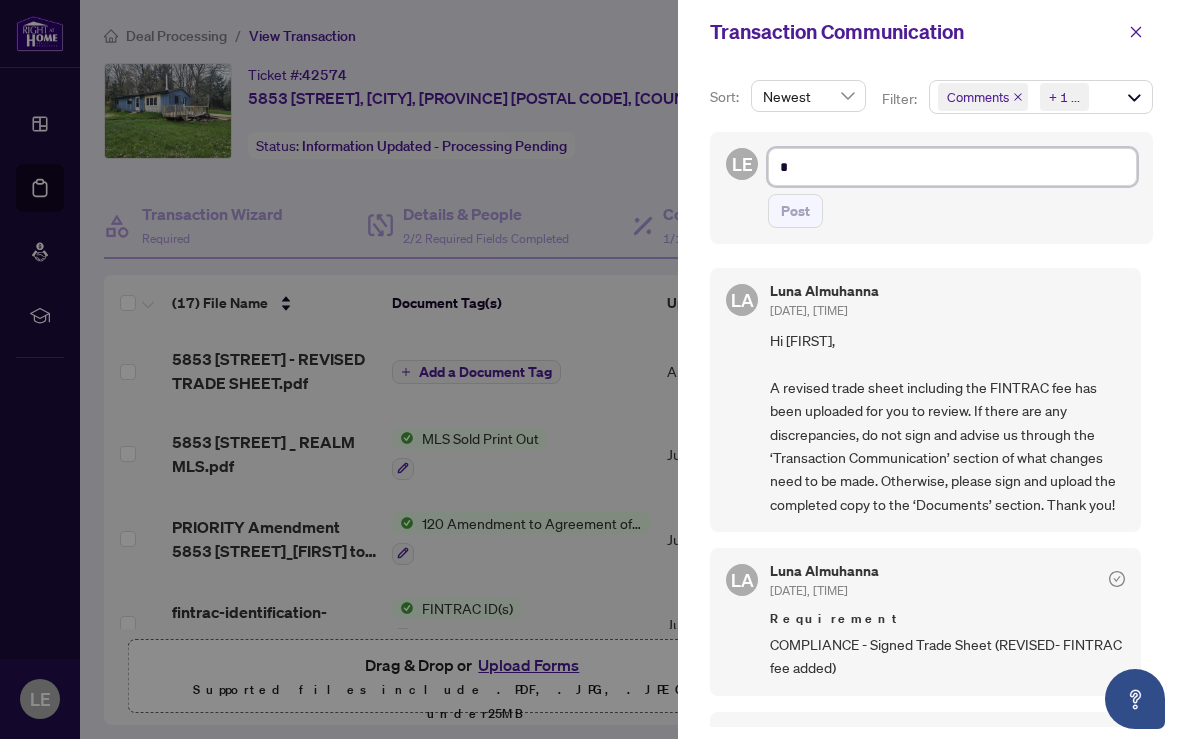 type on "**" 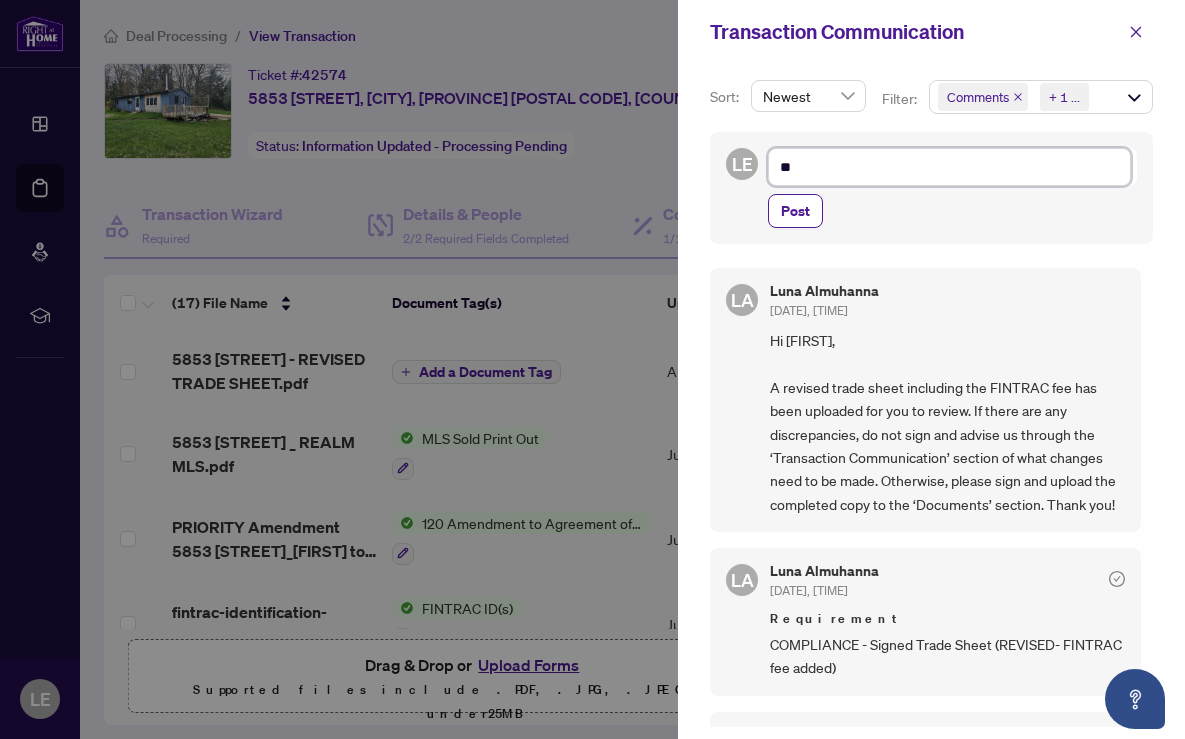 type on "***" 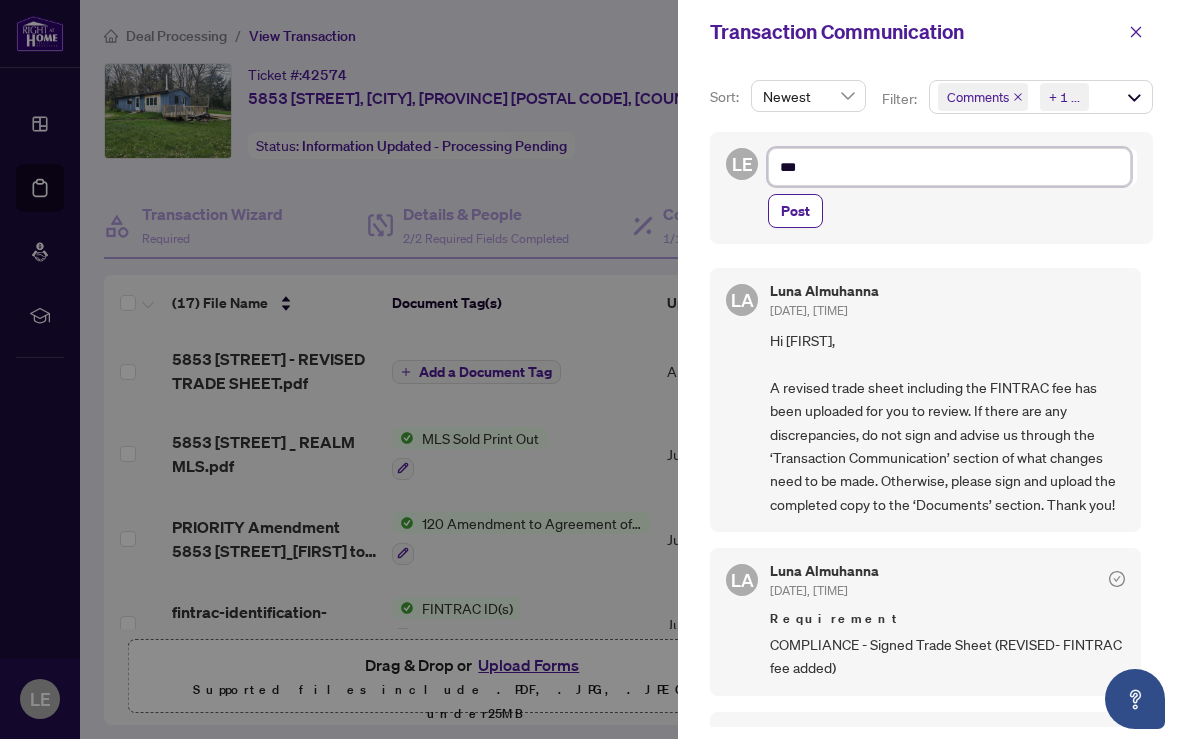 type on "****" 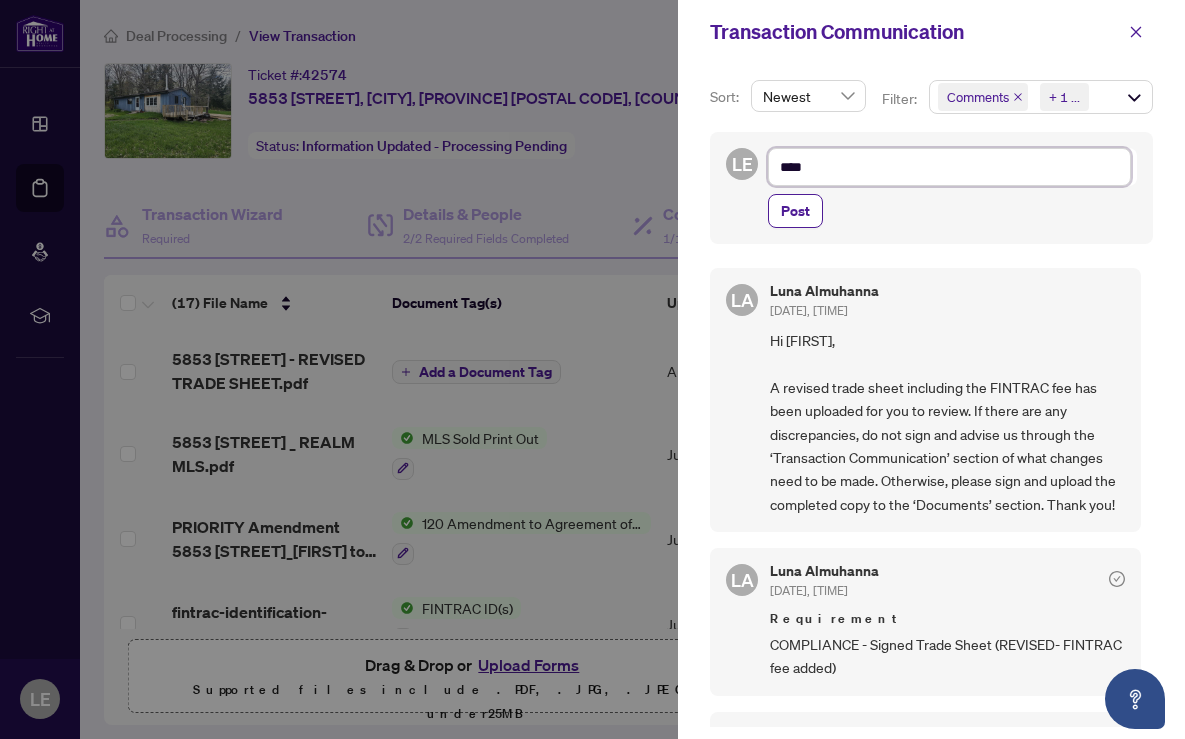 type on "*****" 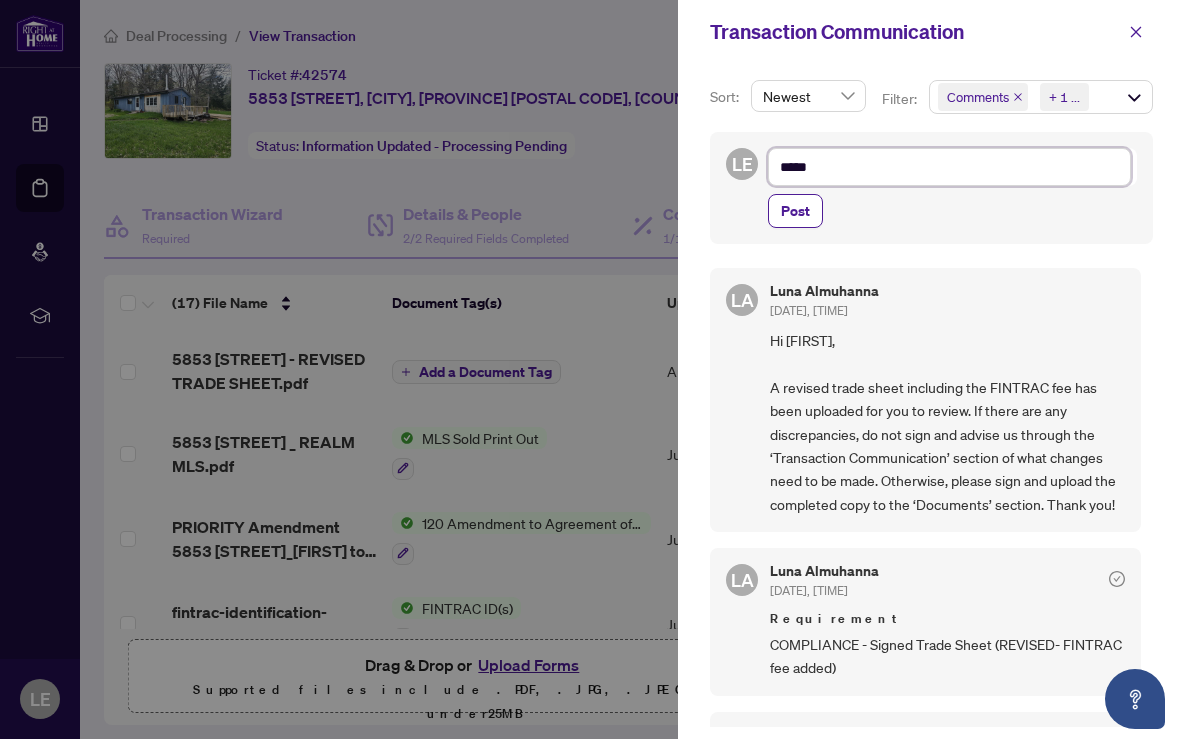type on "******" 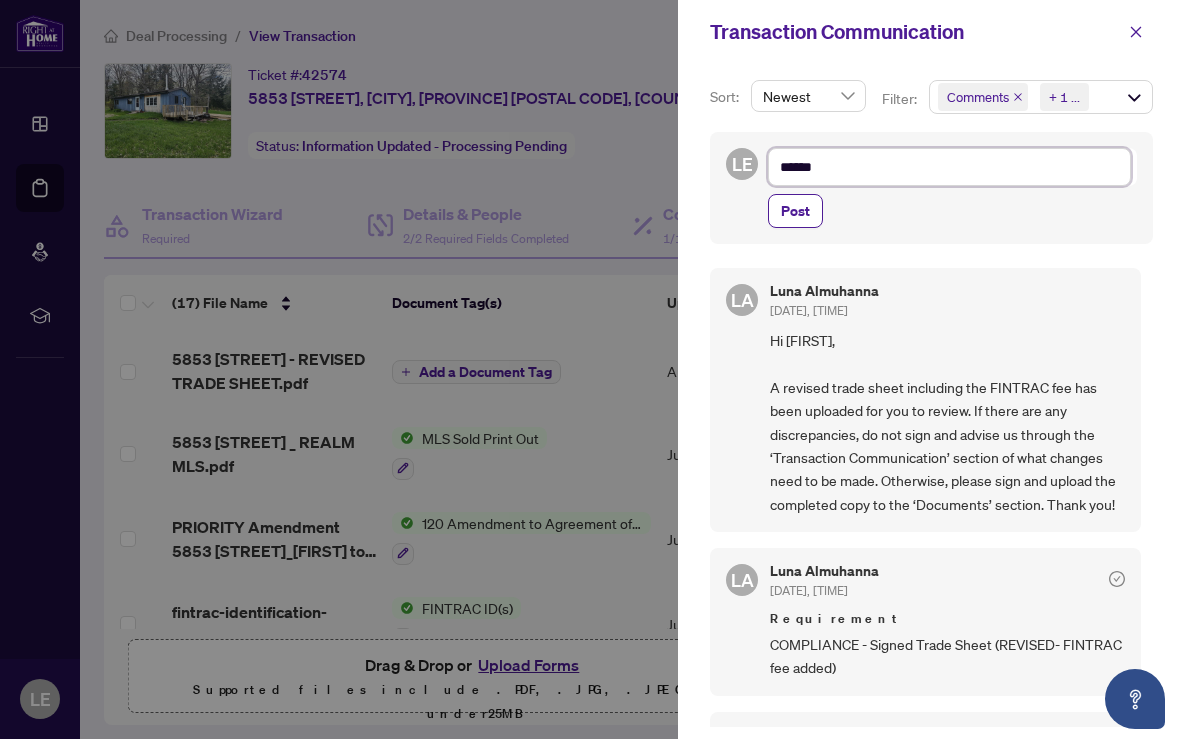type on "******" 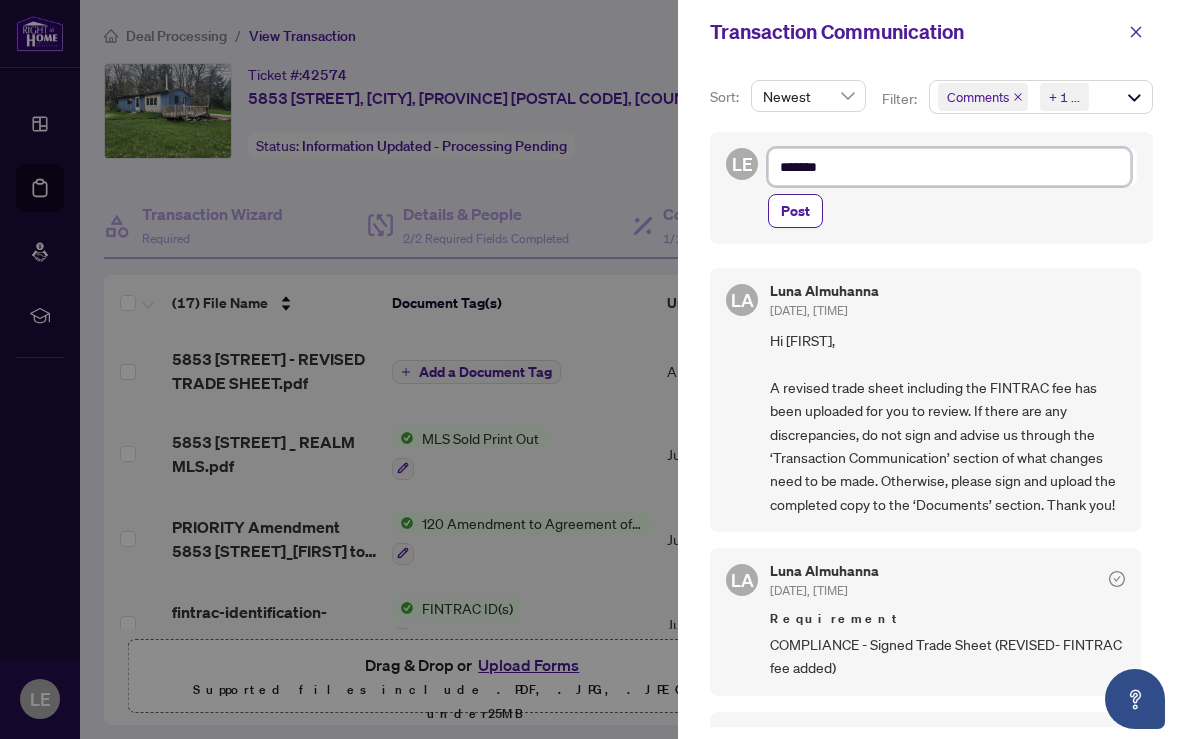 type on "********" 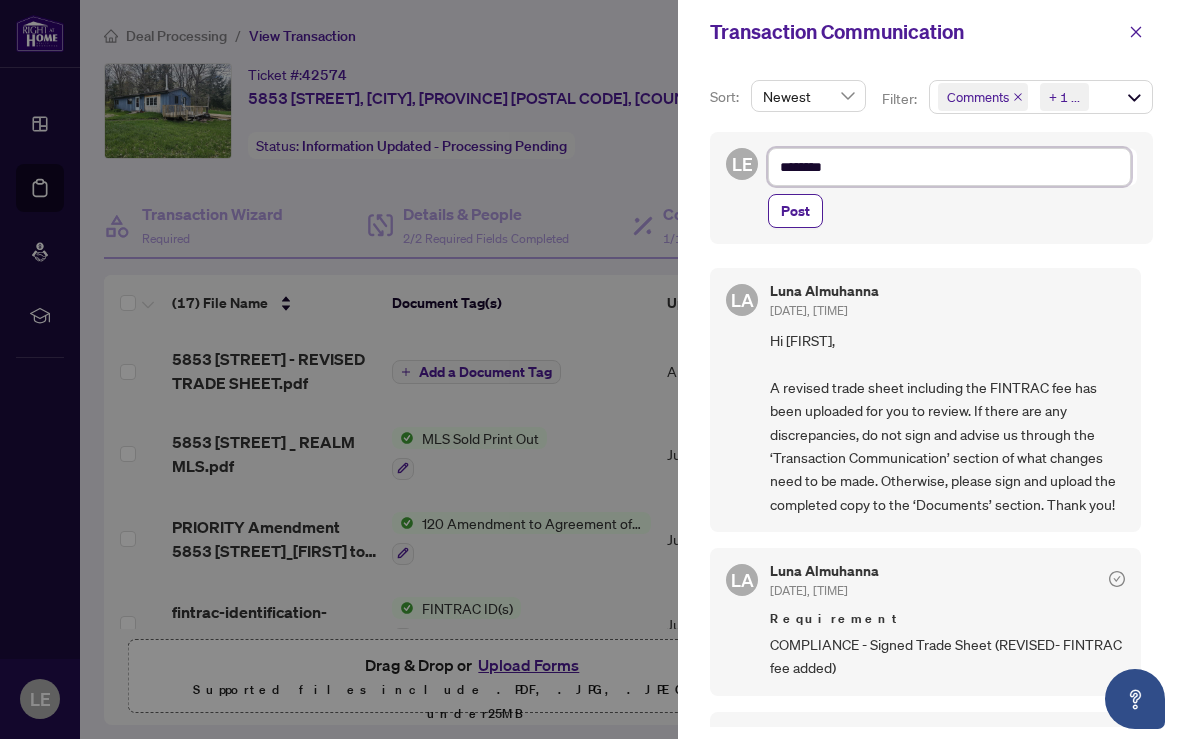 type on "*********" 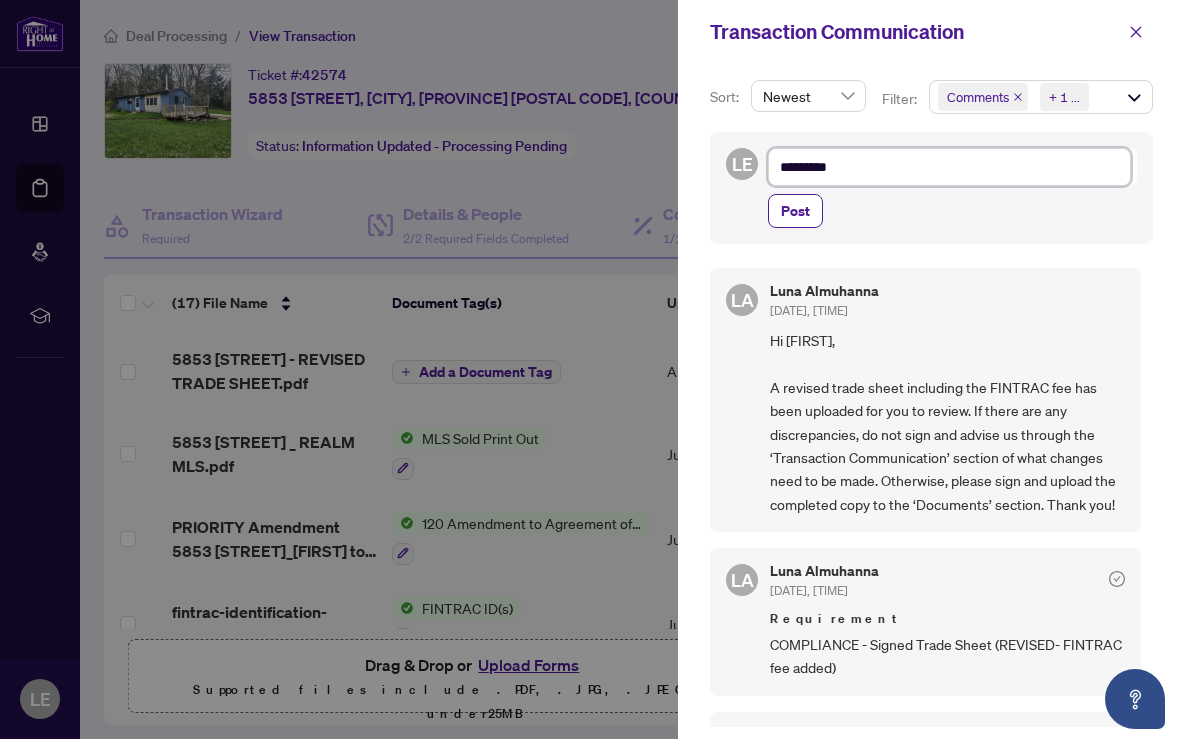 type on "*********" 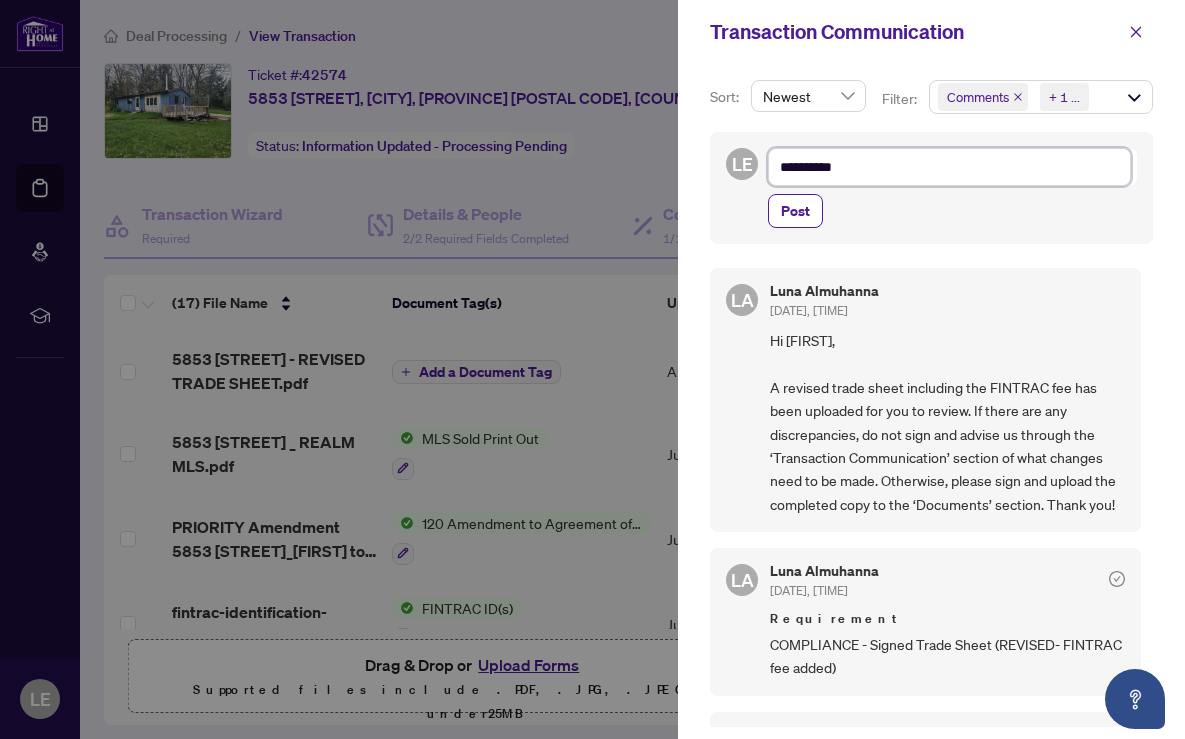 type on "**********" 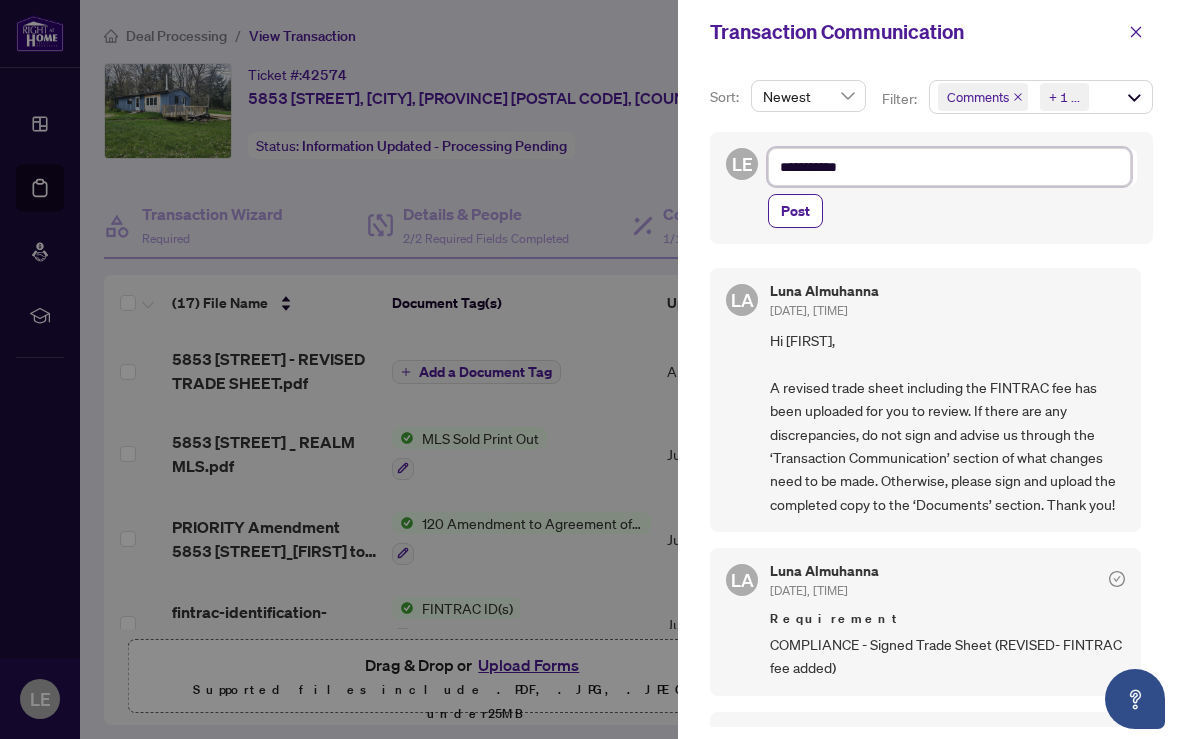 type on "**********" 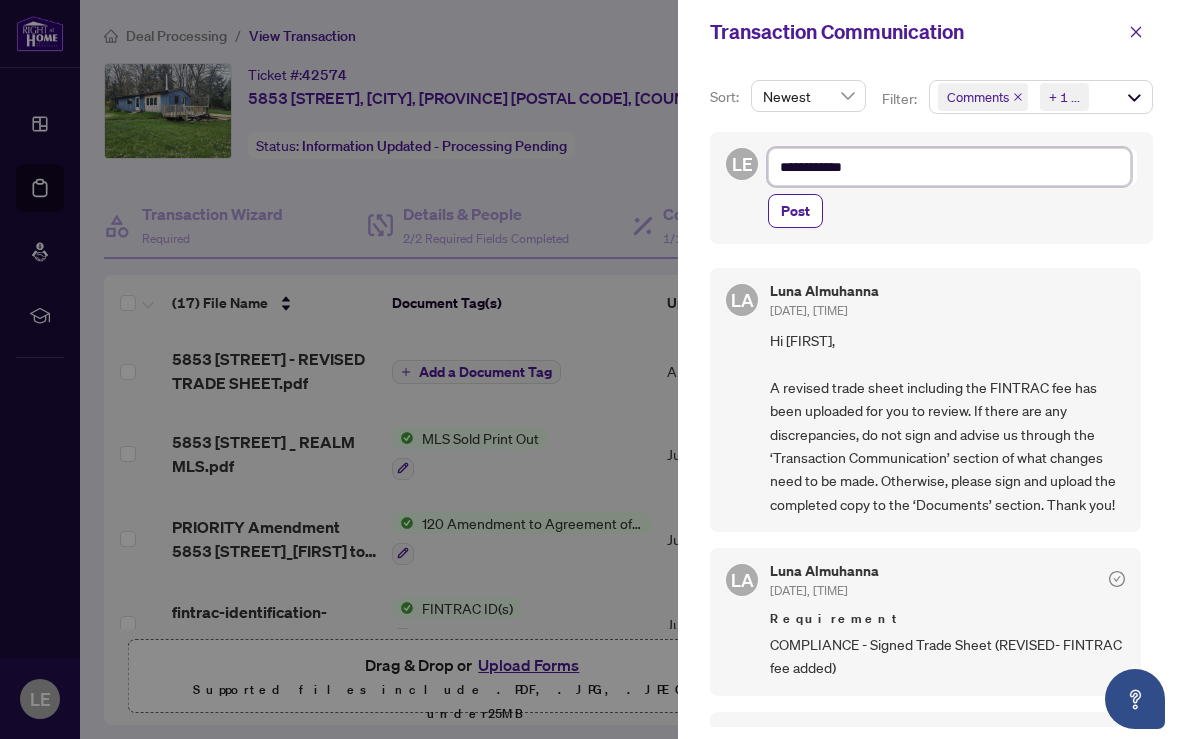 type on "**********" 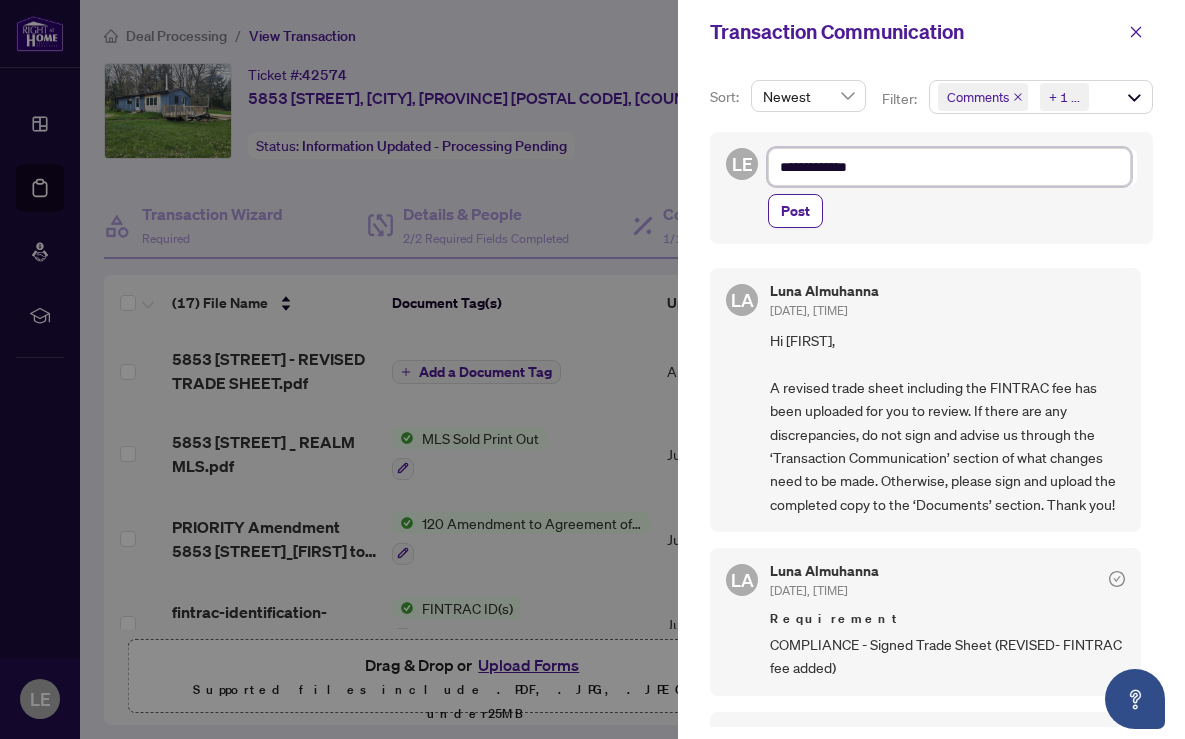 type on "**********" 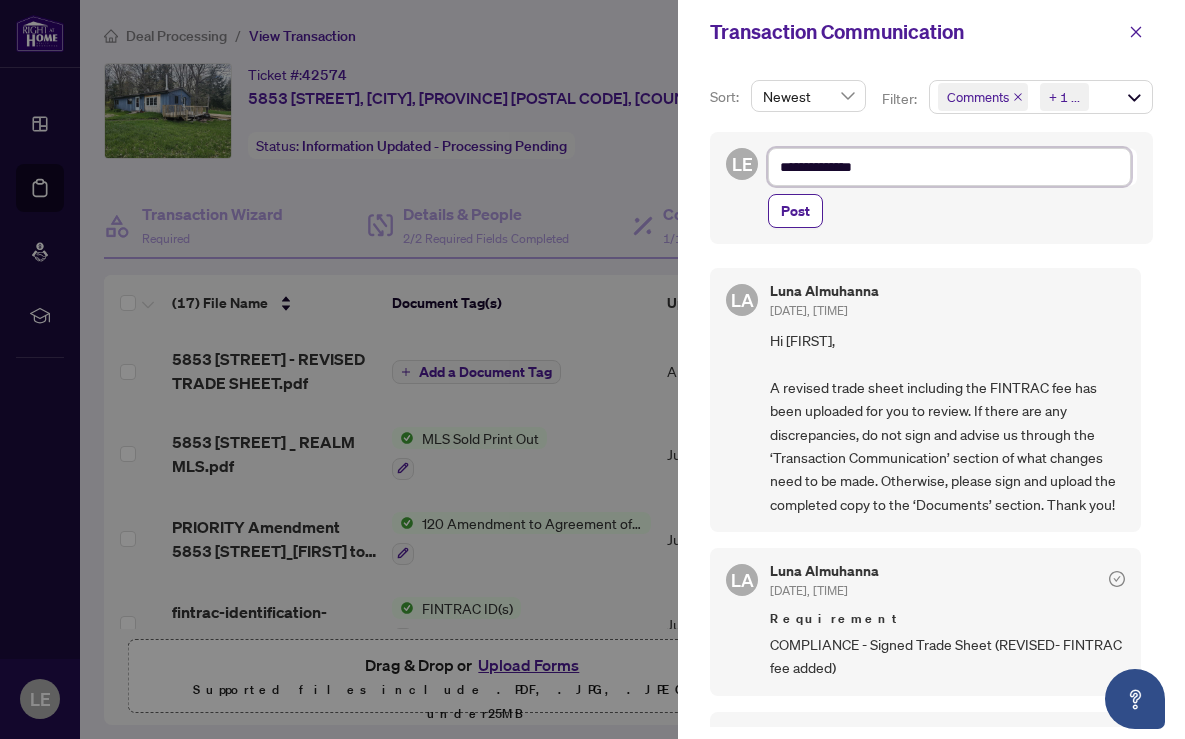 type on "**********" 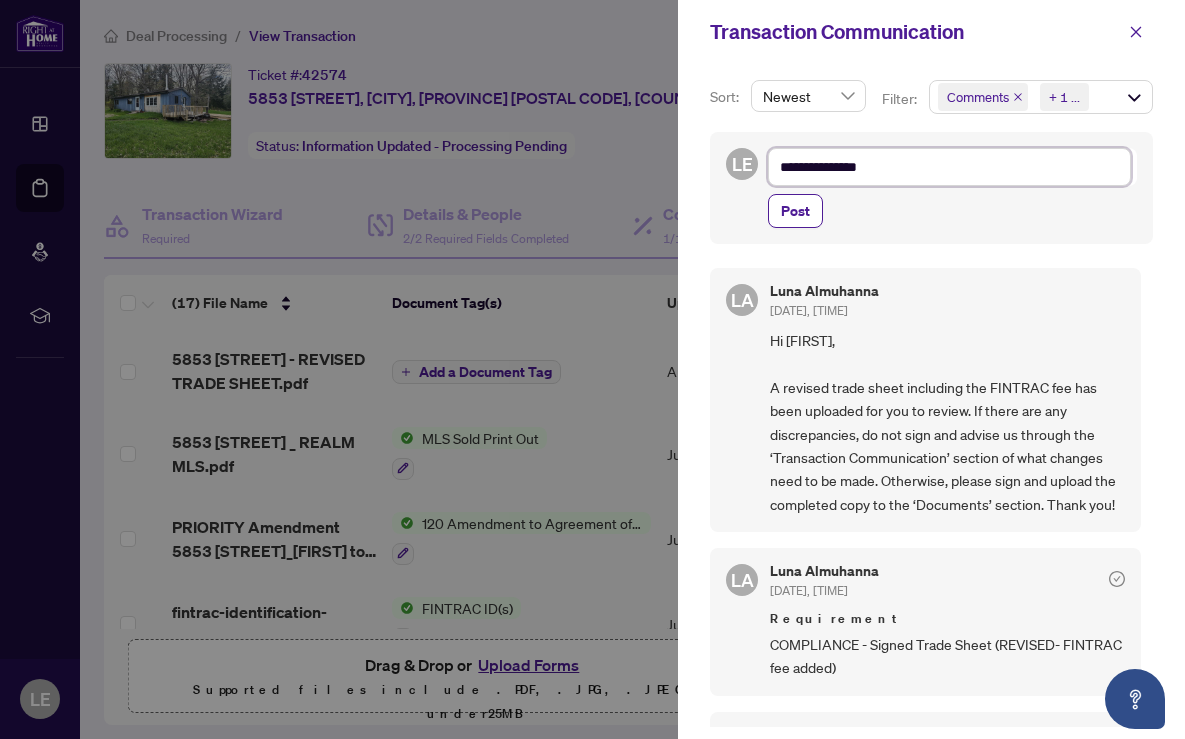 type on "**********" 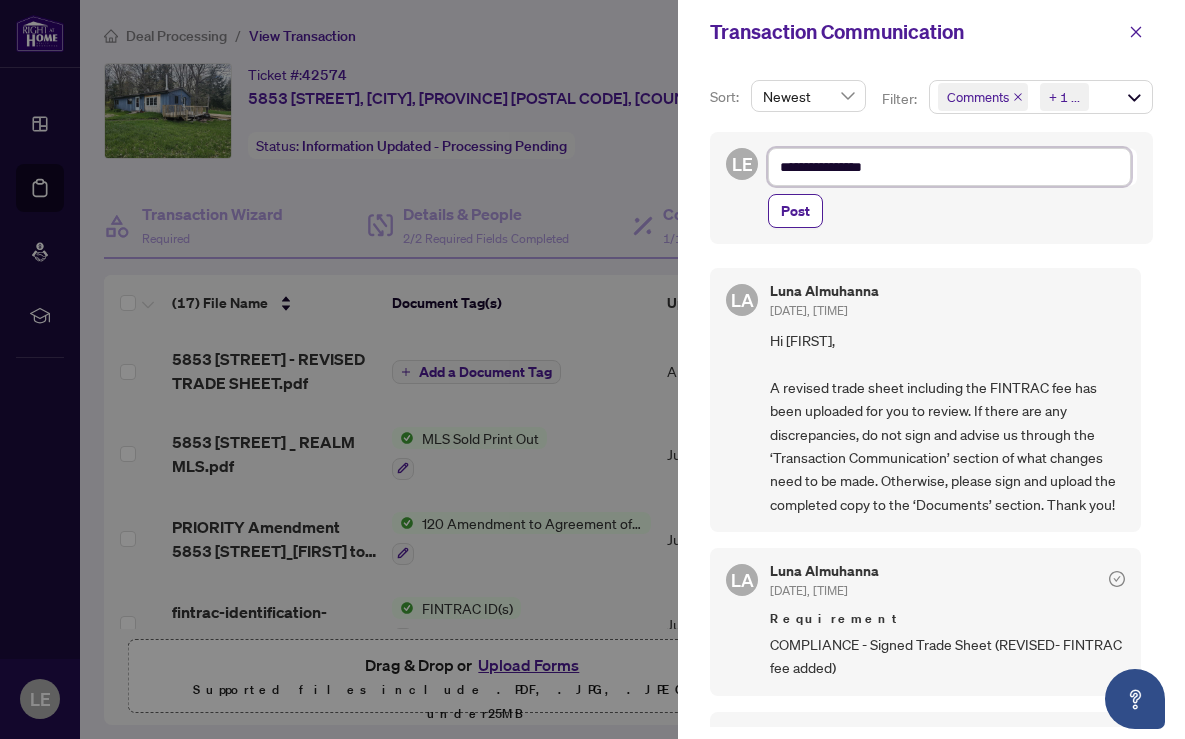 type on "**********" 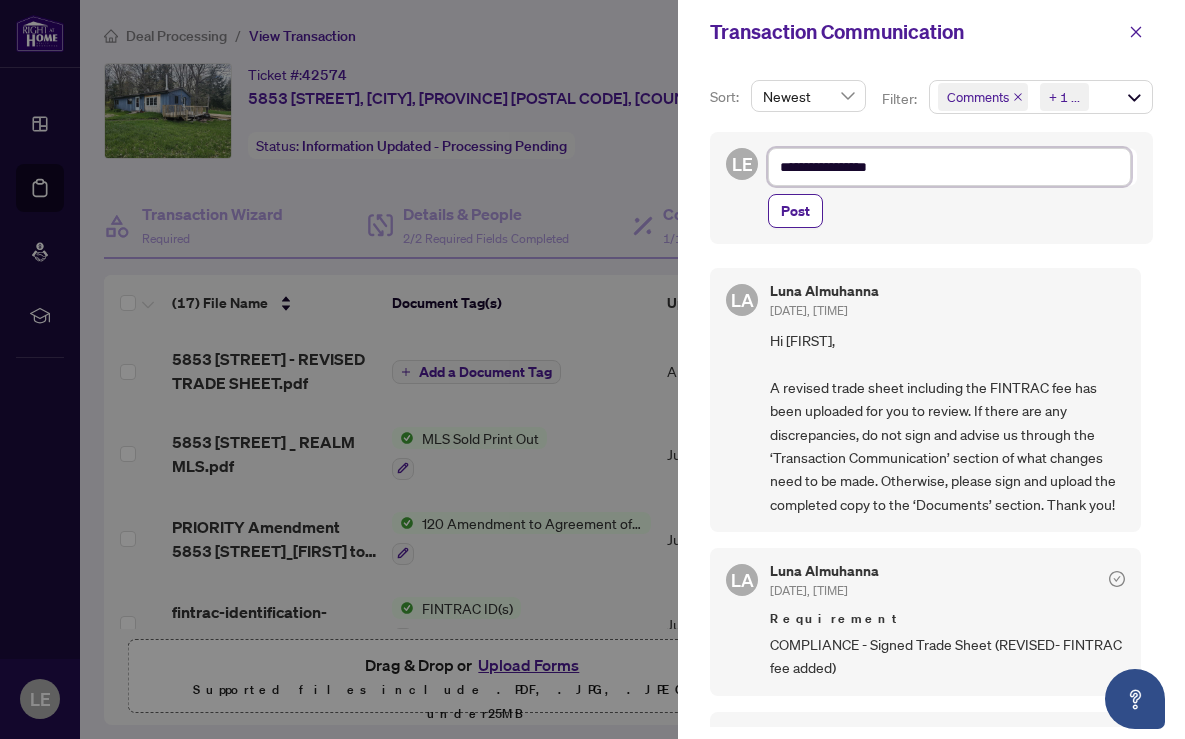 type on "**********" 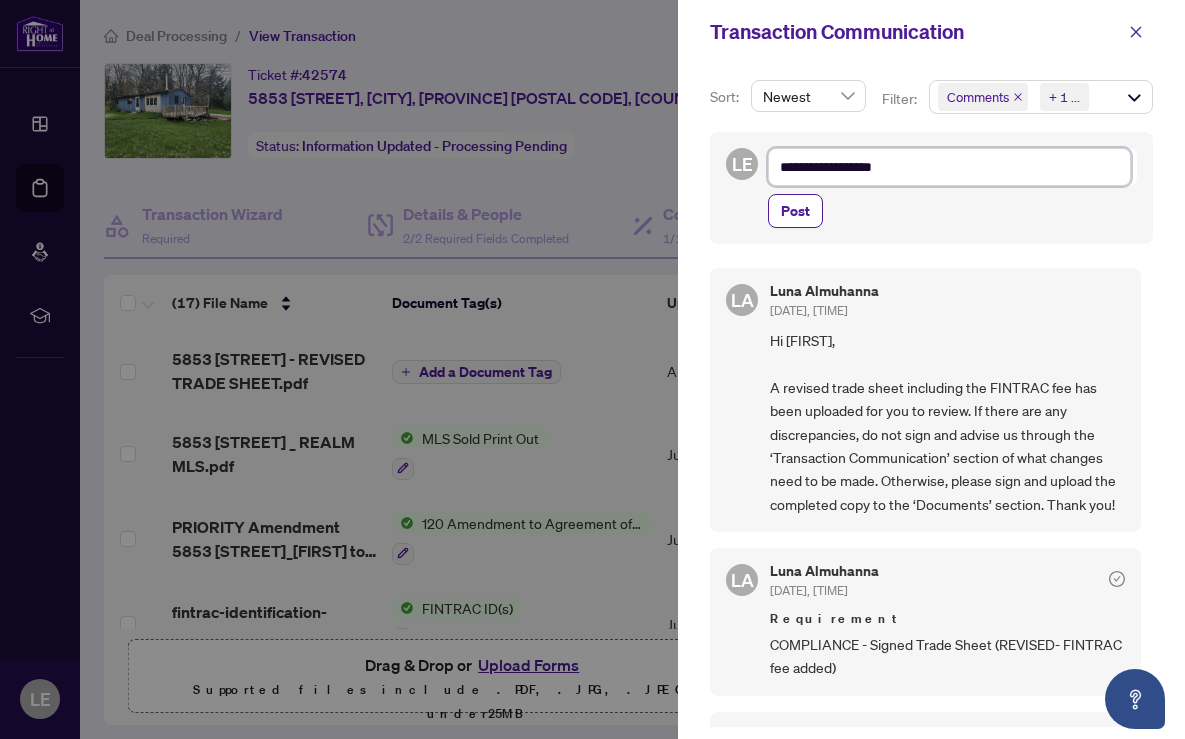 type on "**********" 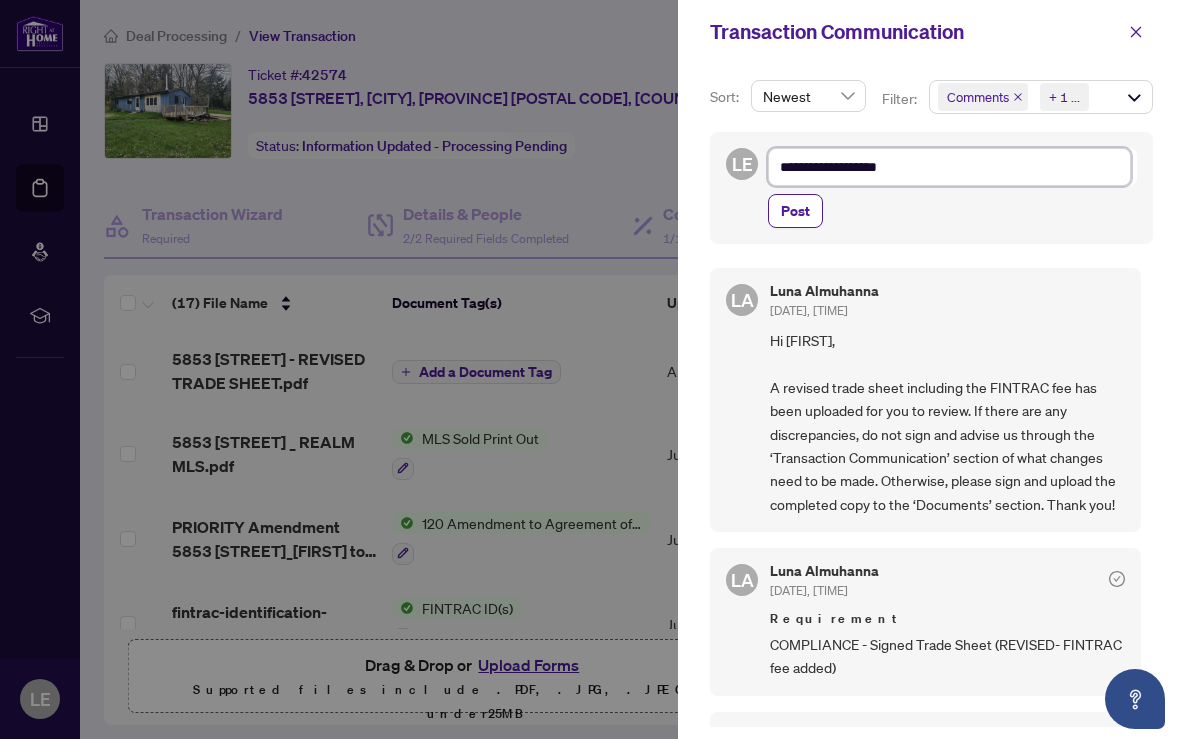 type on "**********" 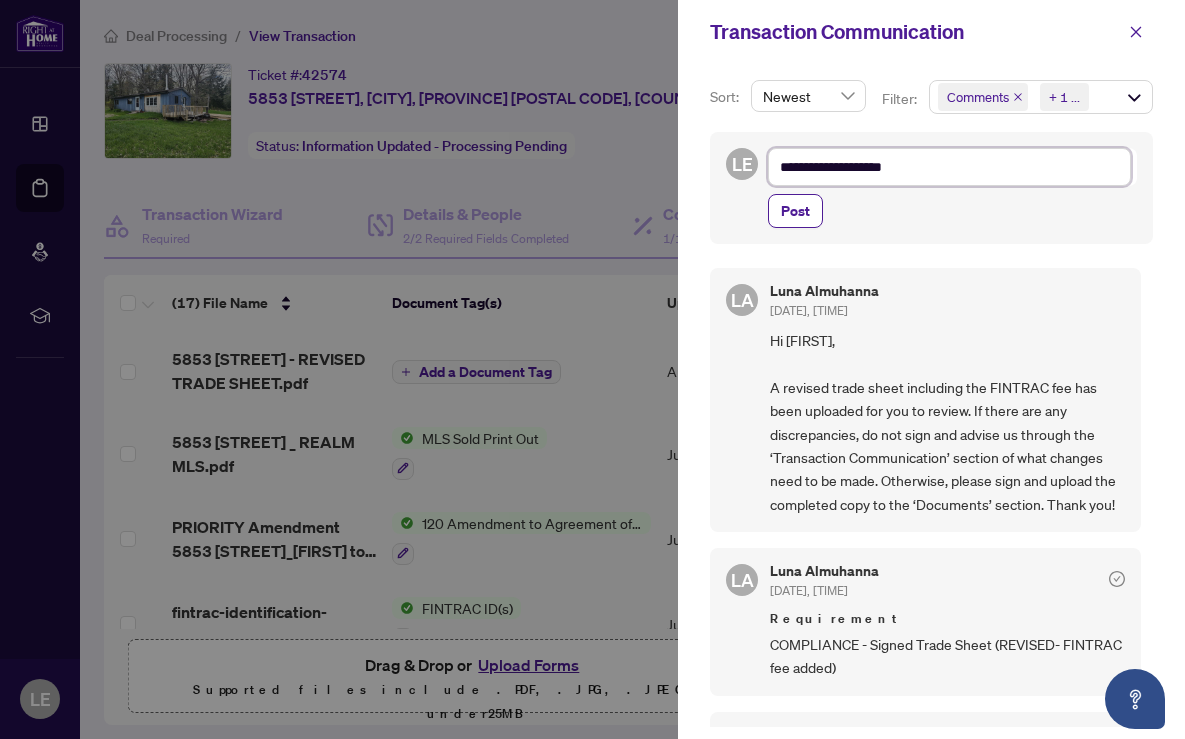 type on "**********" 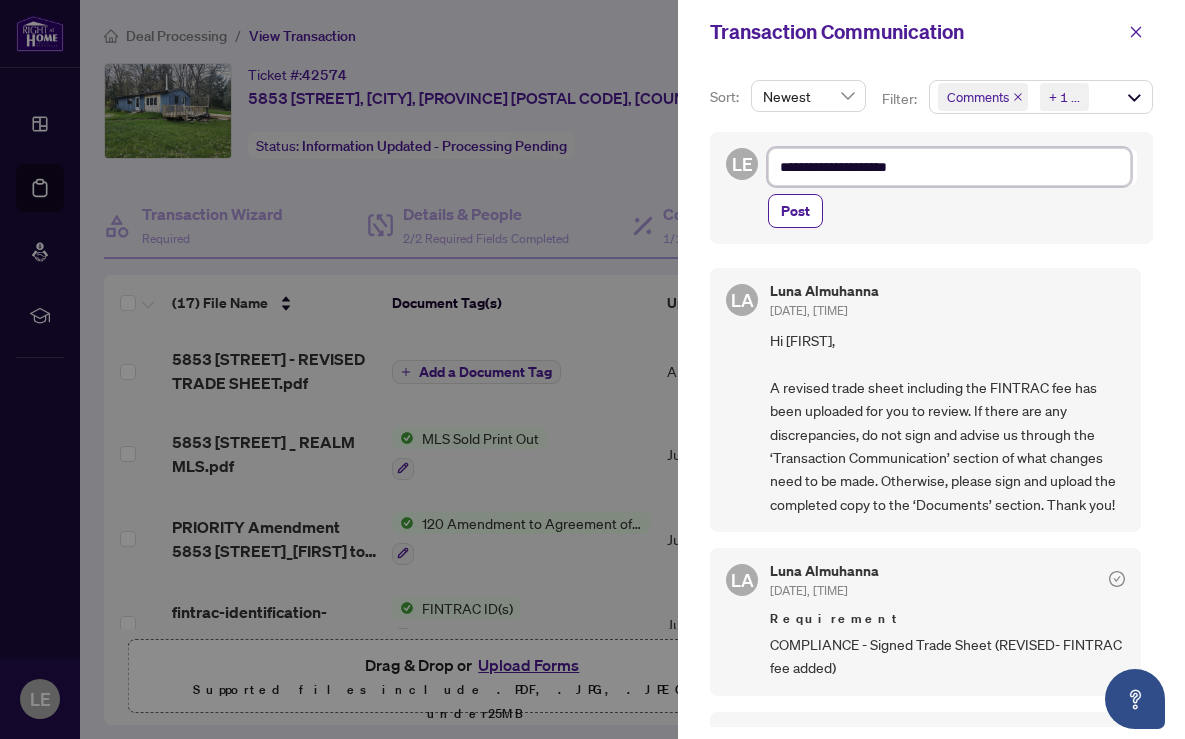 type on "**********" 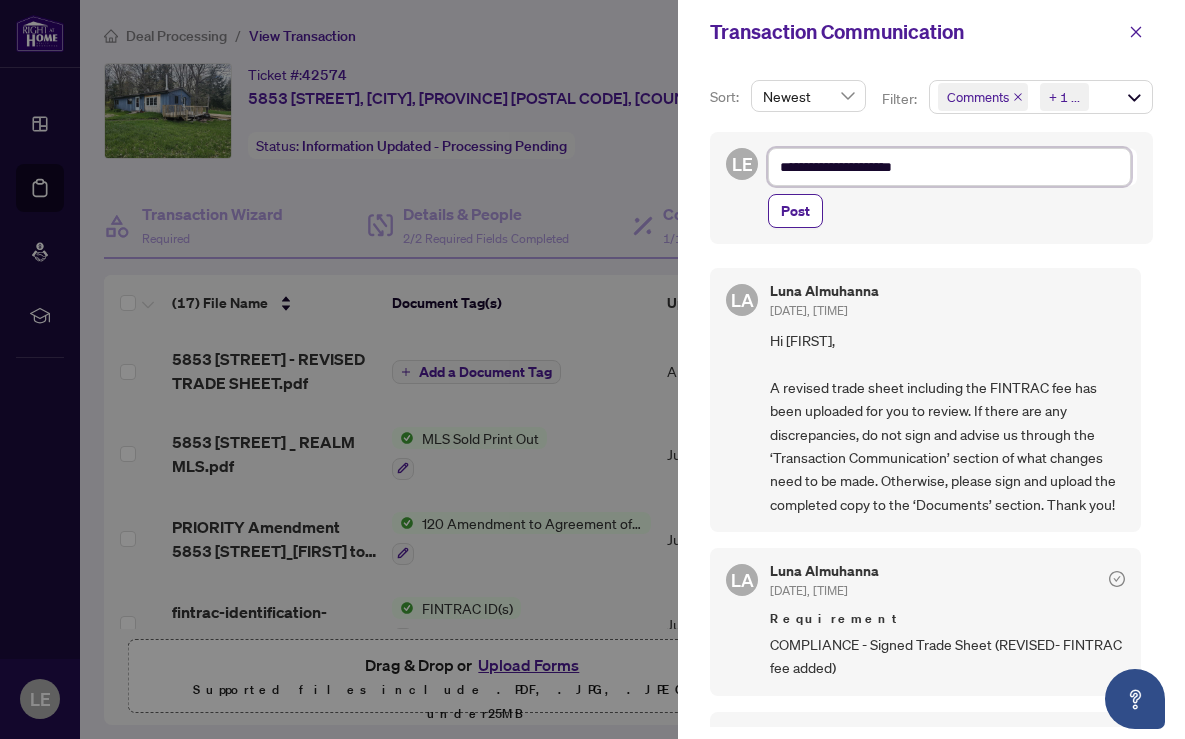 type on "**********" 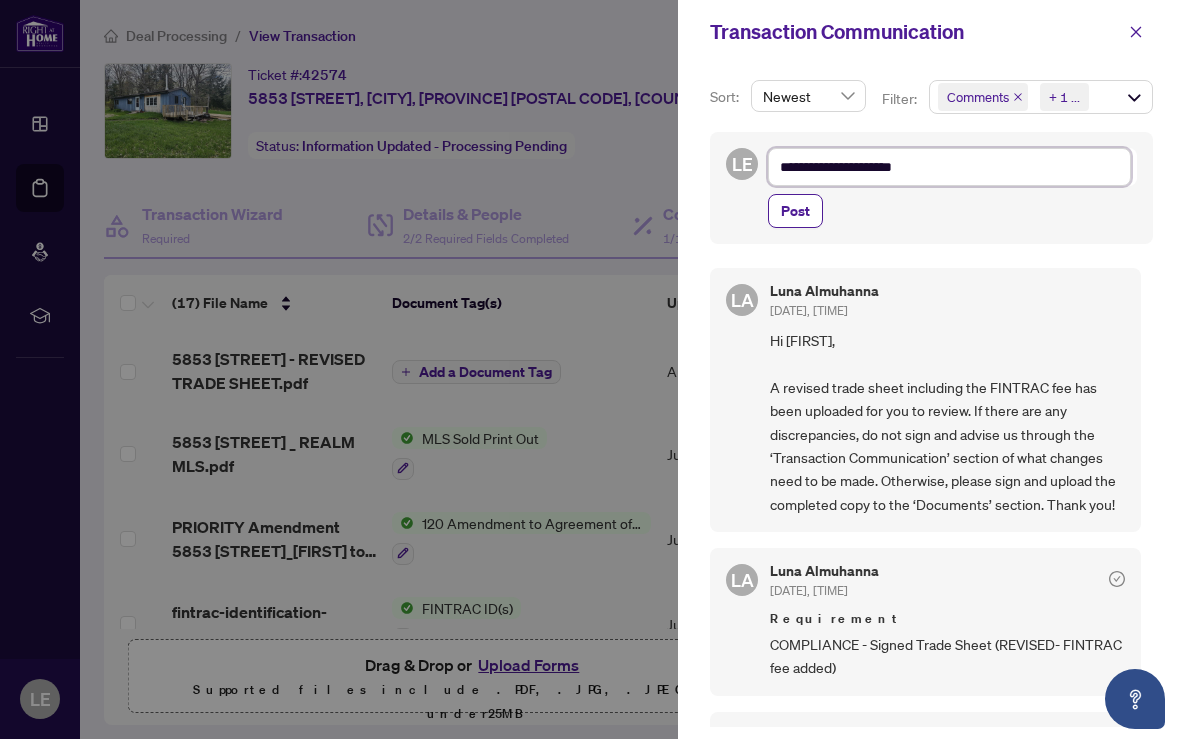 type on "**********" 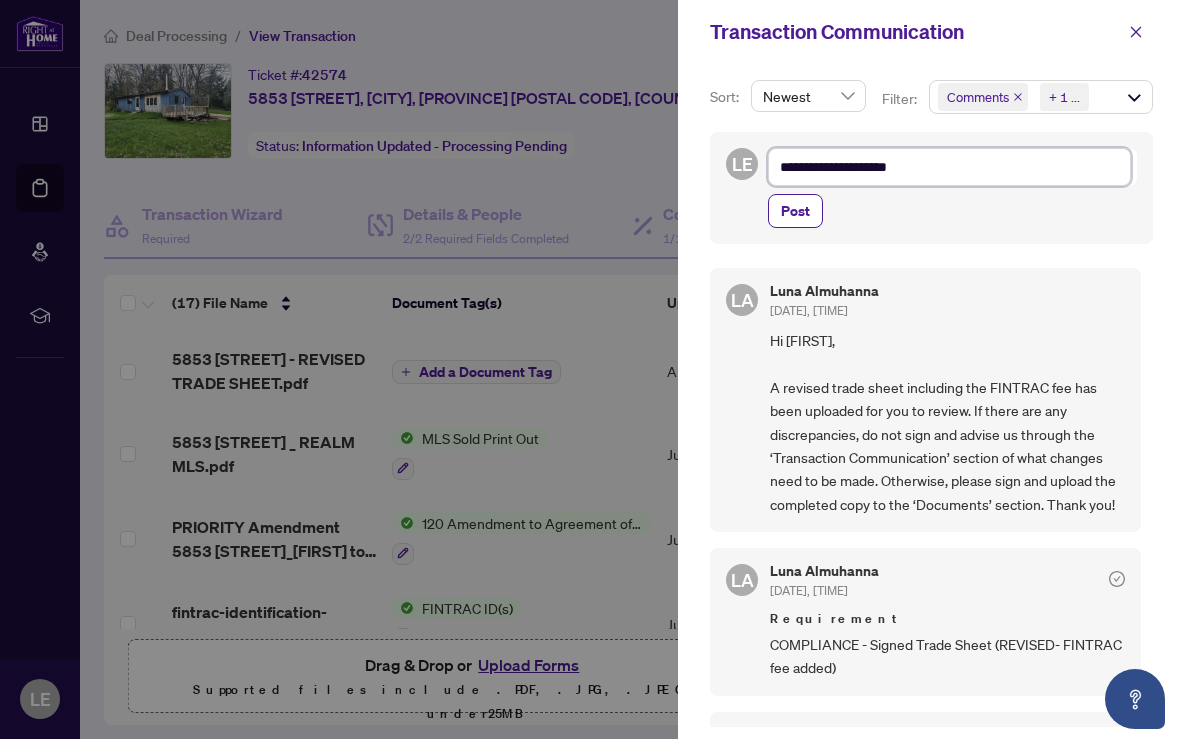 type on "**********" 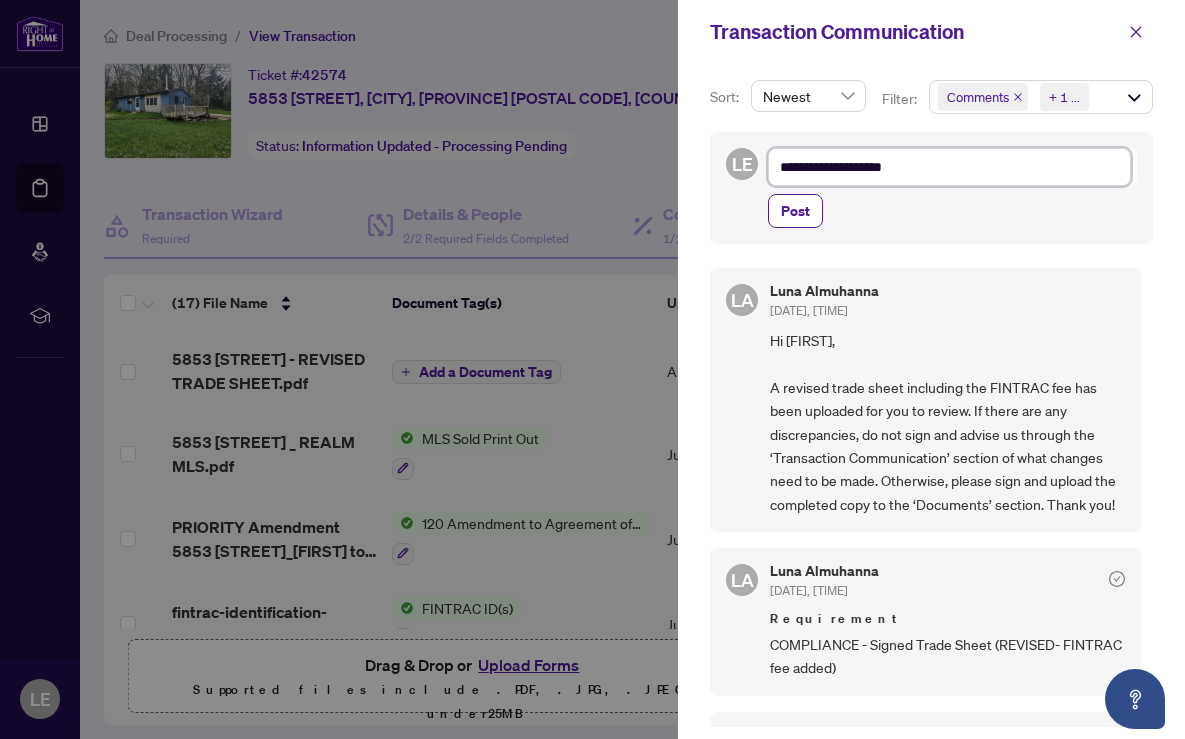 type on "**********" 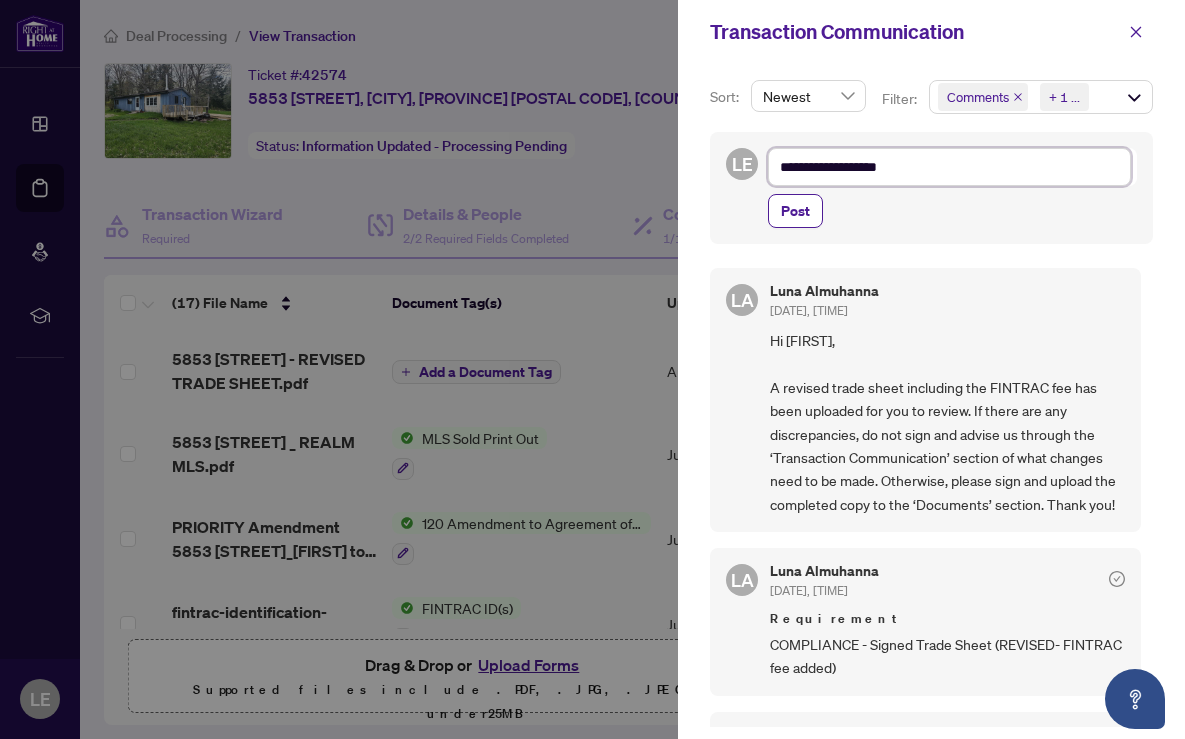 type on "**********" 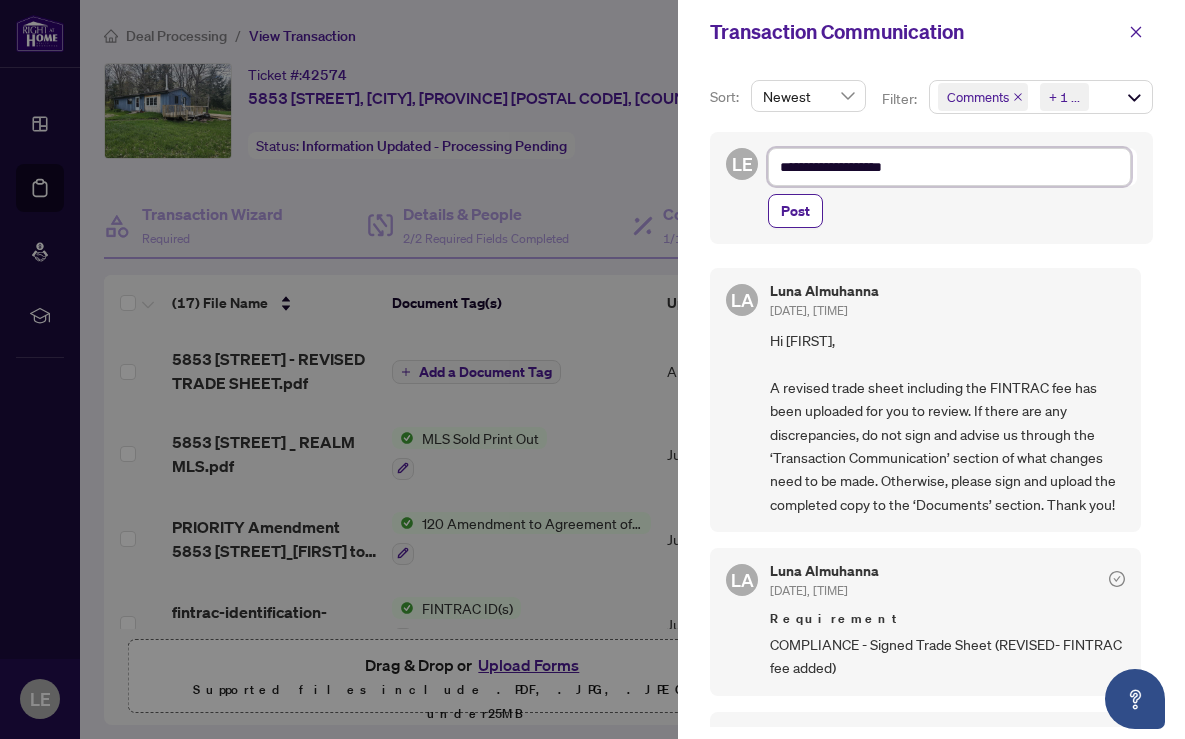 type on "**********" 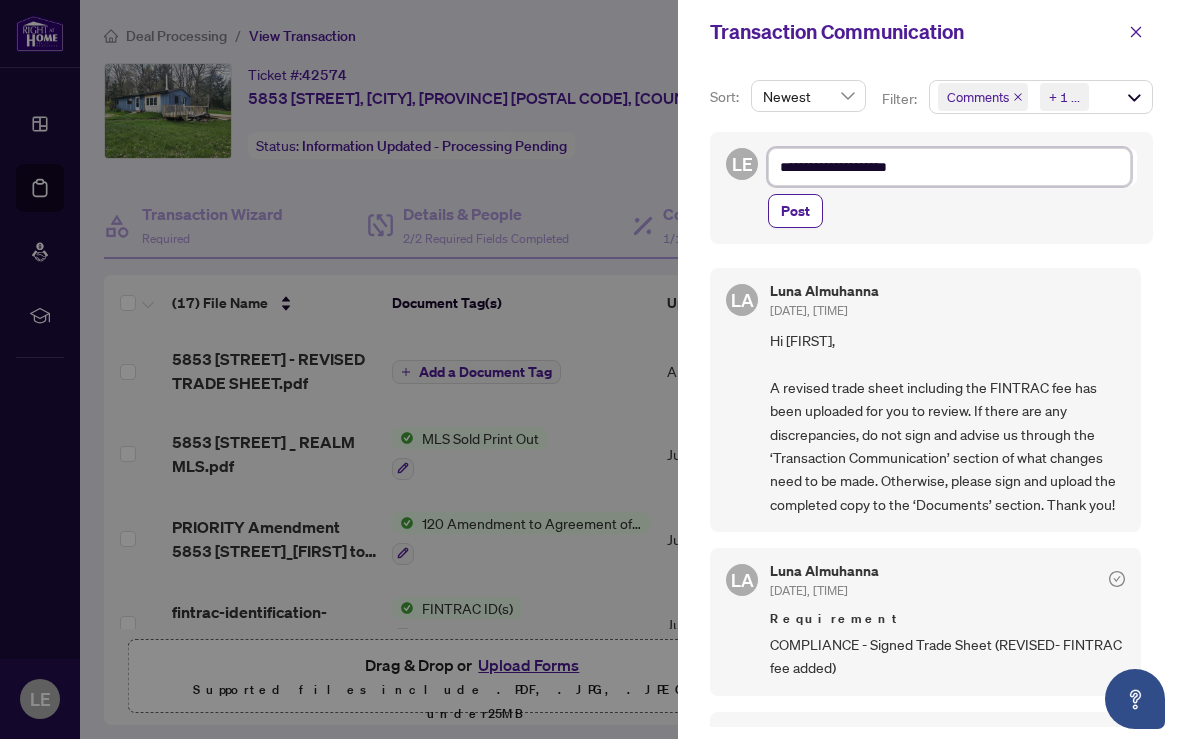 type on "**********" 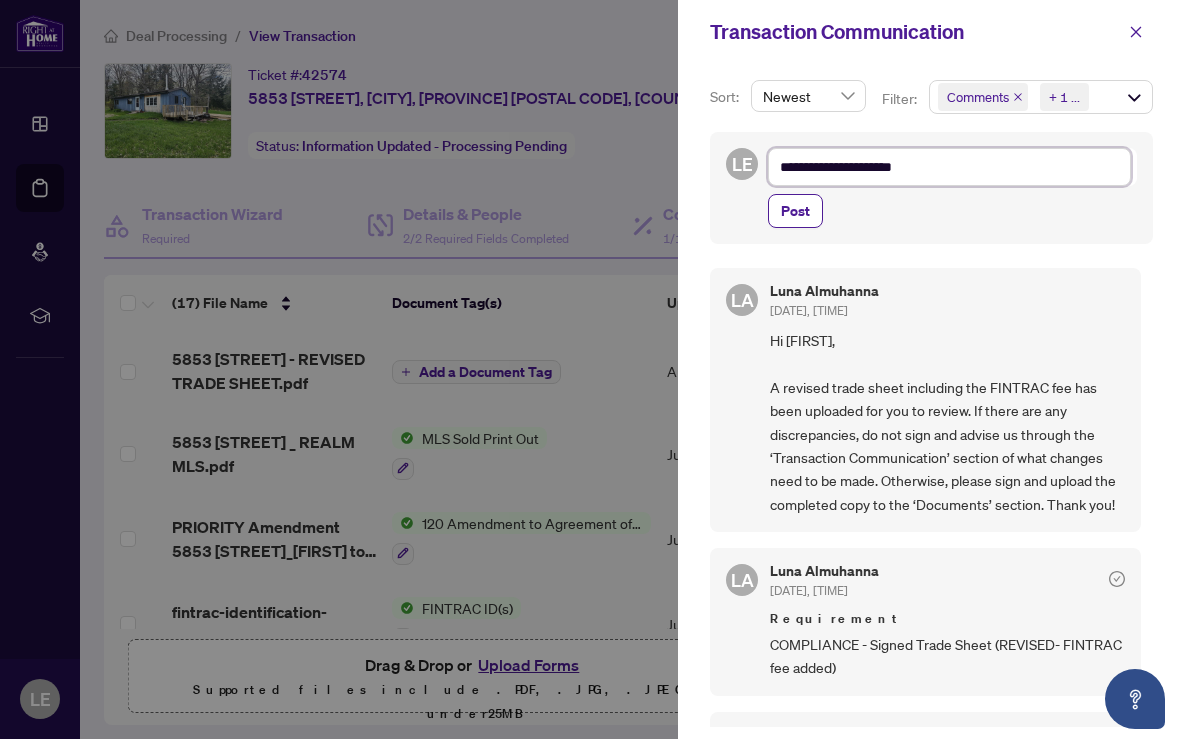 type on "**********" 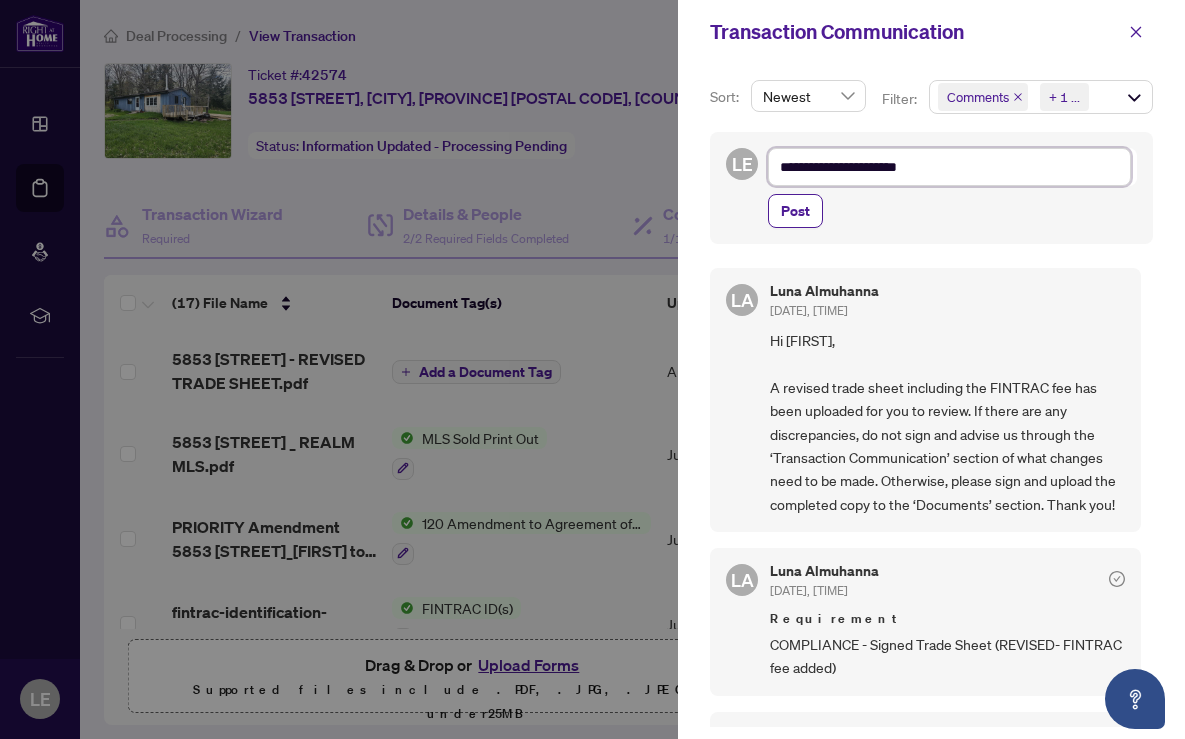 type on "**********" 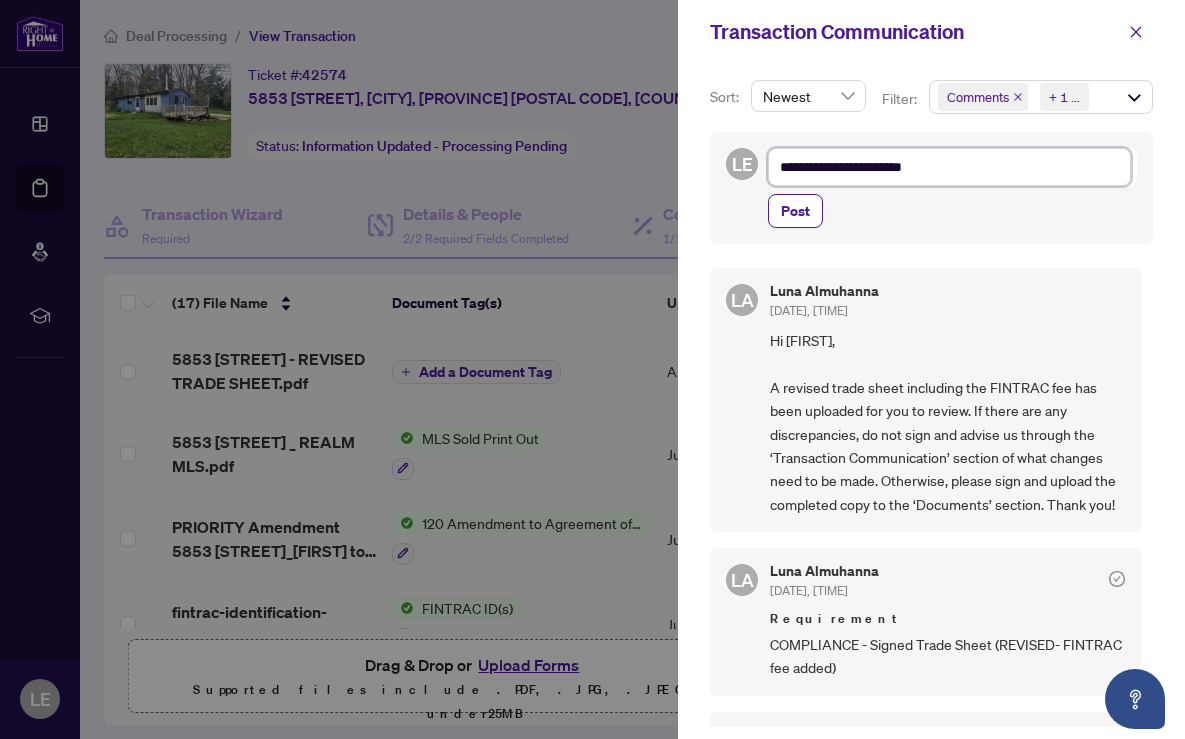 type on "**********" 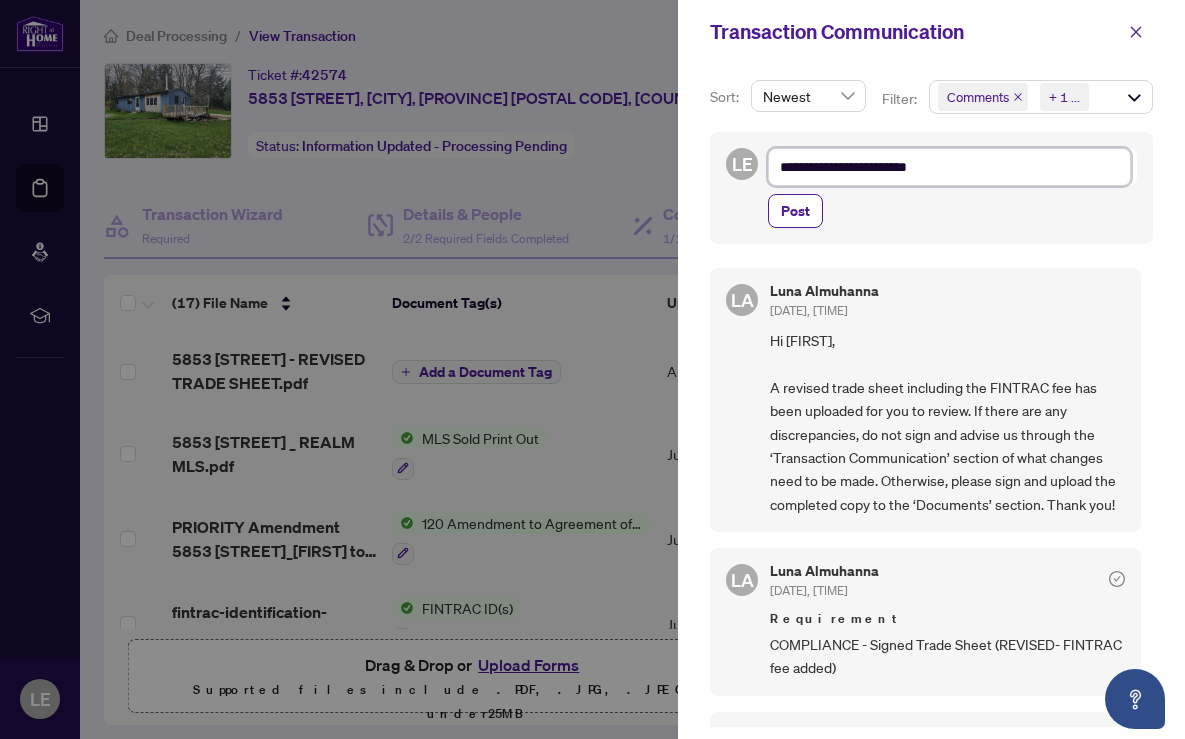 type on "**********" 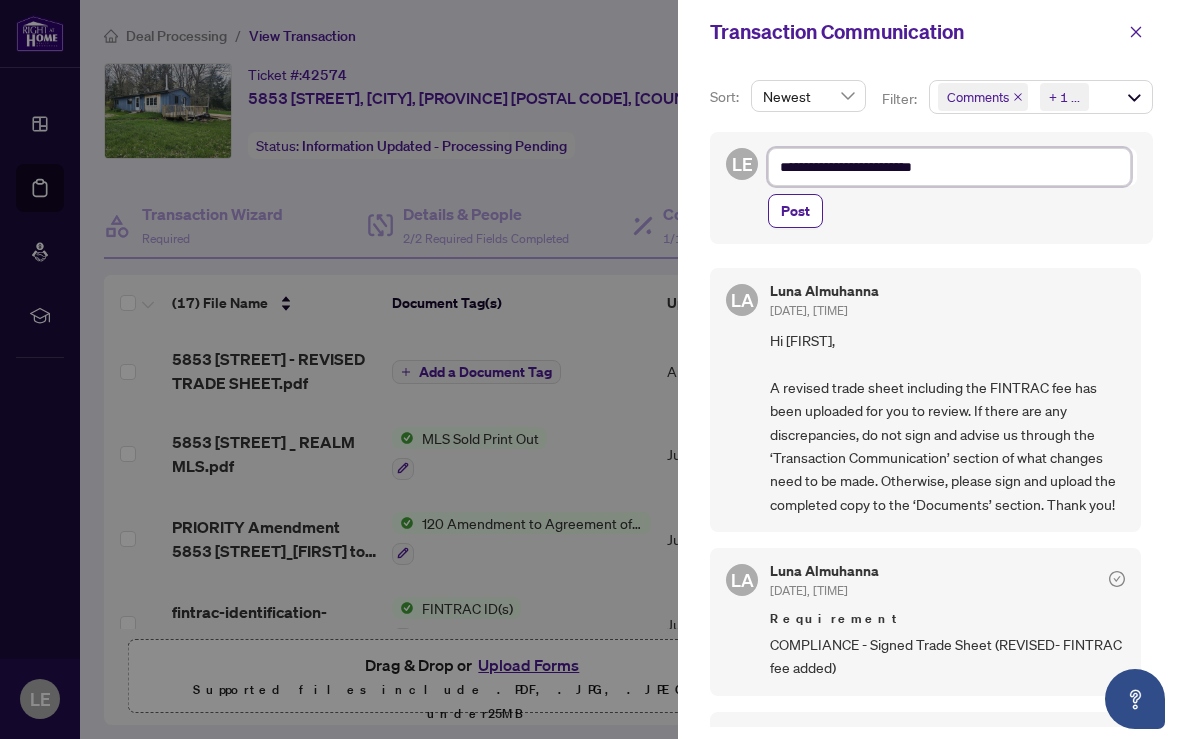 type on "**********" 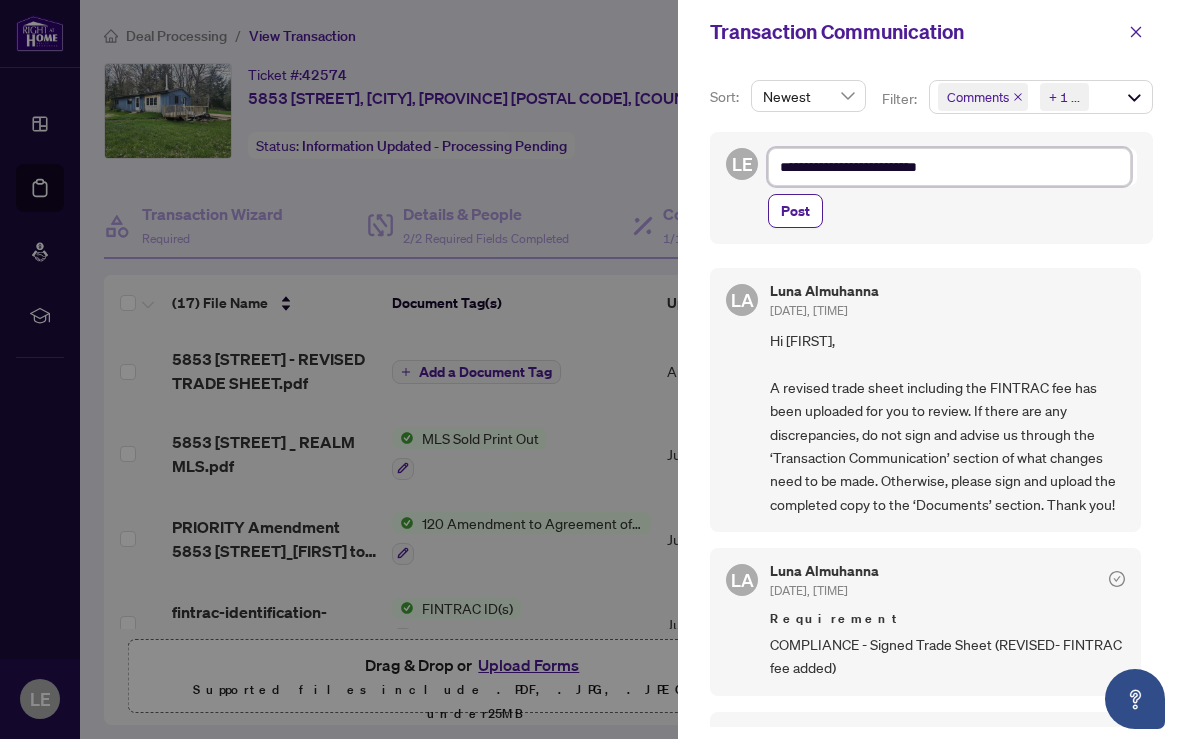 type on "**********" 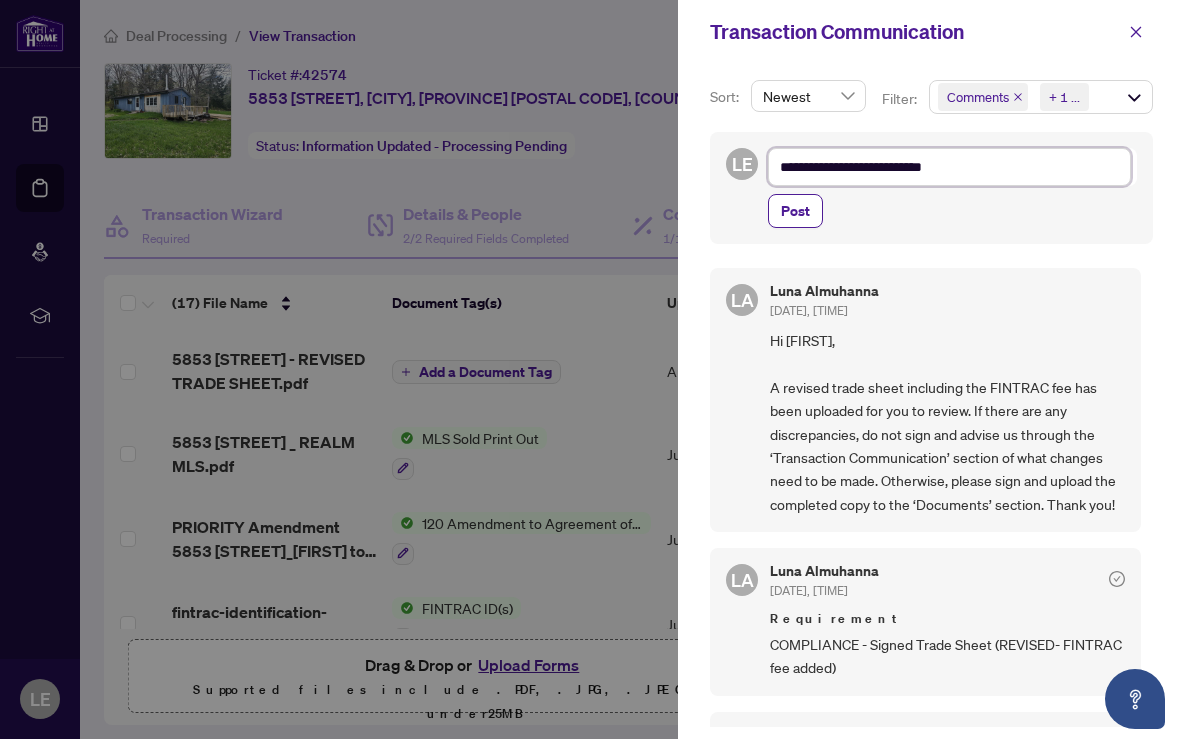 type on "**********" 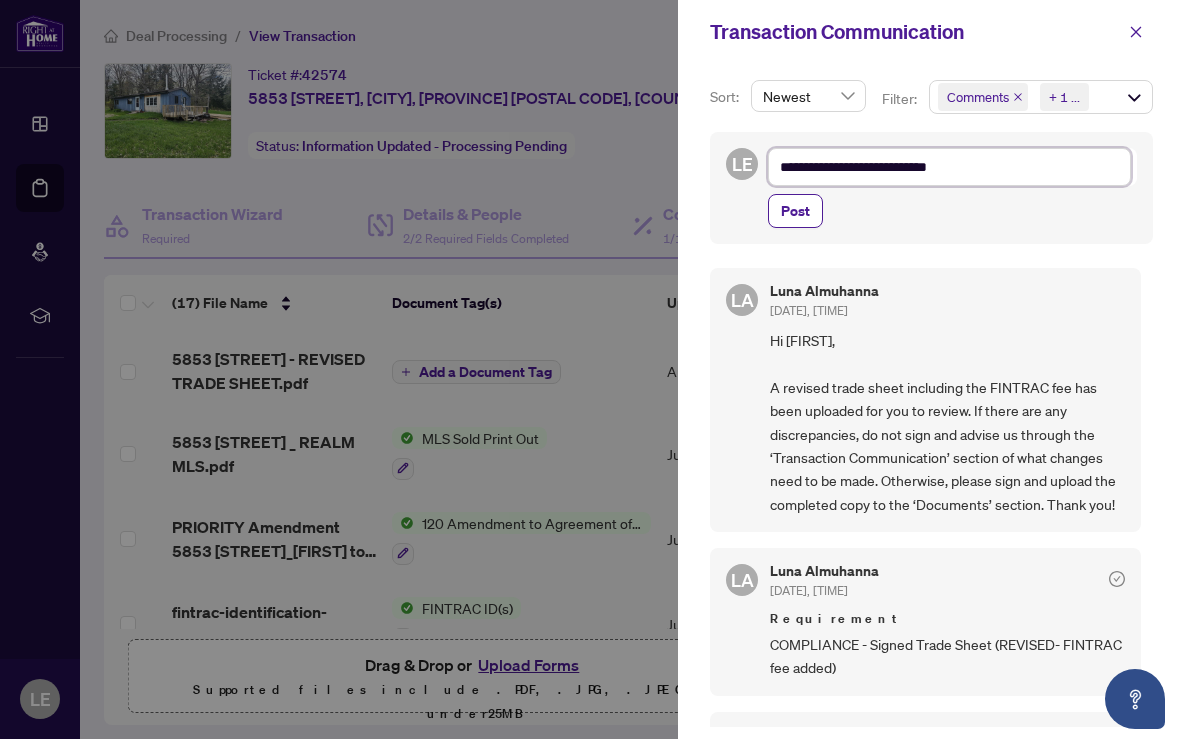 type on "**********" 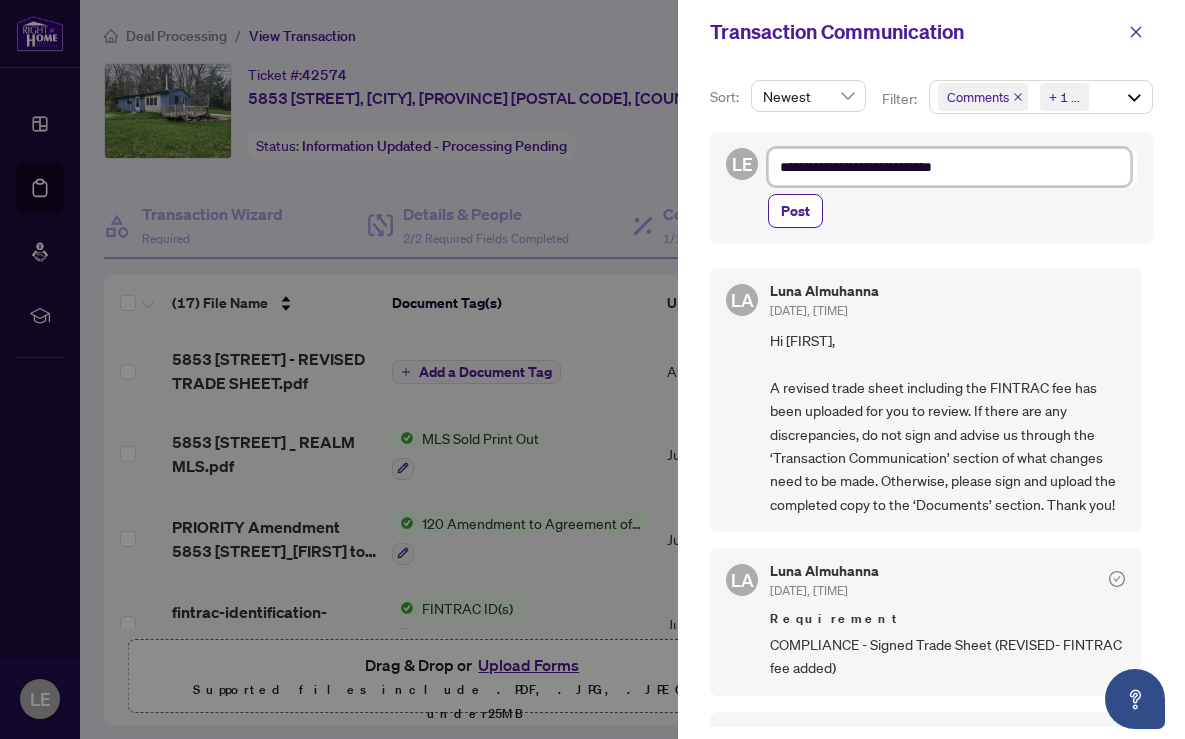 type on "**********" 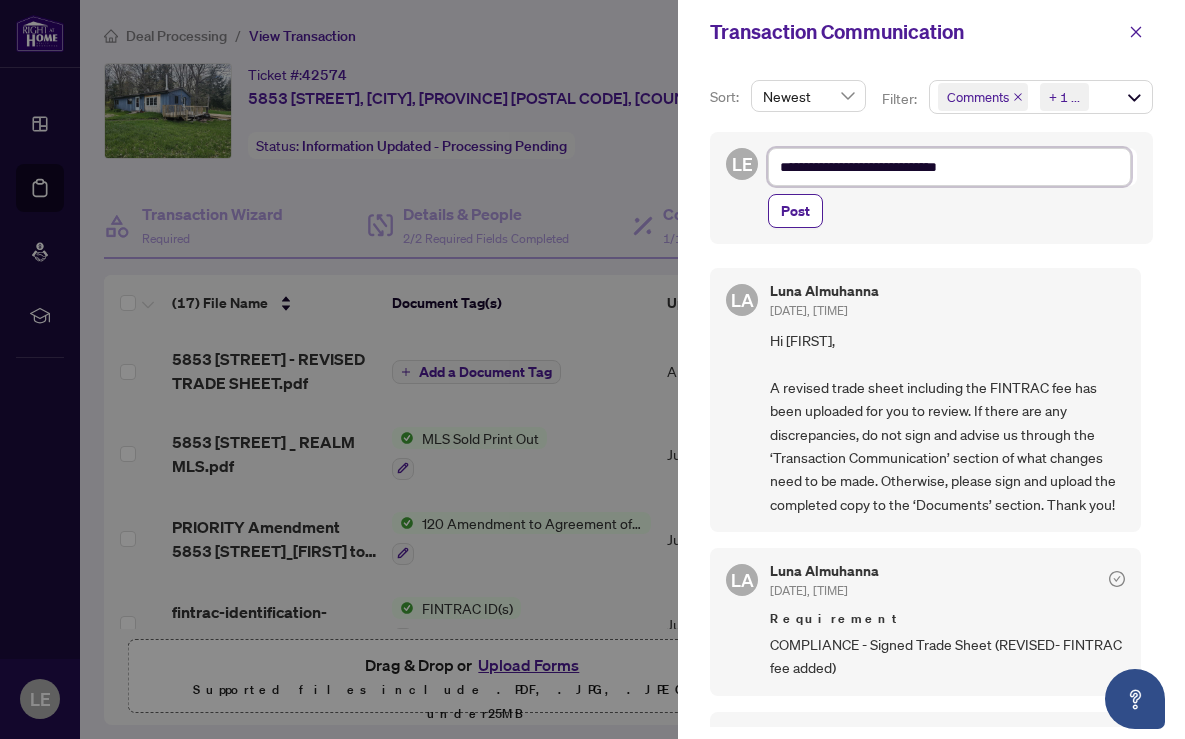 type on "**********" 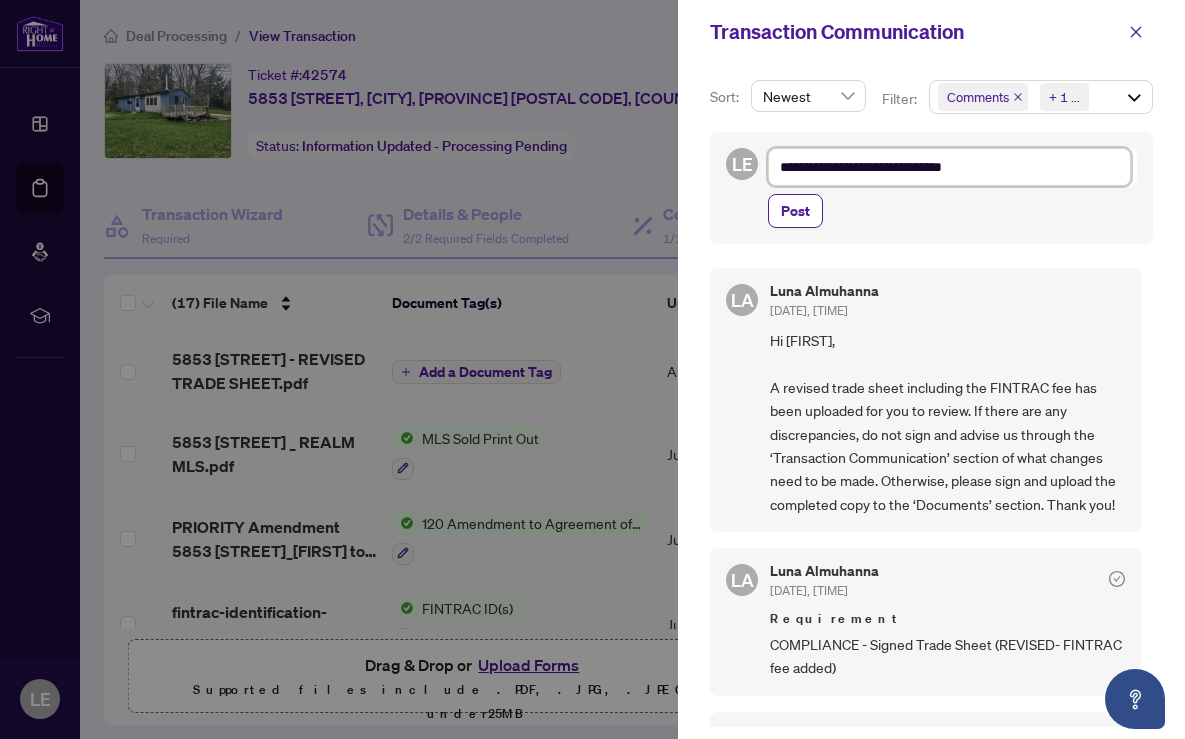 type on "**********" 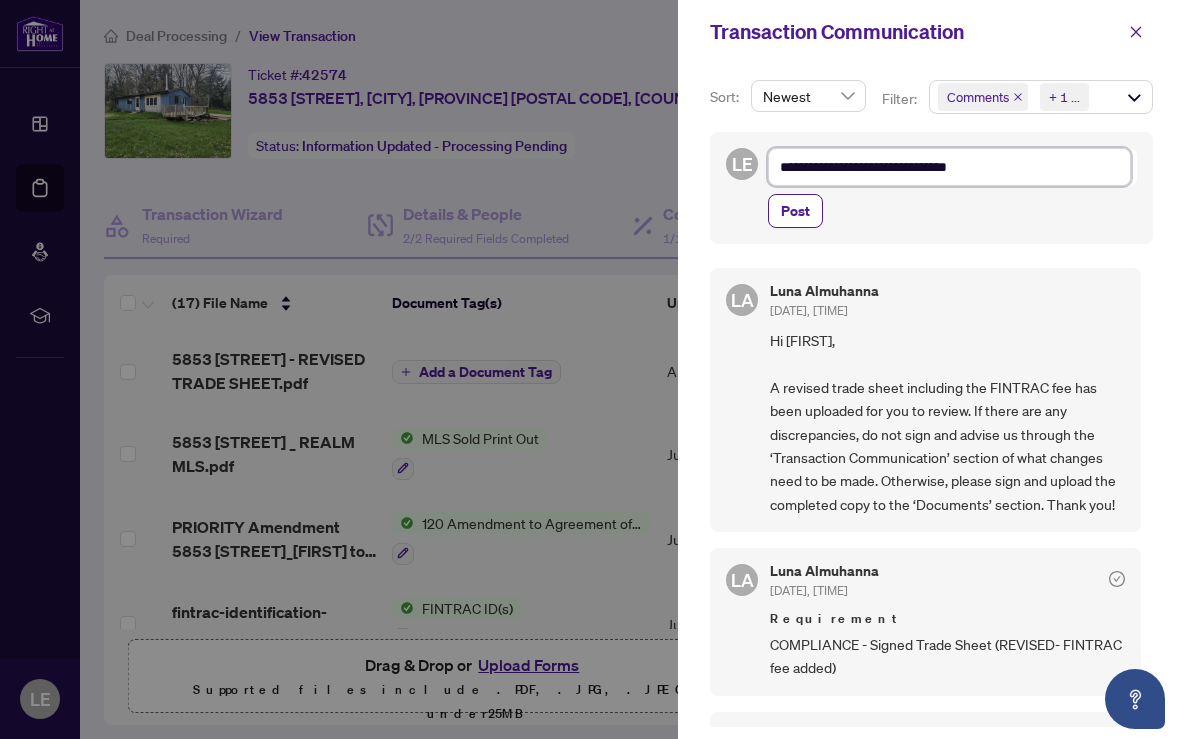 type on "**********" 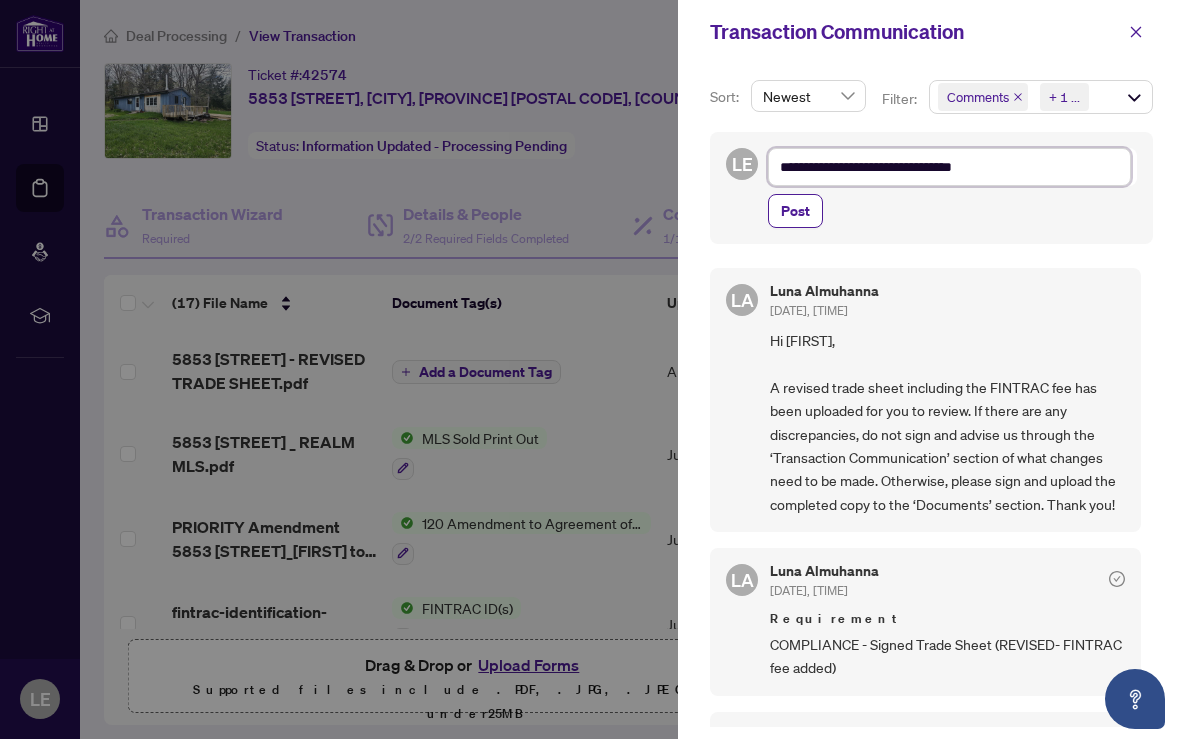 type on "**********" 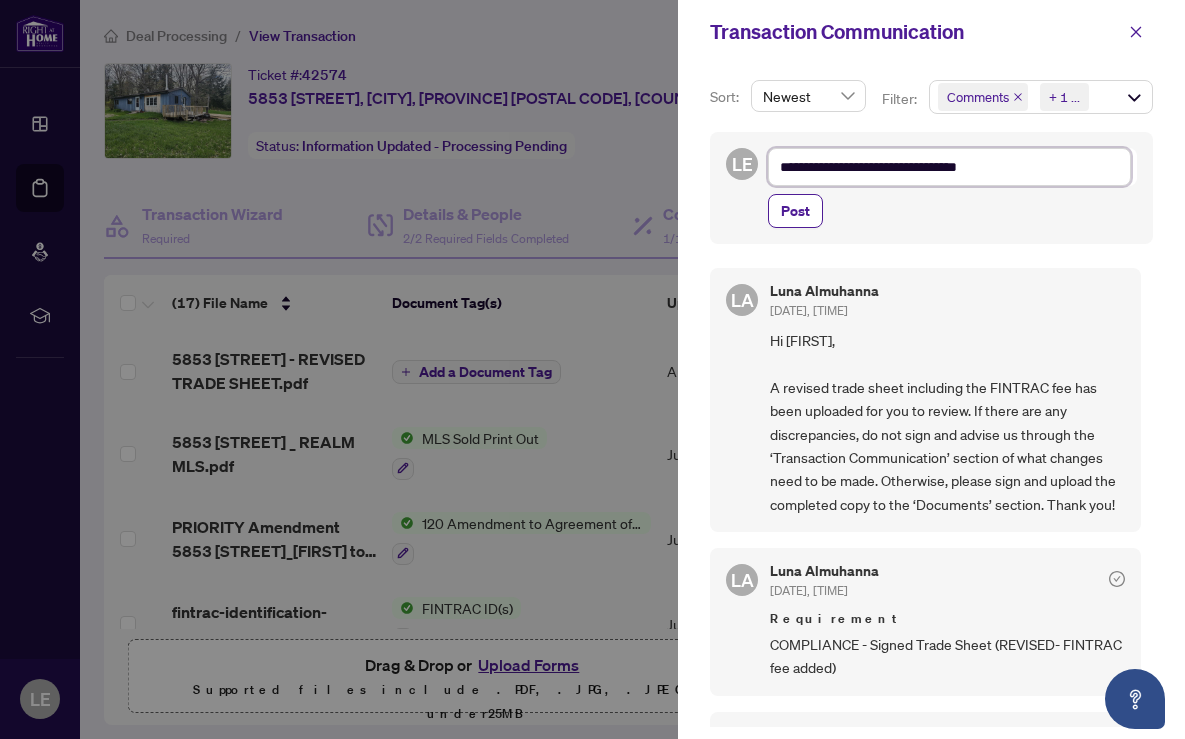 type on "**********" 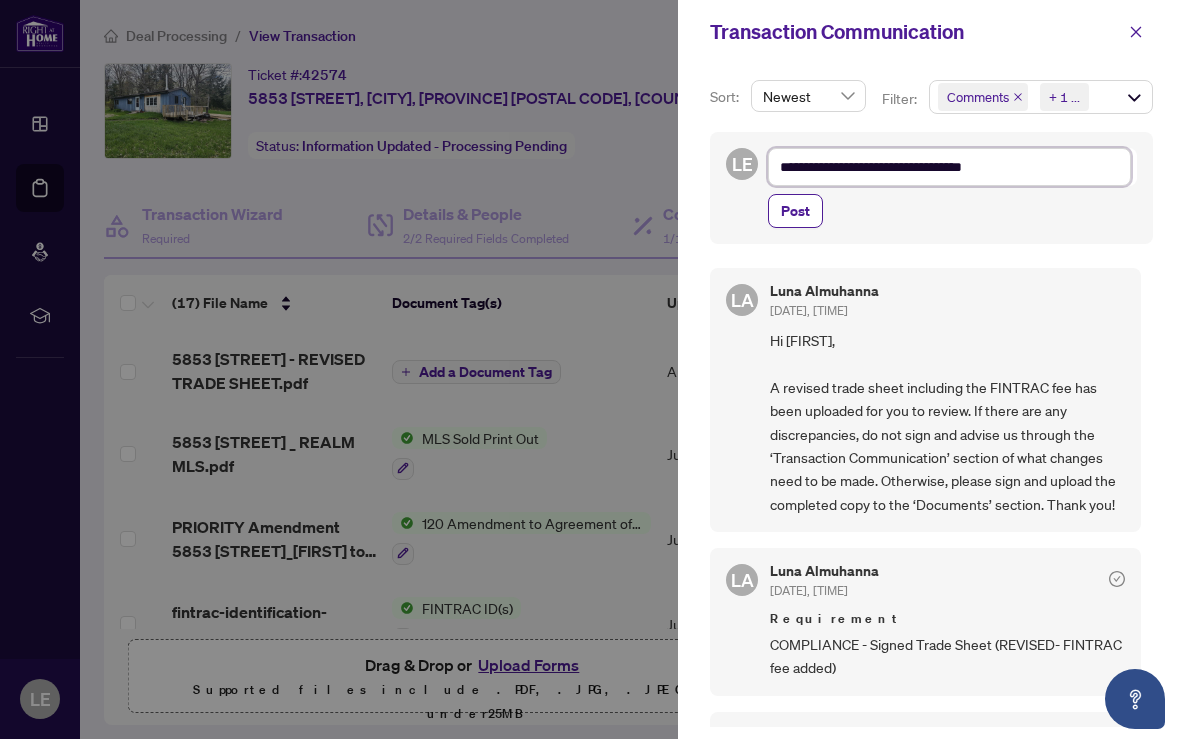 type on "**********" 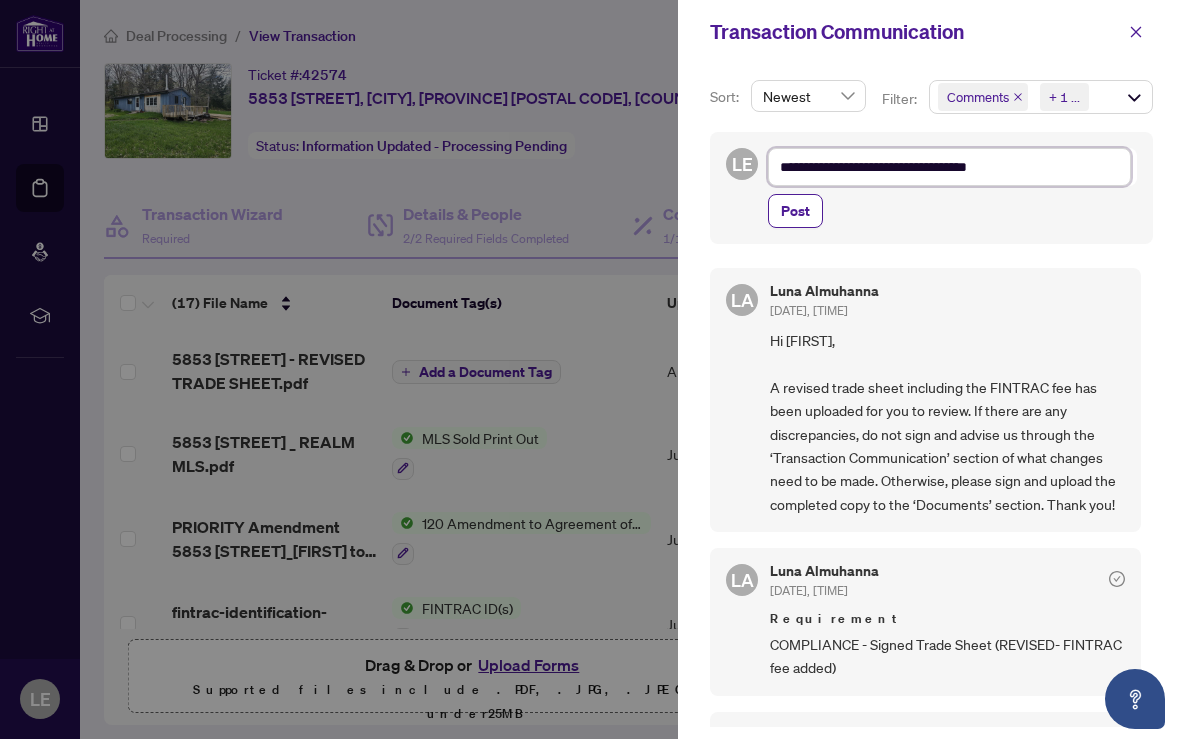 type on "**********" 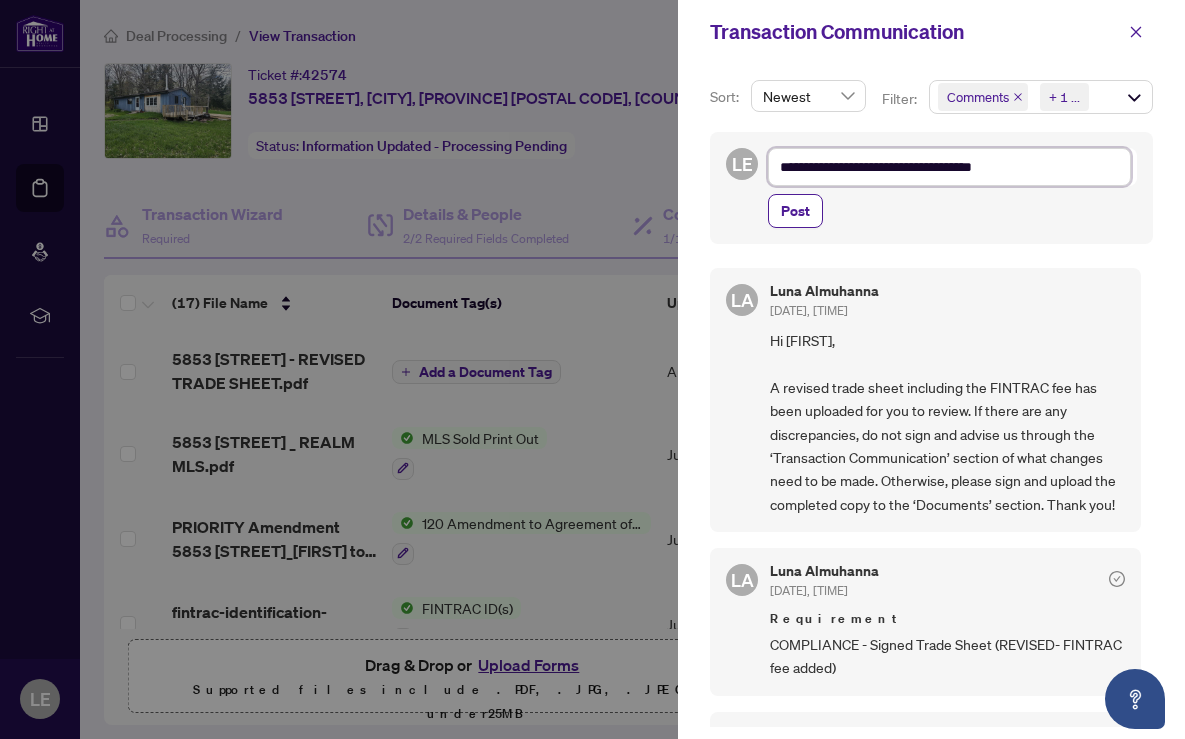 type on "**********" 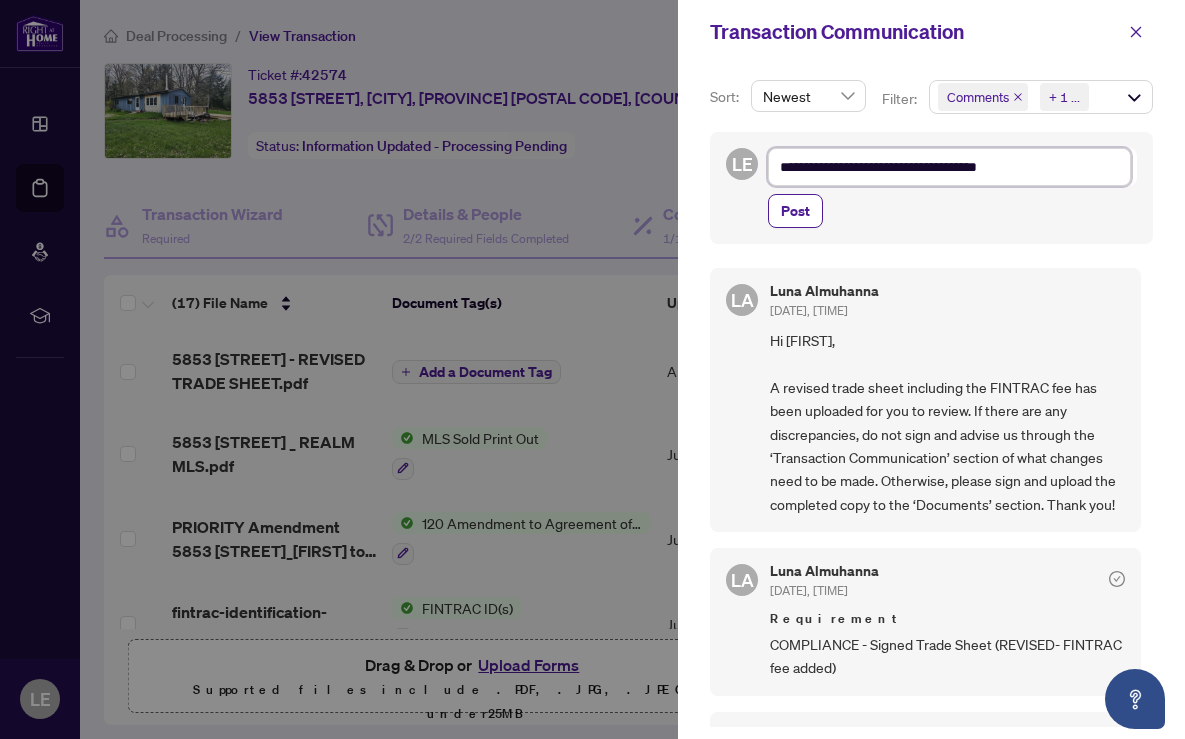 type on "**********" 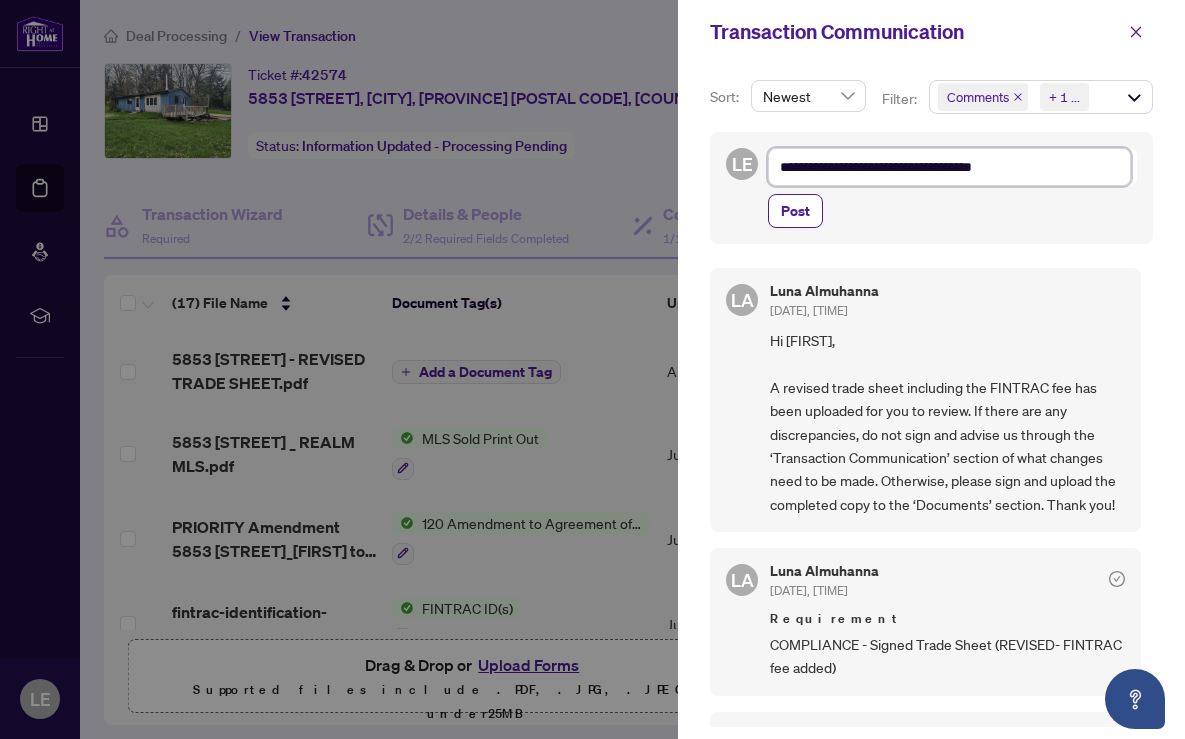 type on "**********" 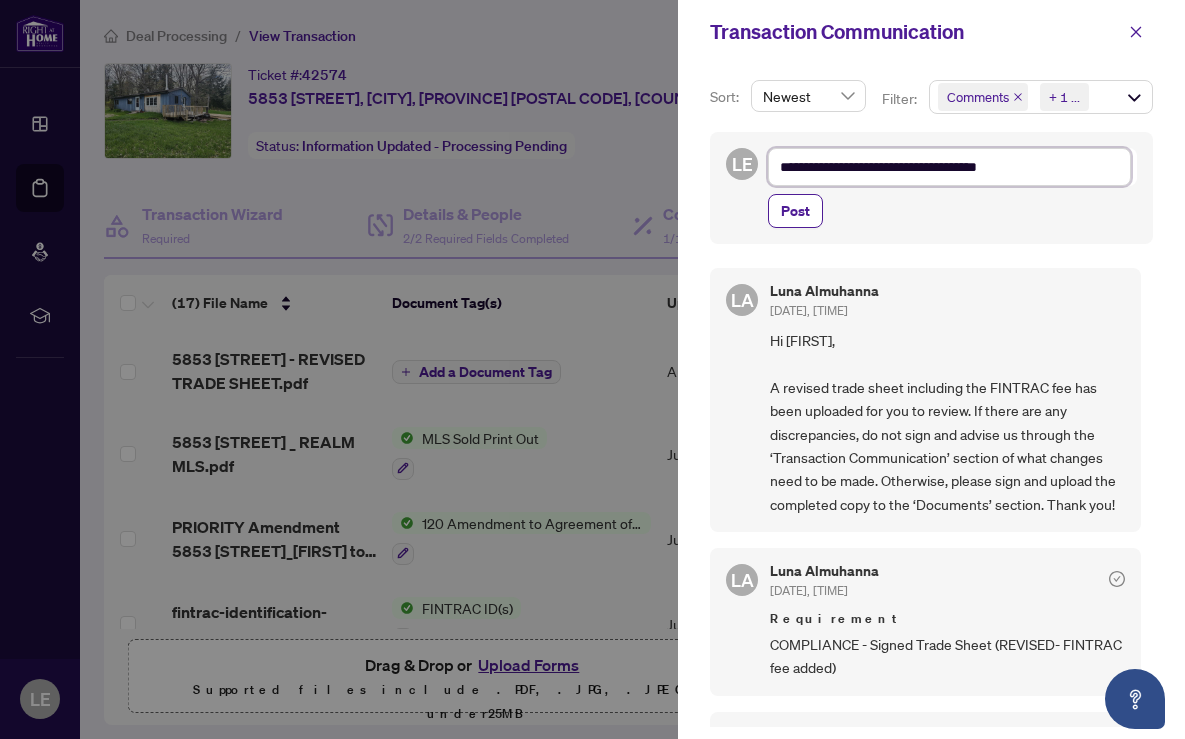 type on "**********" 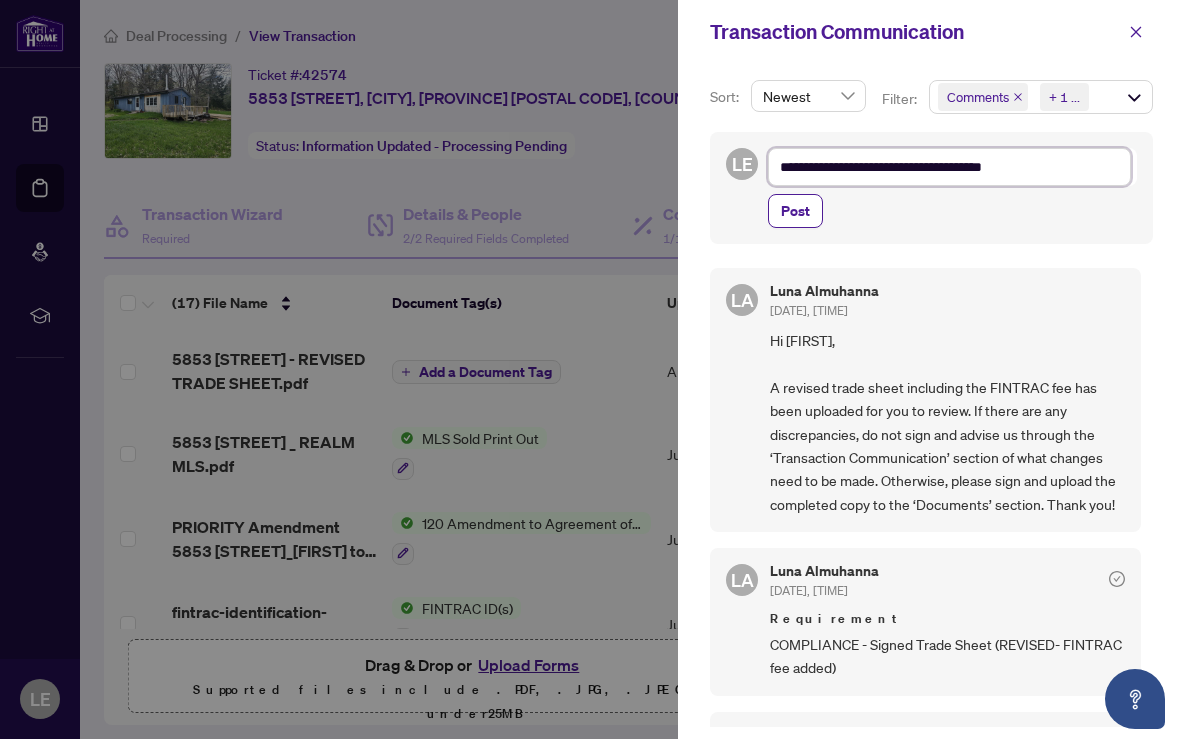 type on "**********" 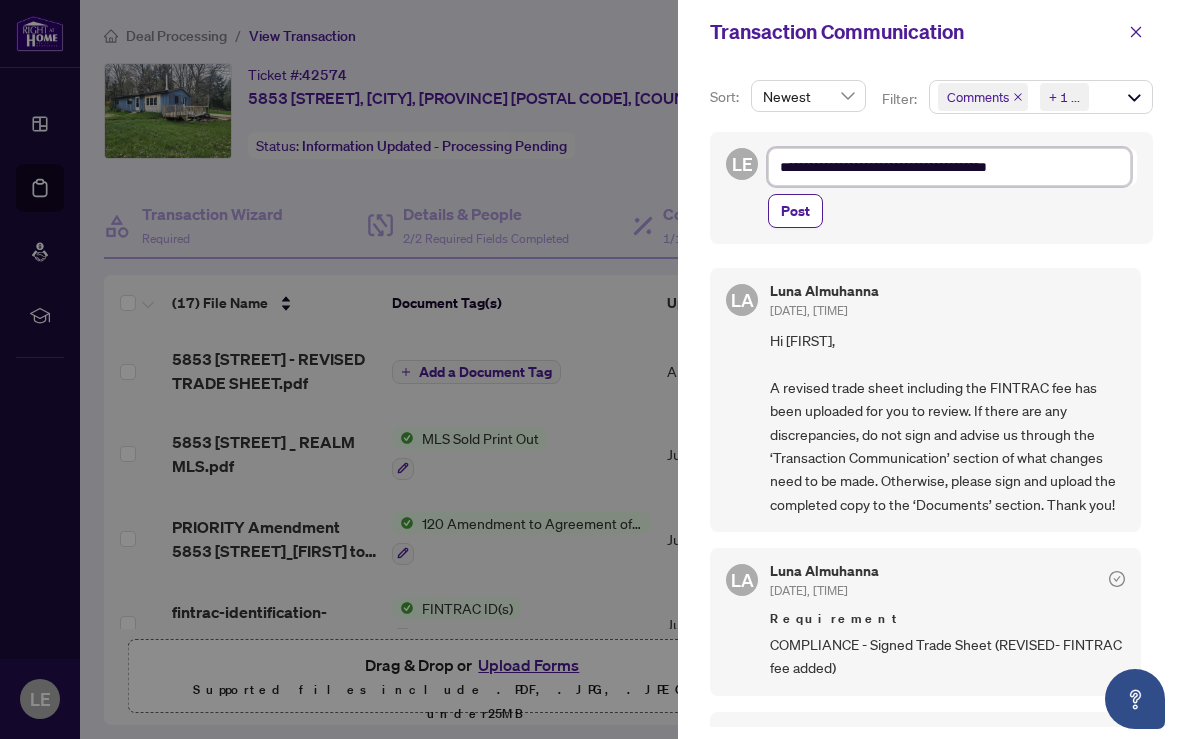 type on "**********" 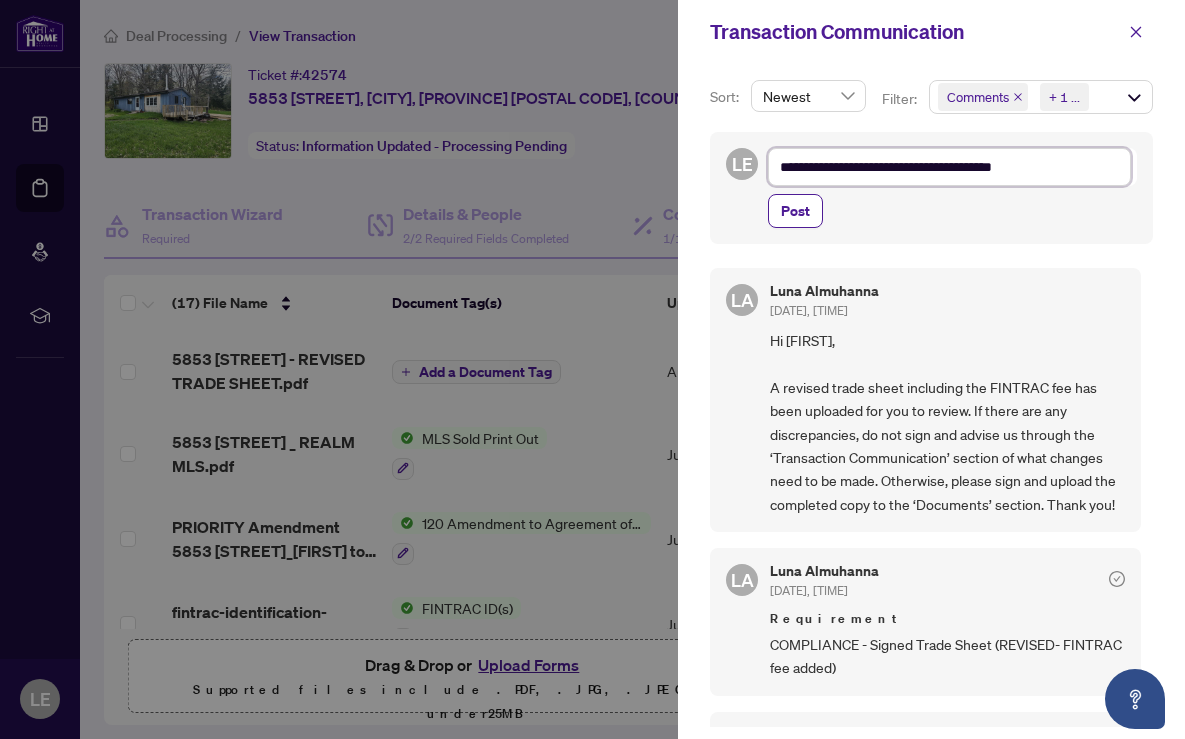 type on "**********" 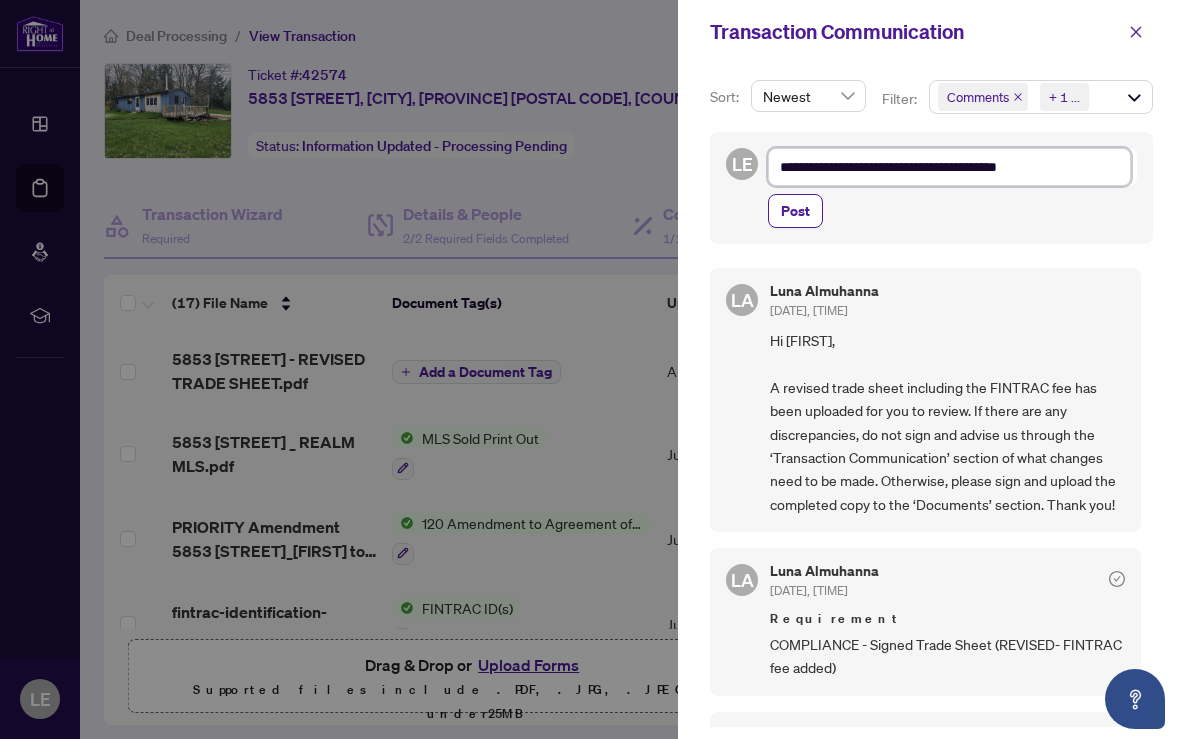 type on "**********" 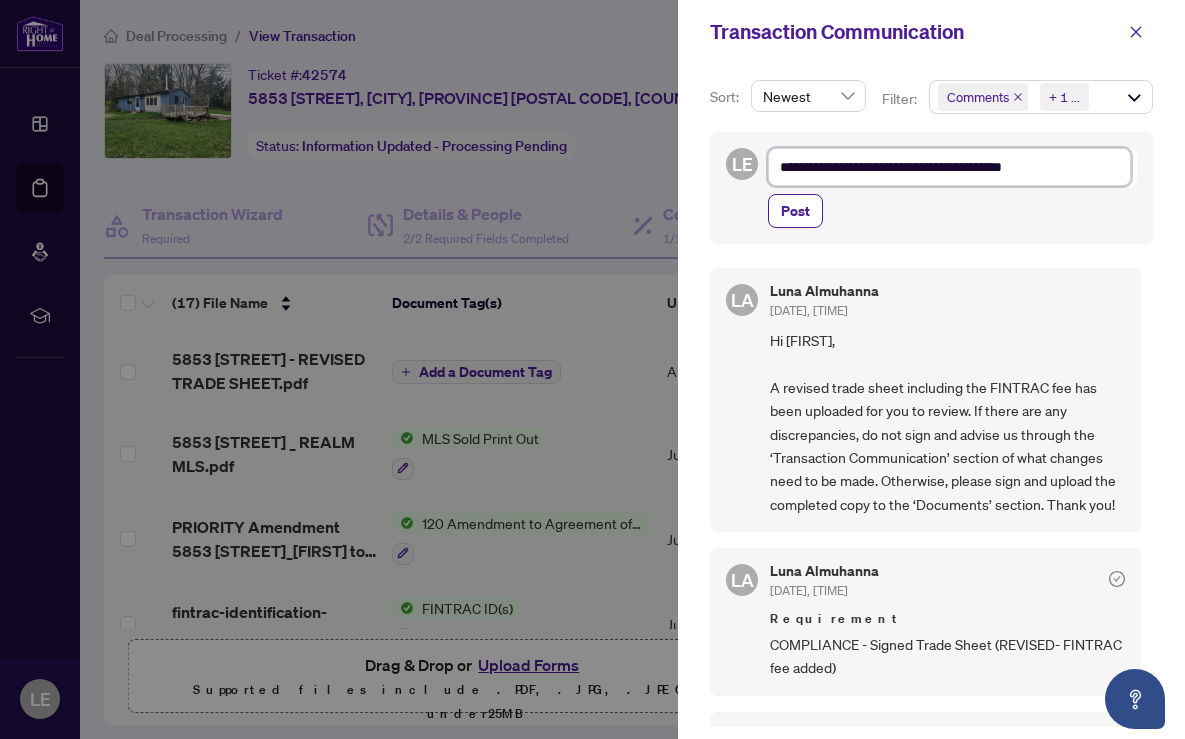 paste on "**********" 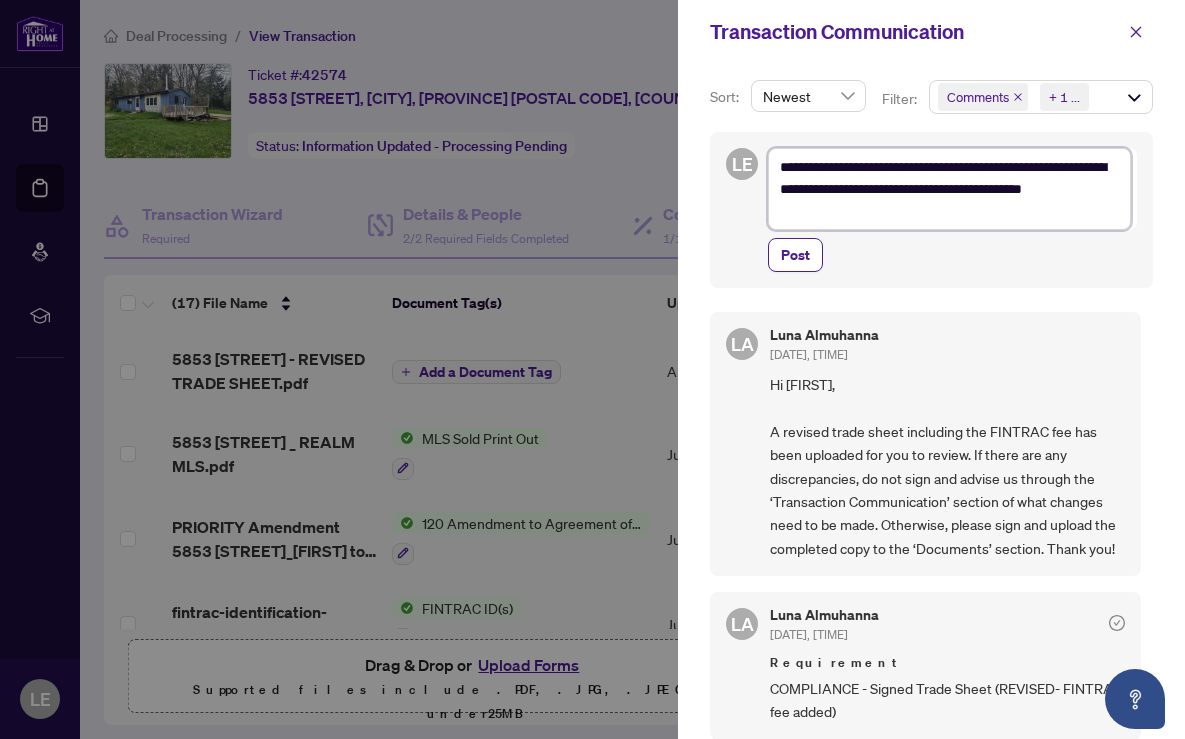 type on "**********" 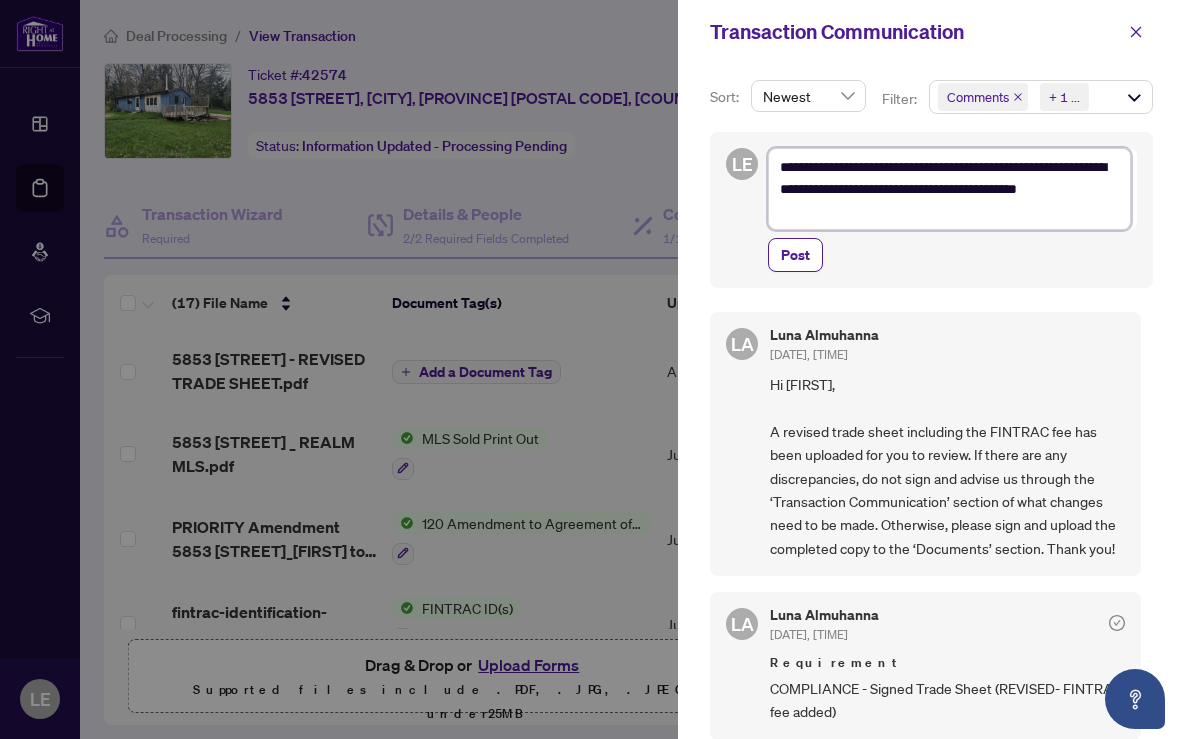 type on "**********" 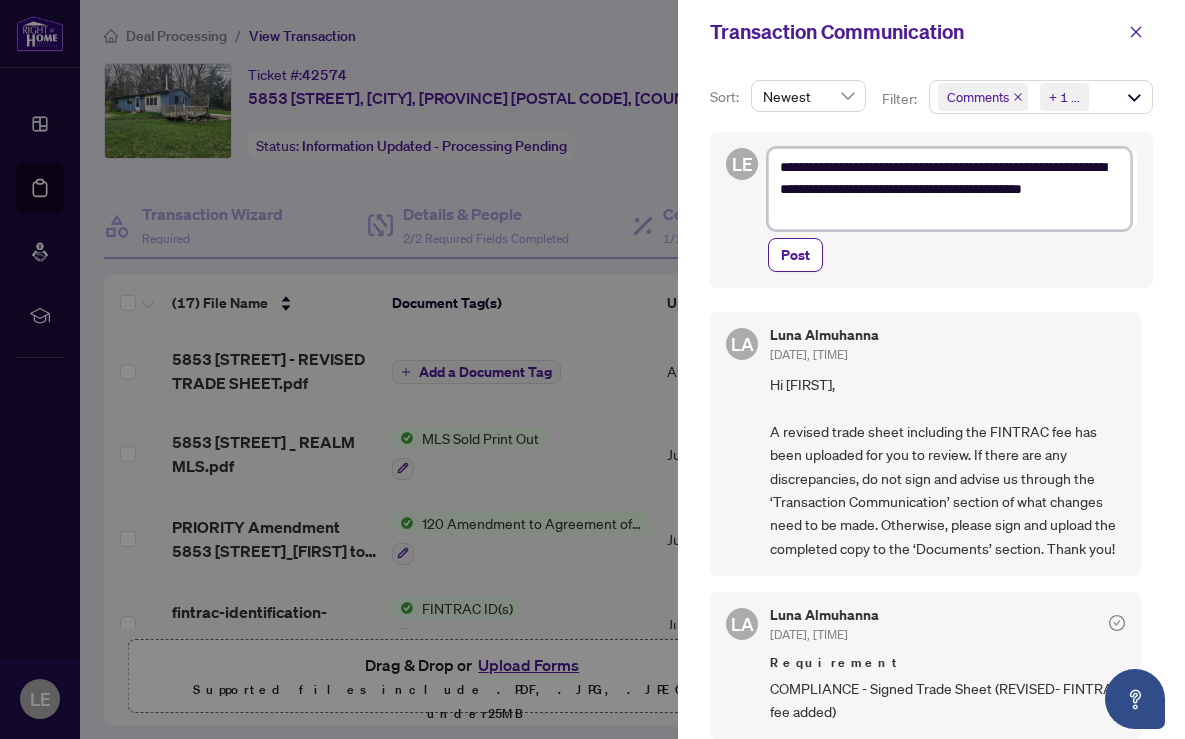 type on "**********" 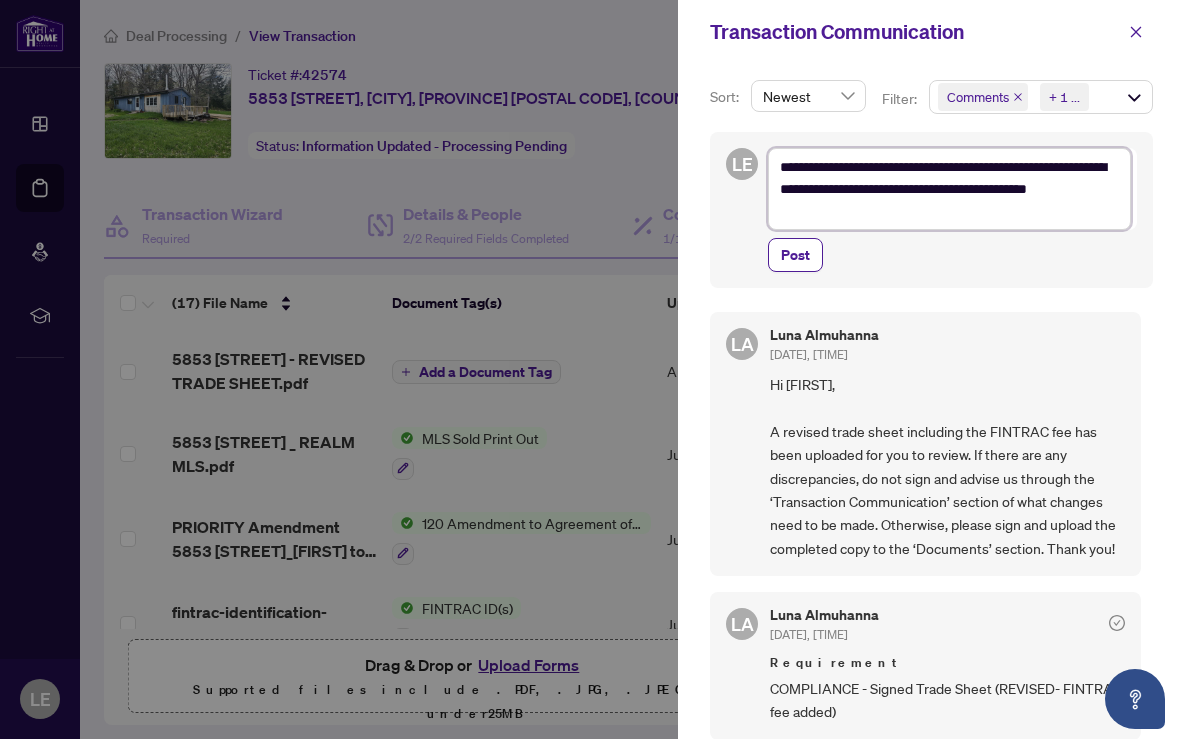 click on "**********" at bounding box center (949, 189) 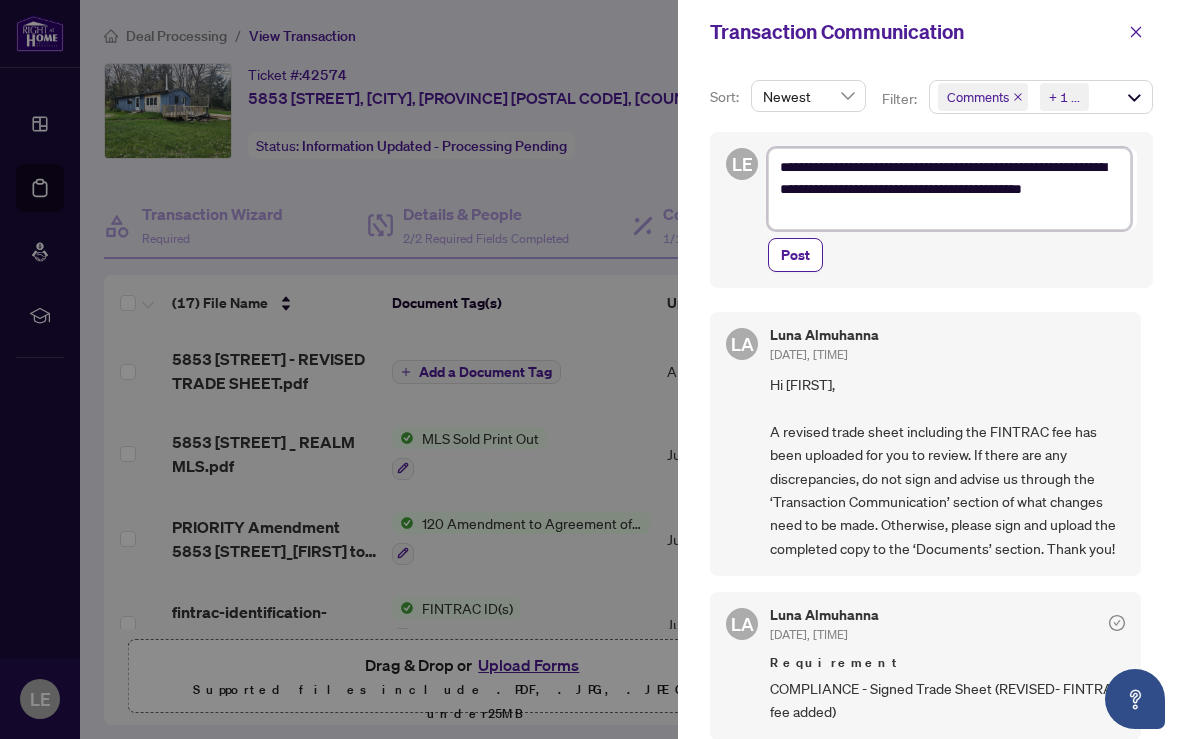 type on "**********" 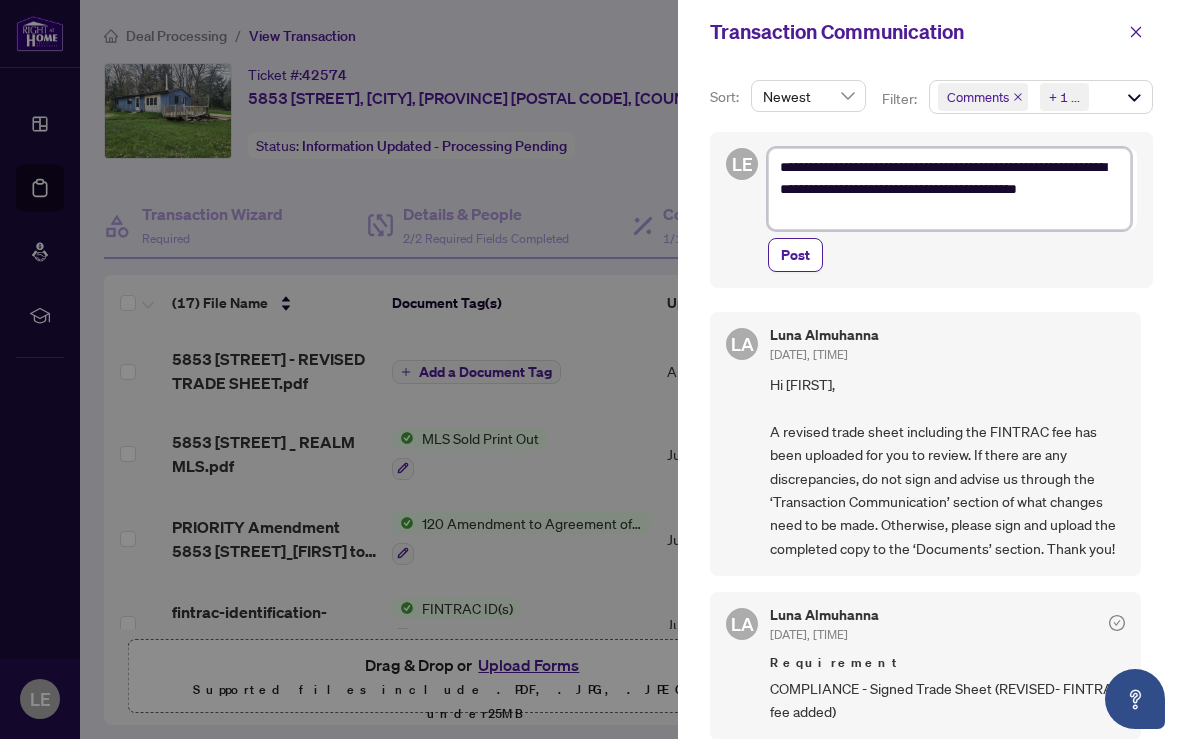 type on "**********" 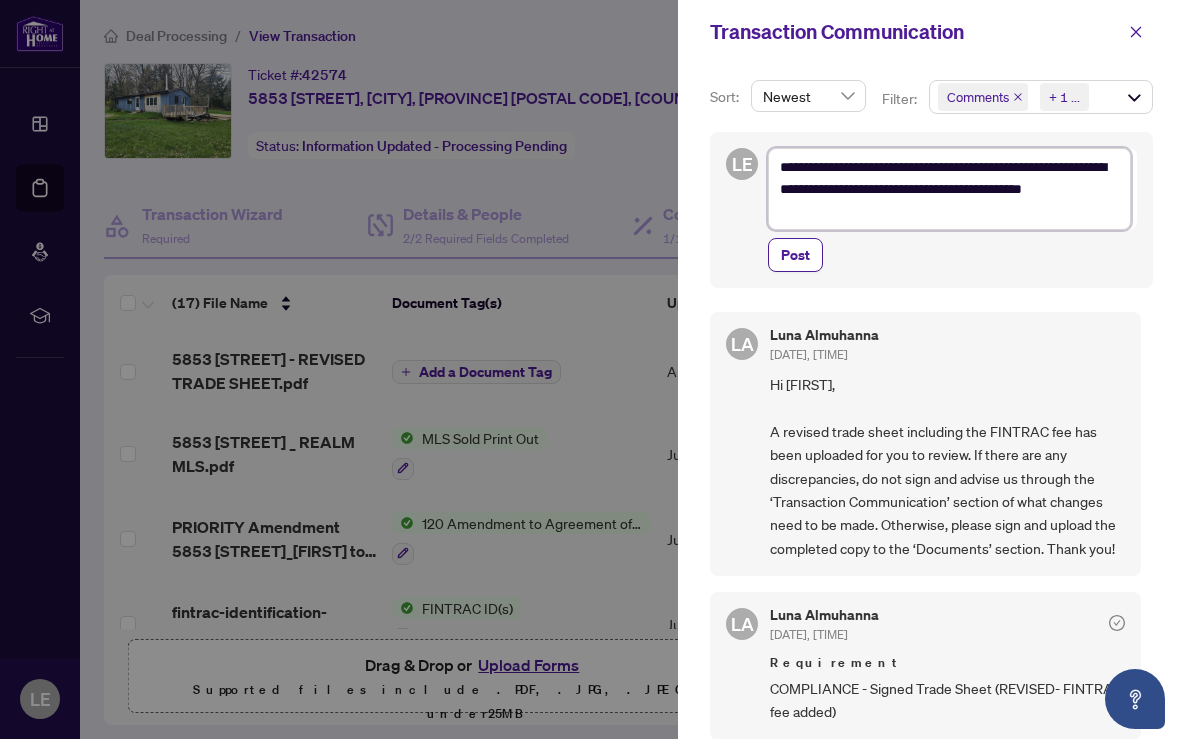 type on "**********" 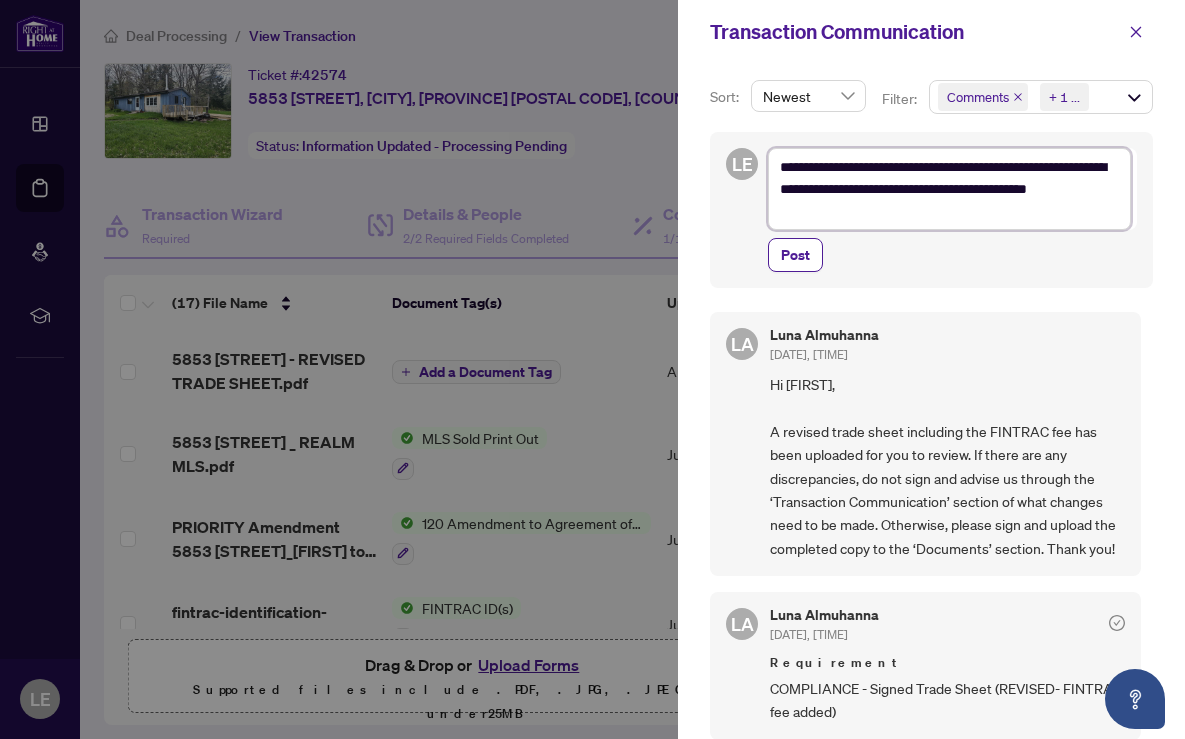 type on "**********" 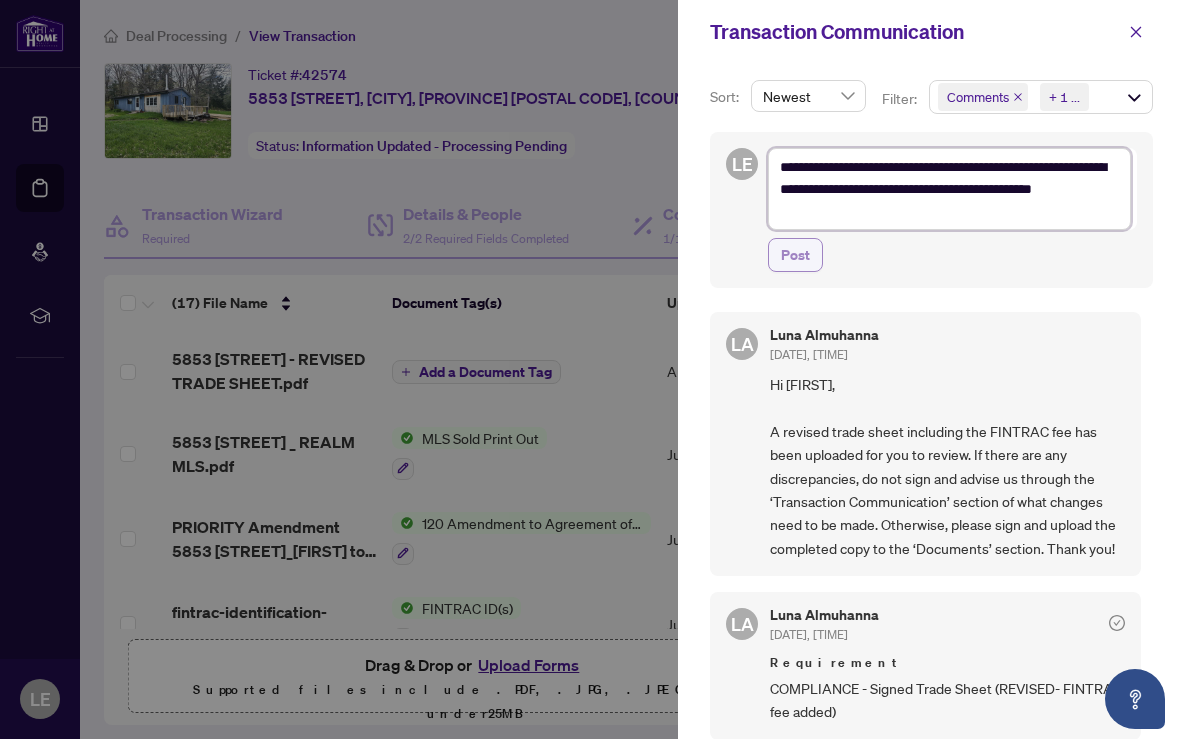 type on "**********" 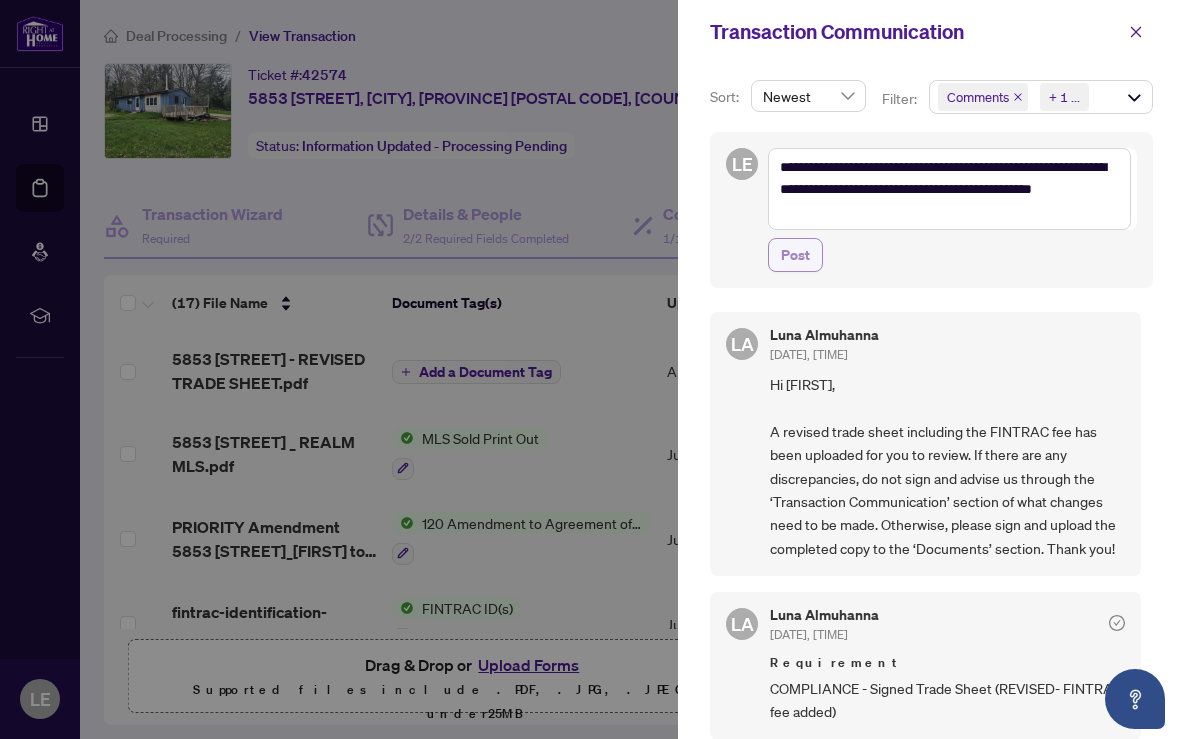 click on "Post" at bounding box center (795, 255) 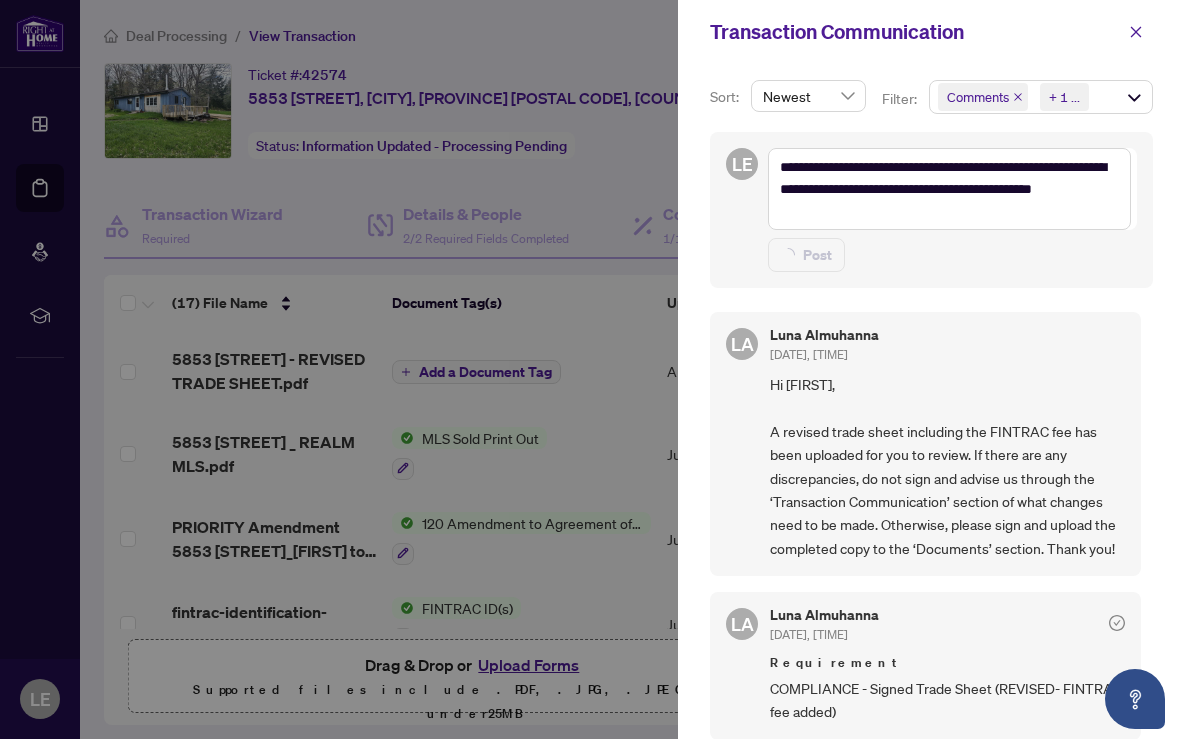 type 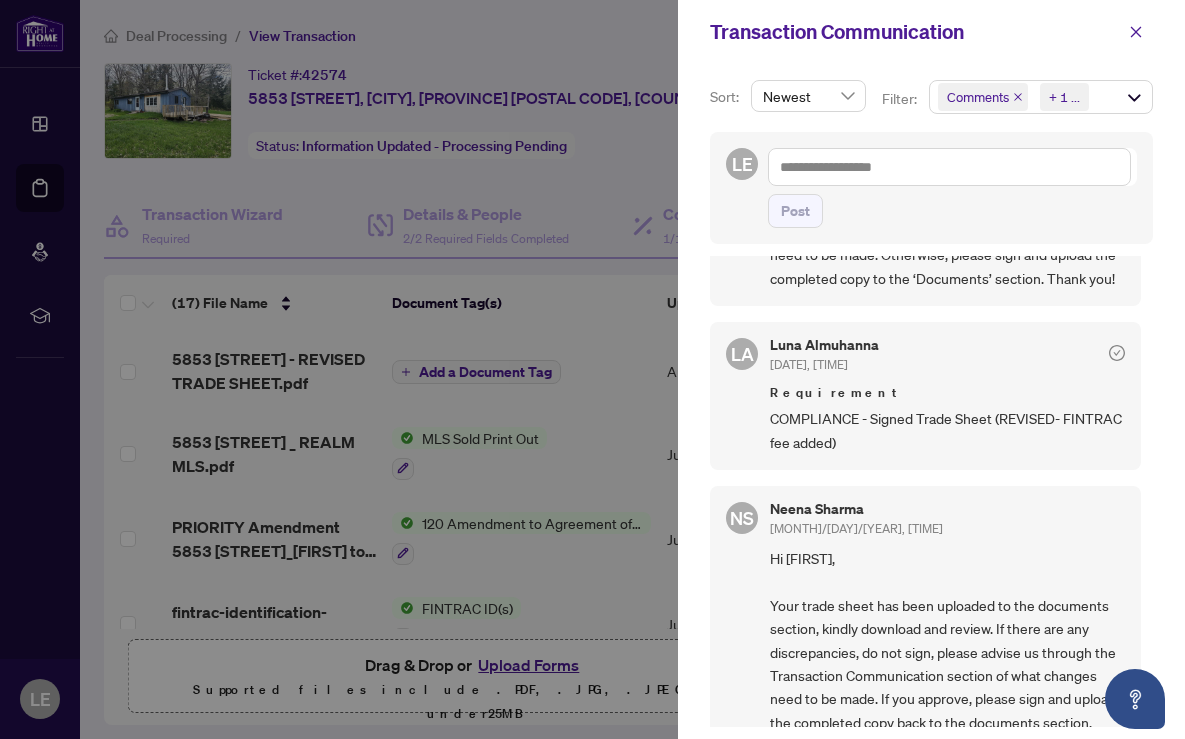 scroll, scrollTop: 400, scrollLeft: 0, axis: vertical 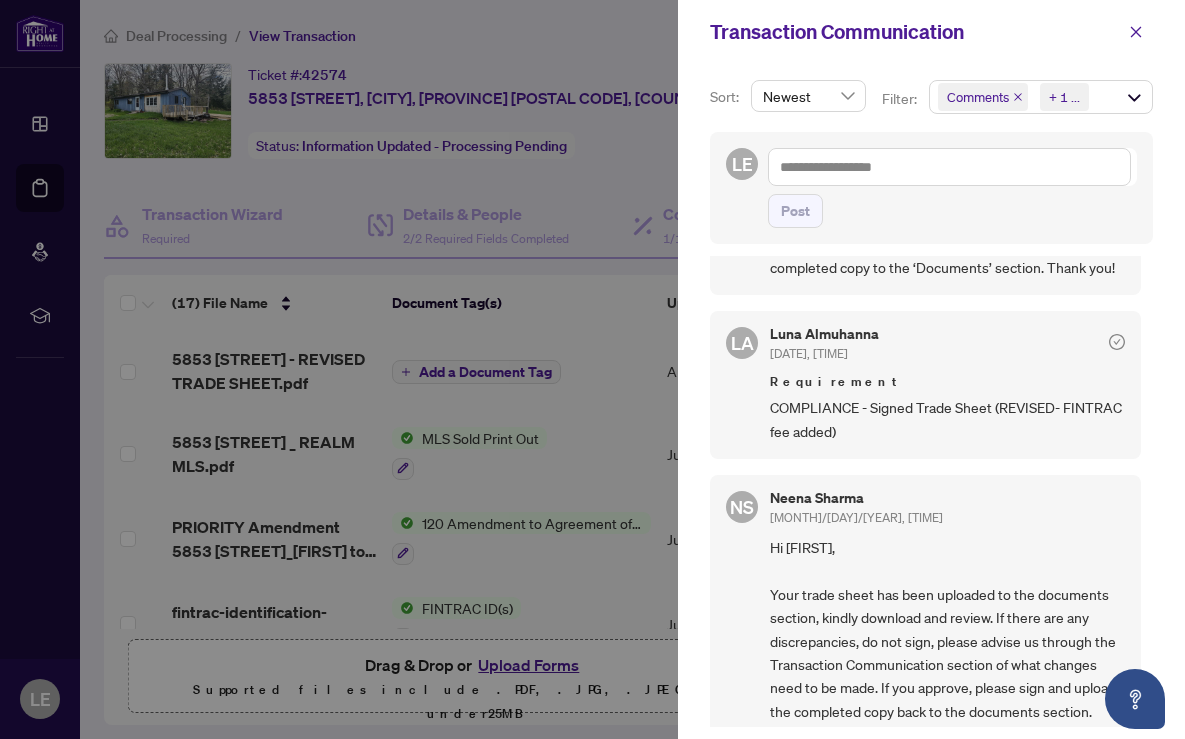 click at bounding box center [592, 369] 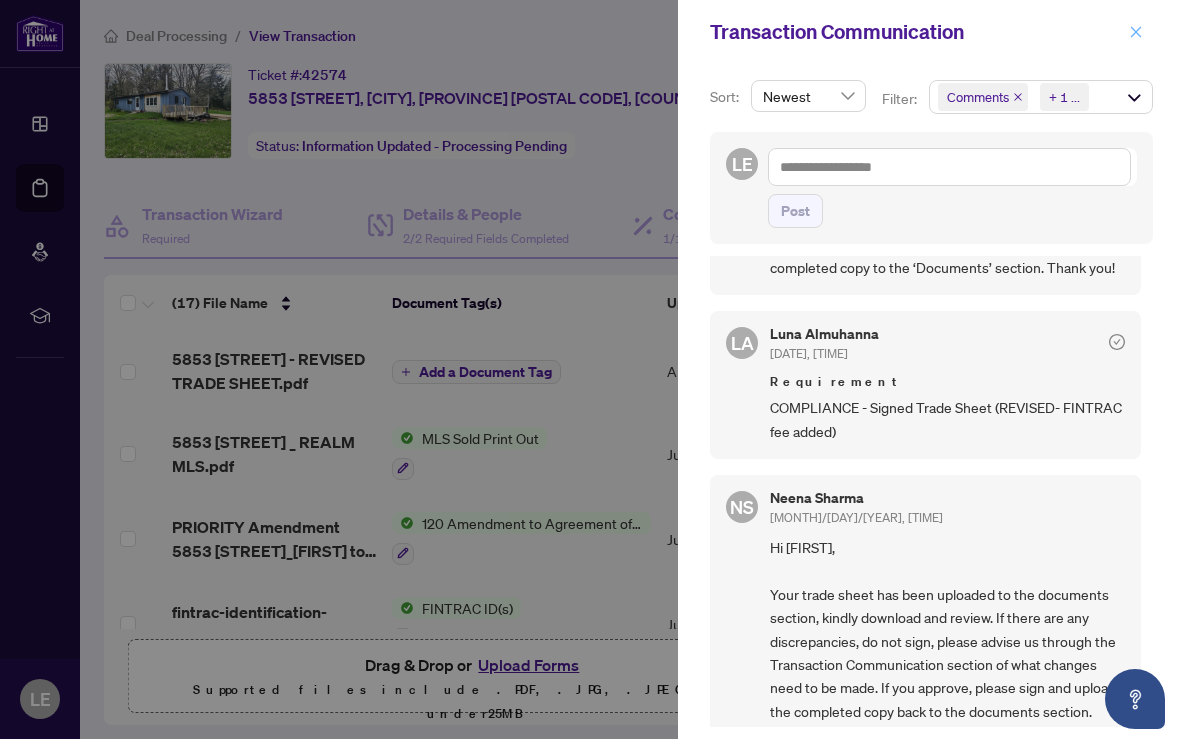 click 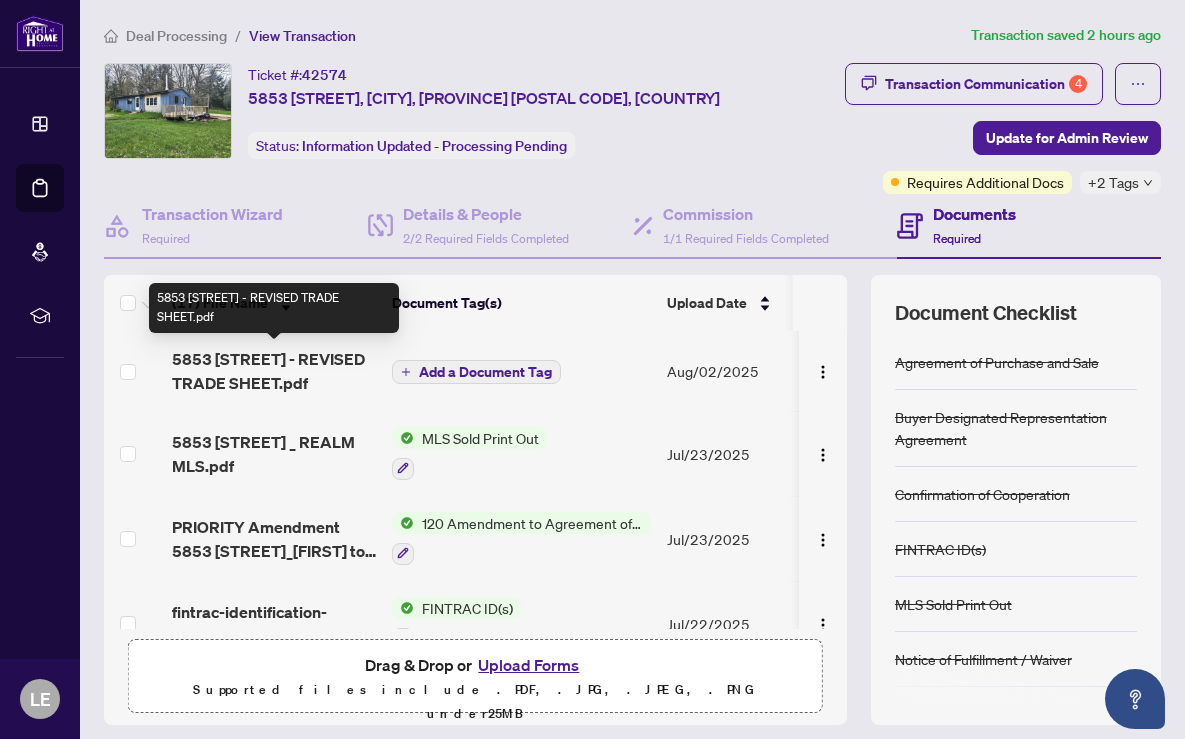 click on "5853 Hwy 506 - REVISED TRADE SHEET.pdf" at bounding box center (274, 371) 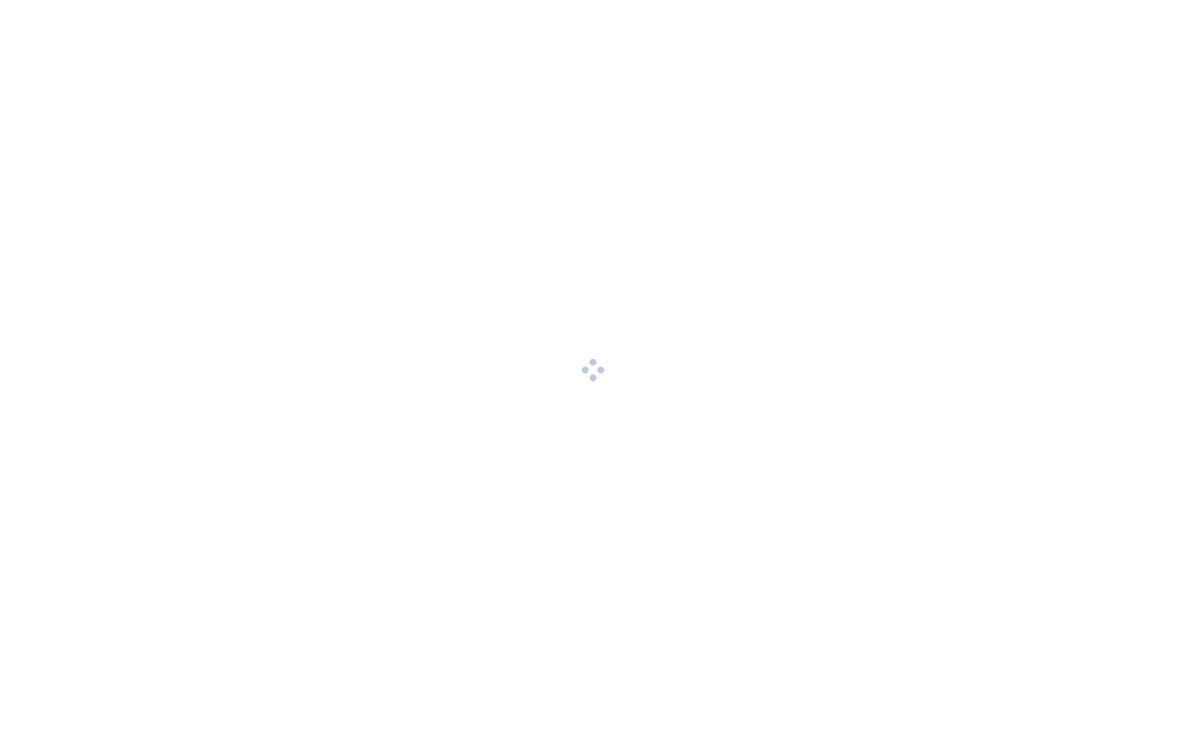 scroll, scrollTop: 0, scrollLeft: 0, axis: both 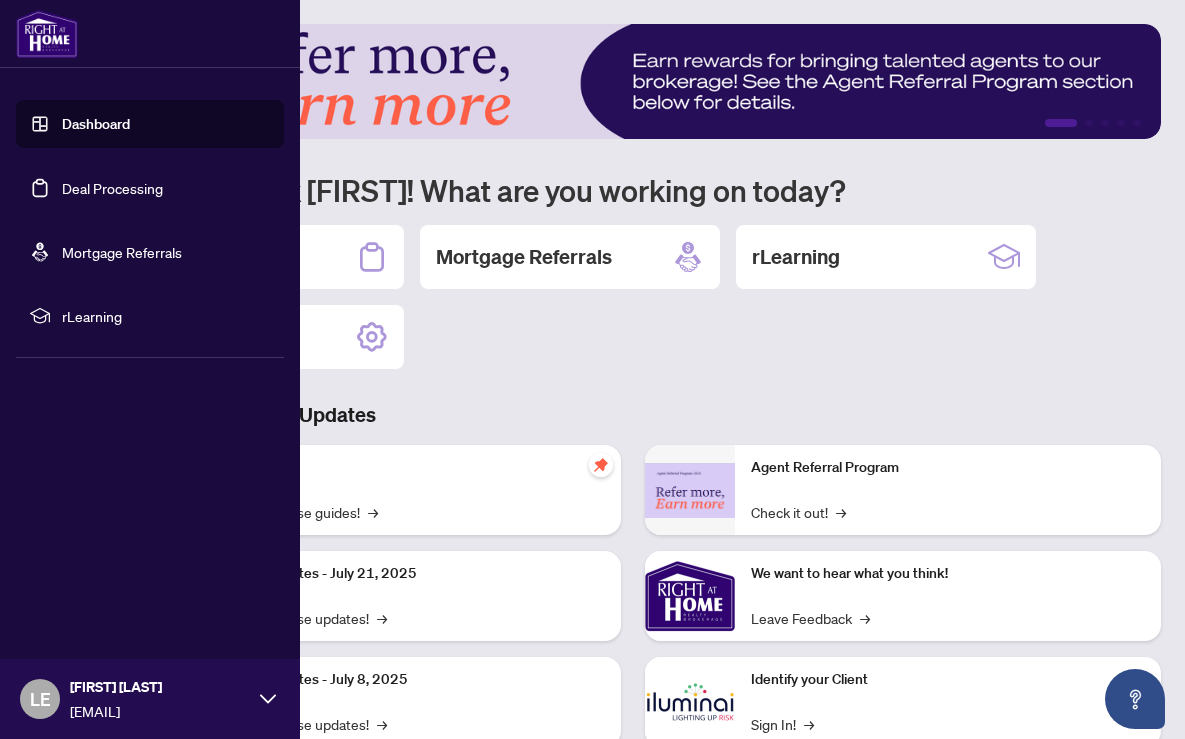 click on "Deal Processing" at bounding box center [112, 188] 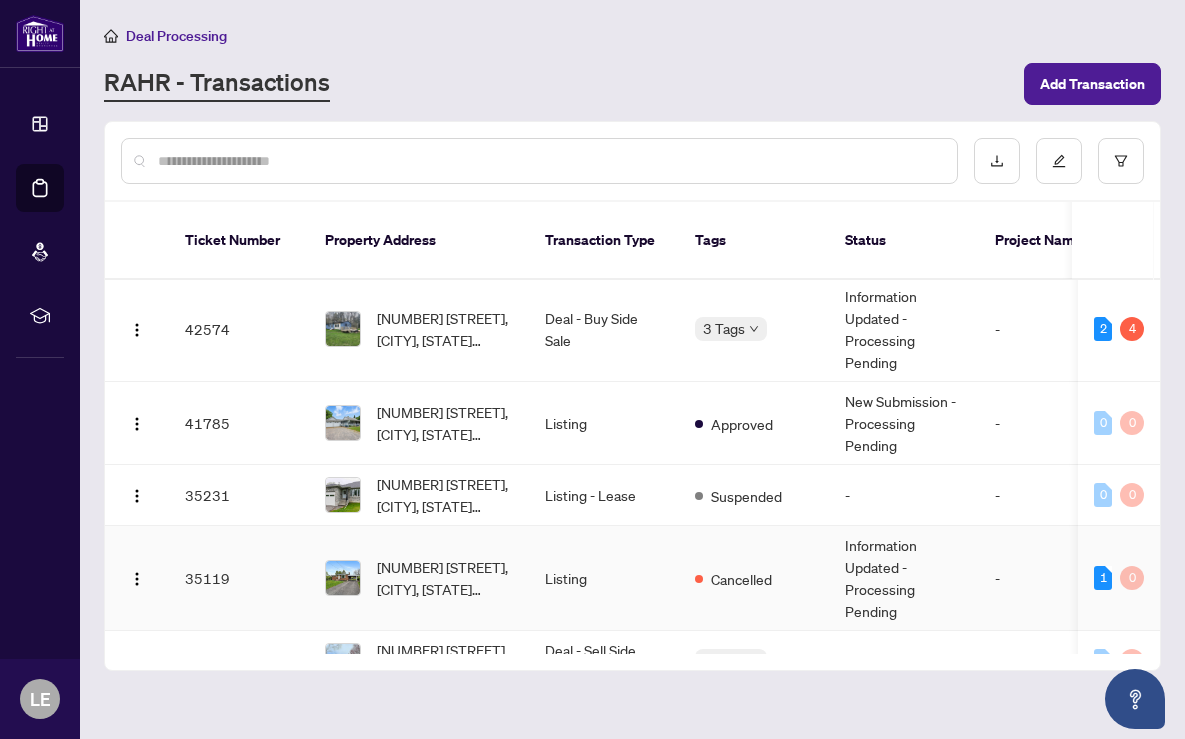 scroll, scrollTop: 379, scrollLeft: 0, axis: vertical 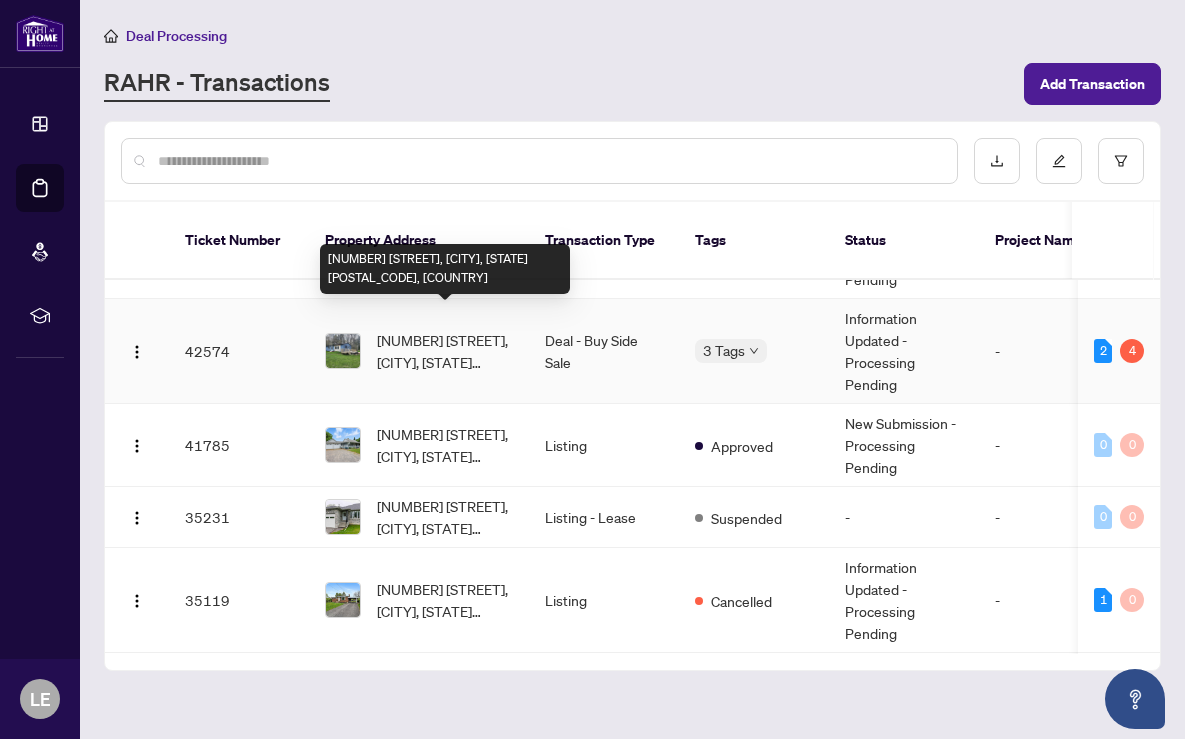 click on "5853 Hwy 506, Cloyne, Ontario K0H 1K0, Canada" at bounding box center [445, 351] 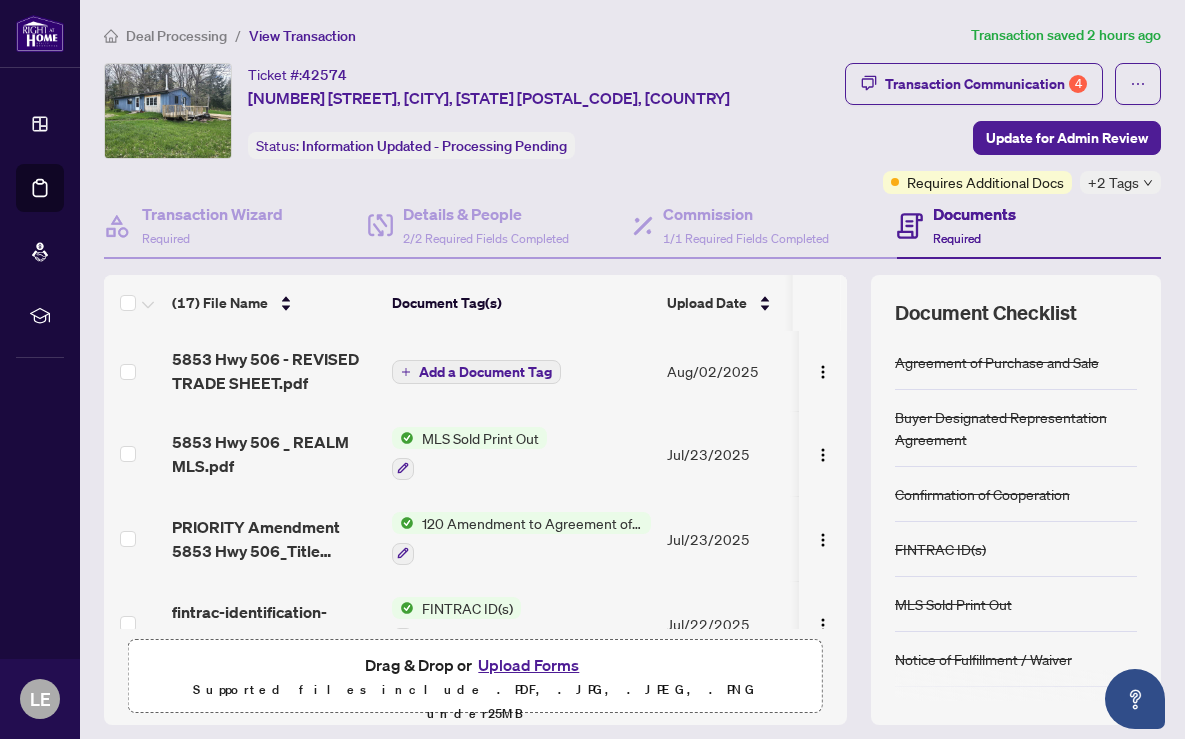 click on "5853 Hwy 506 - REVISED TRADE SHEET.pdf" at bounding box center [274, 371] 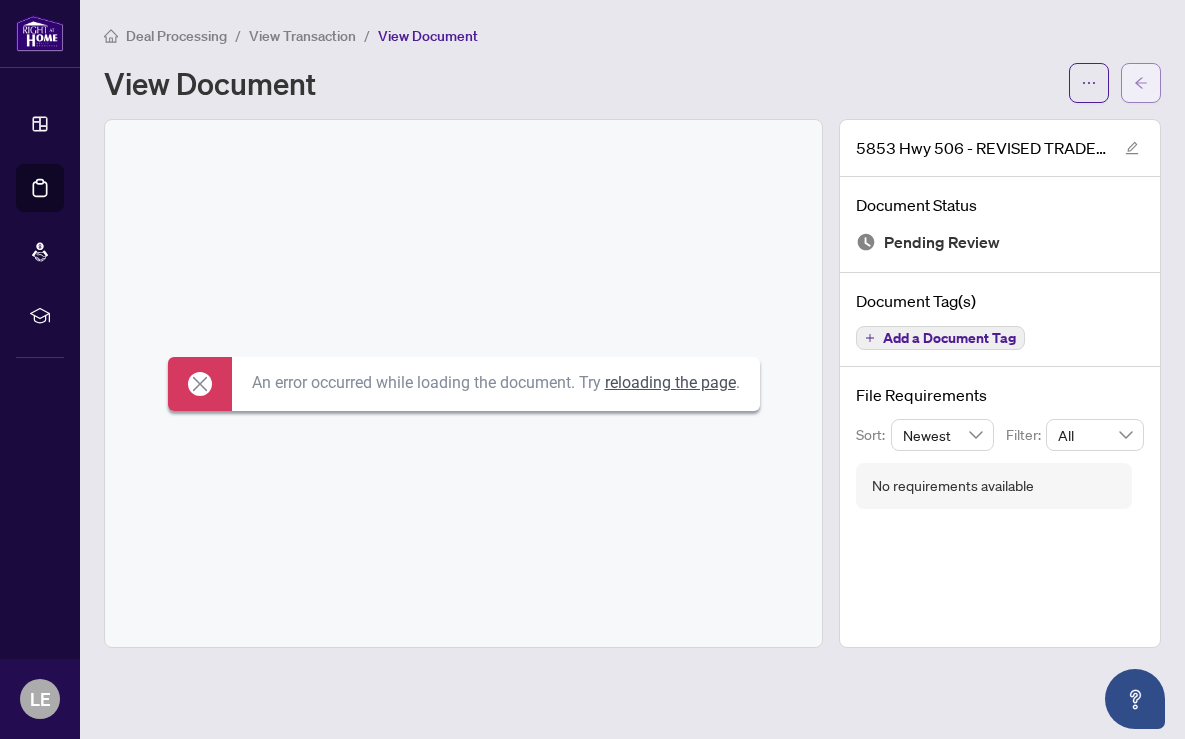 click at bounding box center (1141, 83) 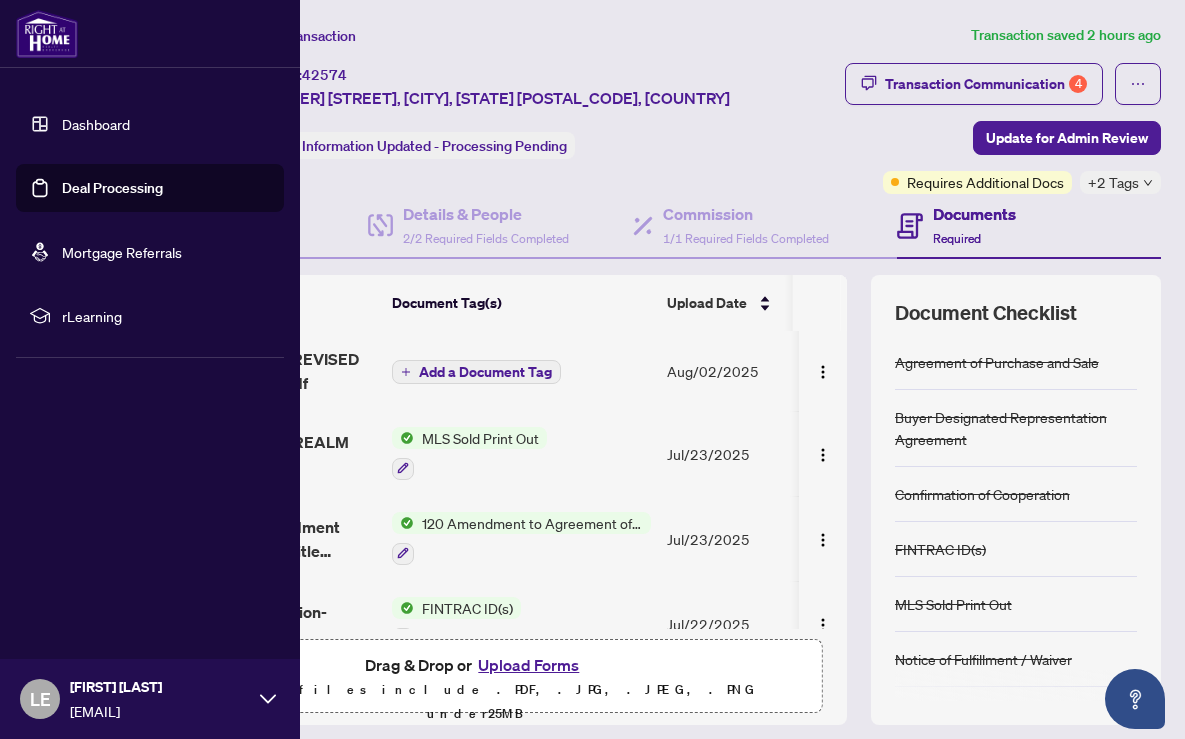 click on "Deal Processing" at bounding box center (112, 188) 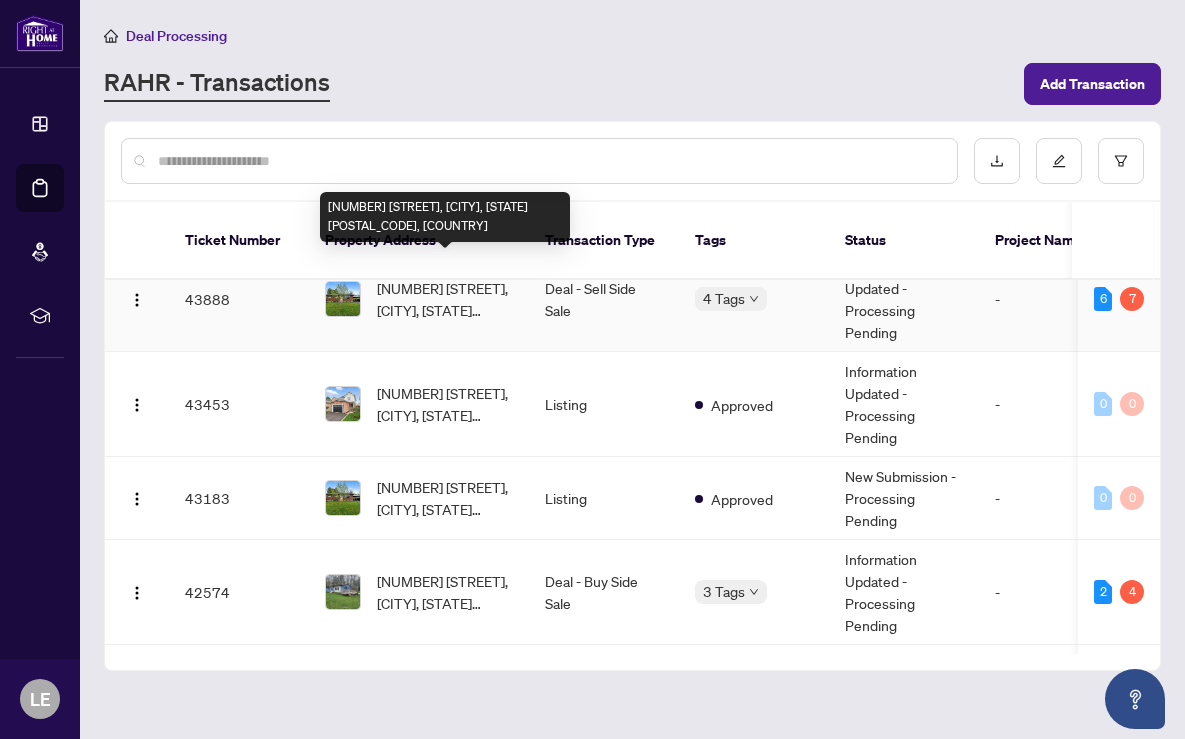 scroll, scrollTop: 0, scrollLeft: 0, axis: both 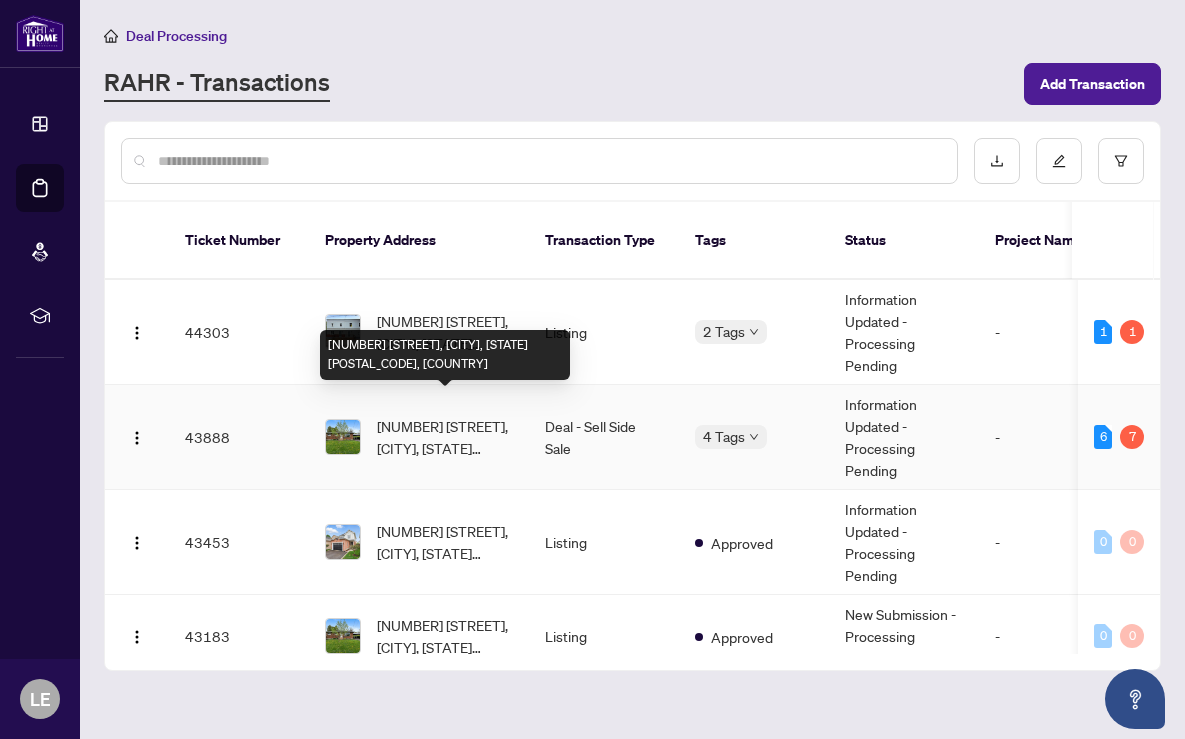click on "46 St George St, Kawartha Lakes, Ontario K9V 1M7, Canada" at bounding box center (445, 437) 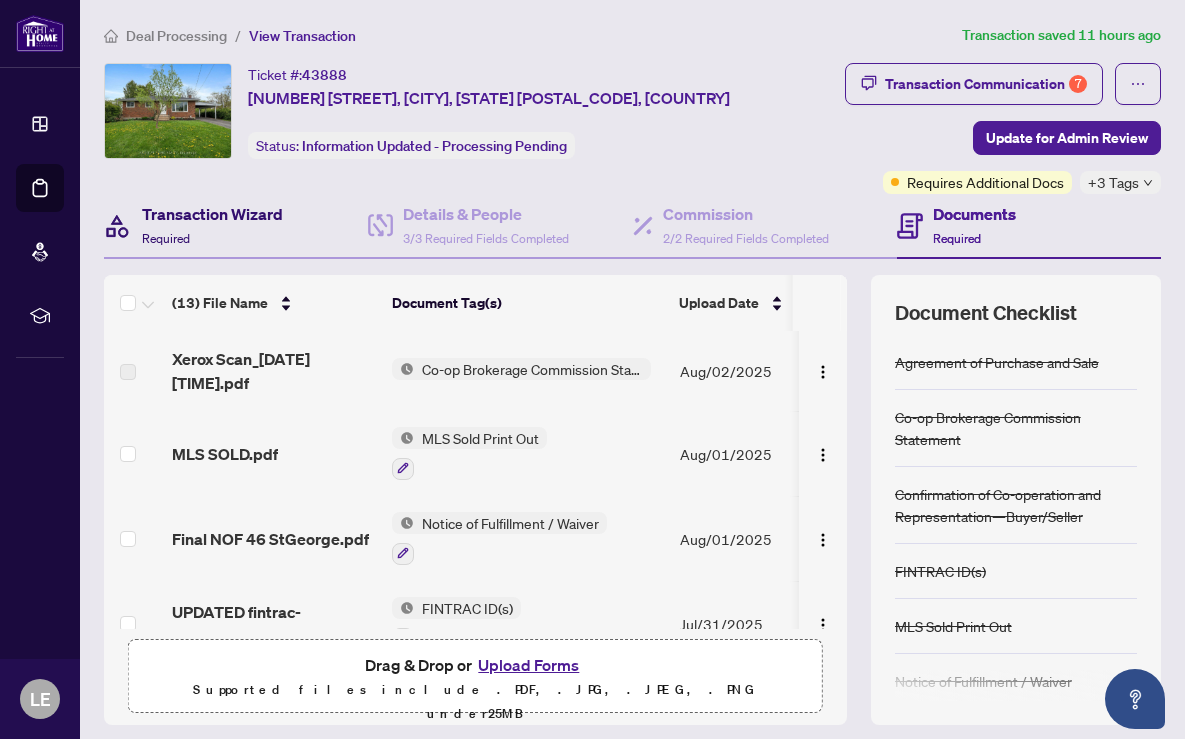 click on "Required" at bounding box center [166, 238] 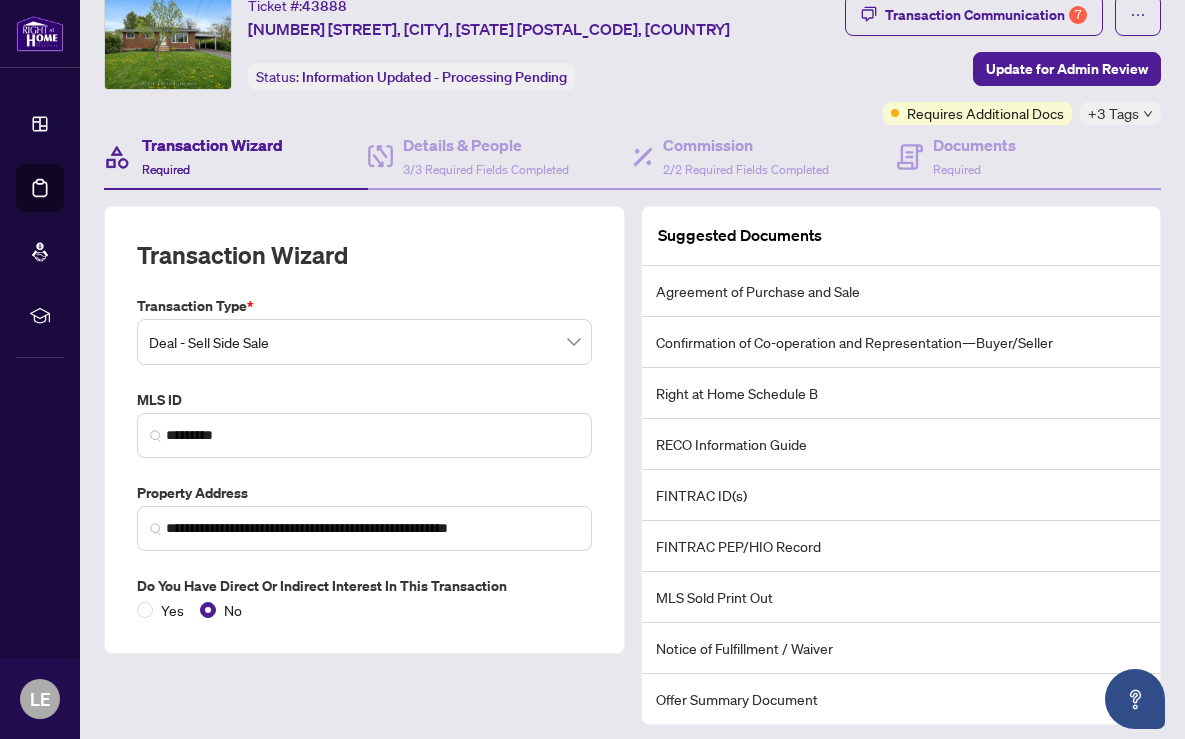 scroll, scrollTop: 68, scrollLeft: 0, axis: vertical 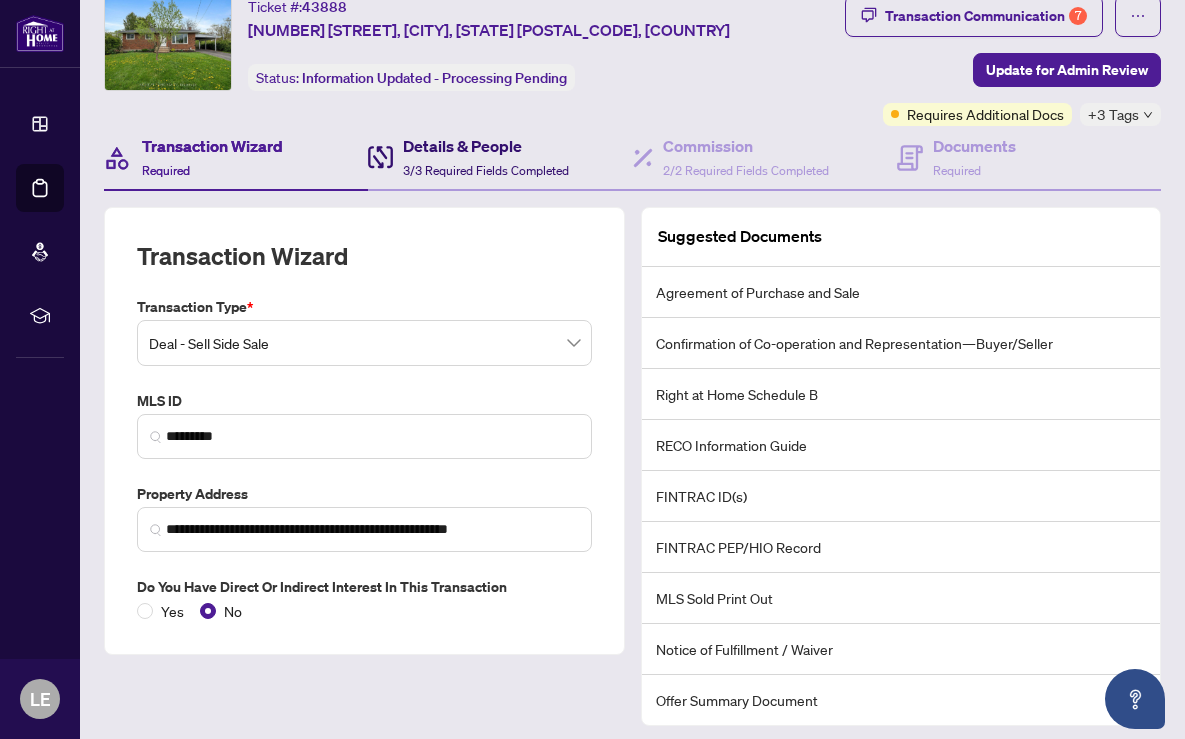click on "Details & People 3/3 Required Fields Completed" at bounding box center (486, 157) 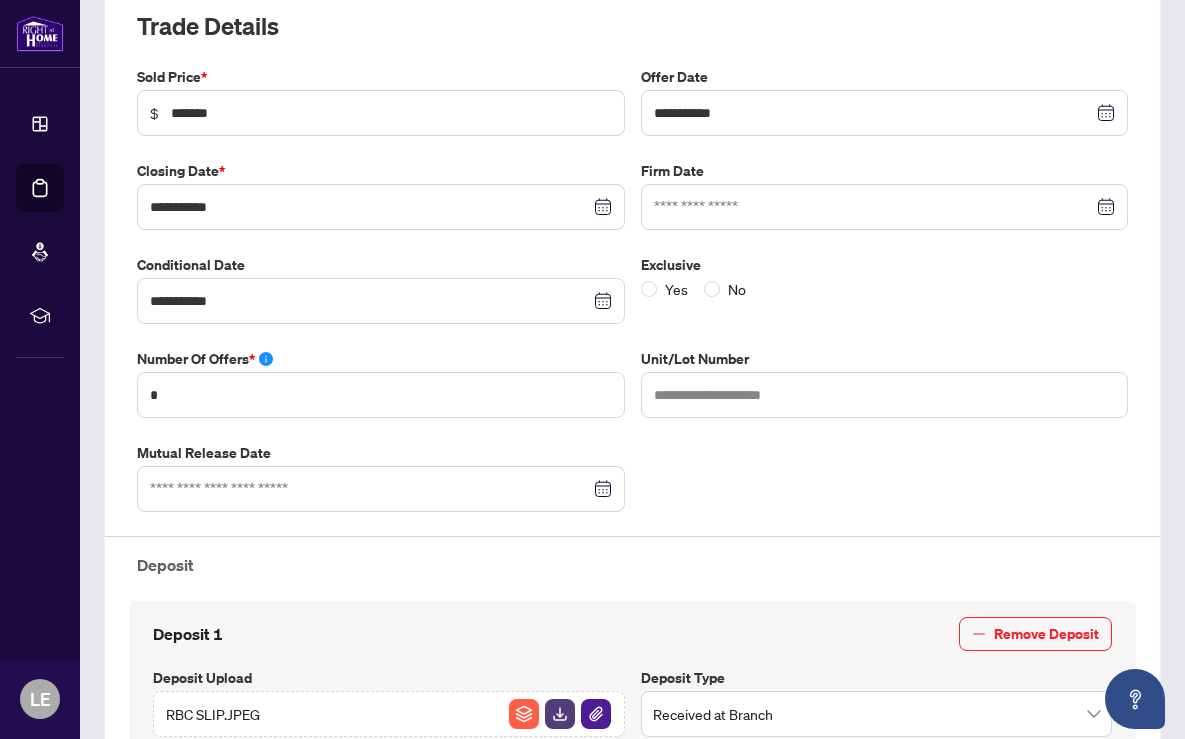 scroll, scrollTop: 309, scrollLeft: 0, axis: vertical 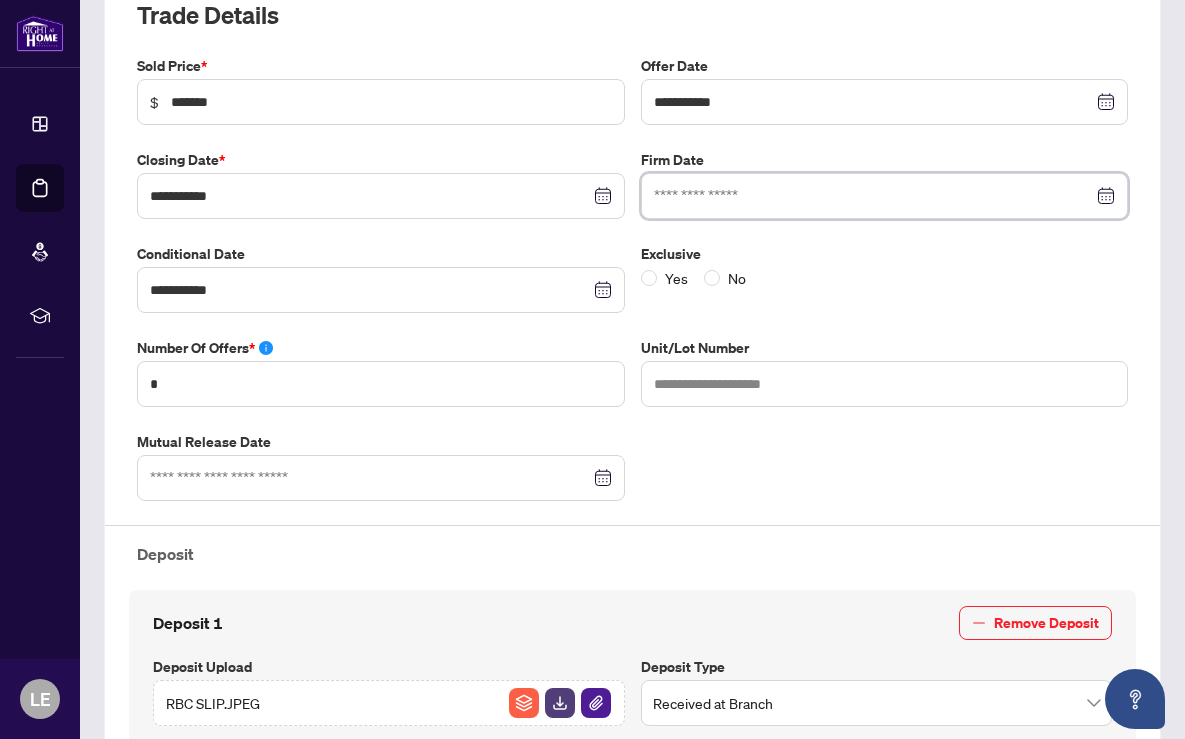 click at bounding box center (874, 196) 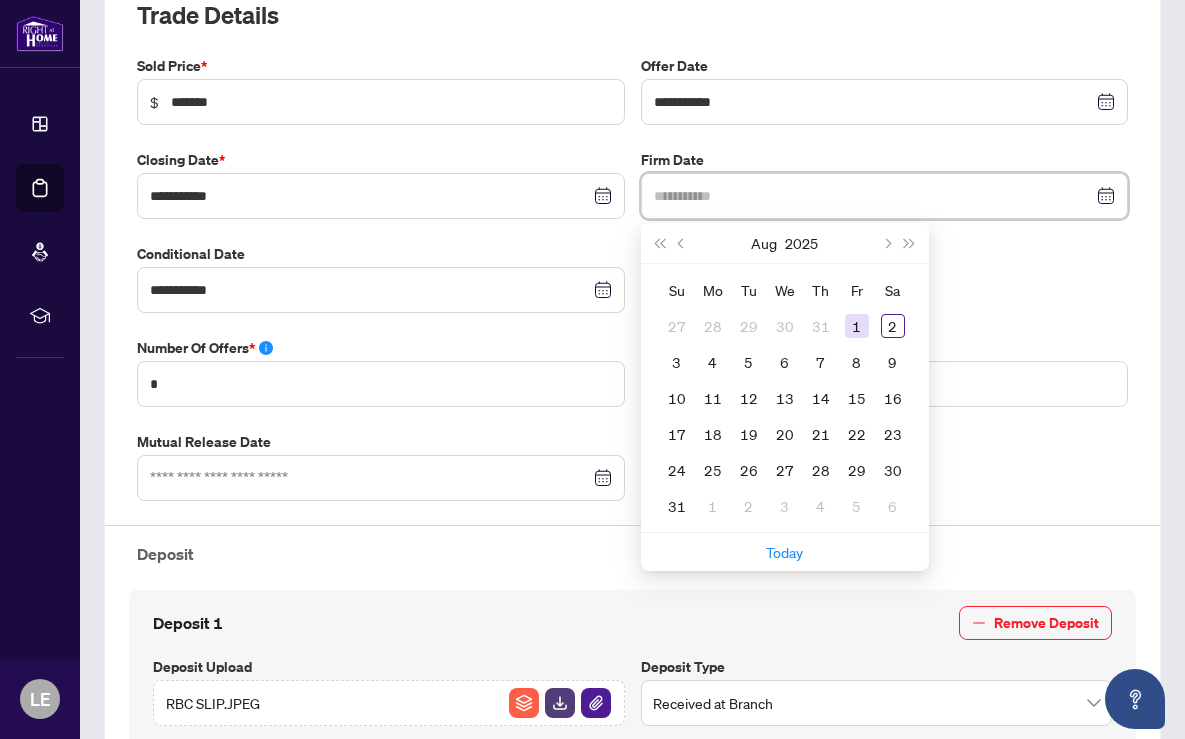 type on "**********" 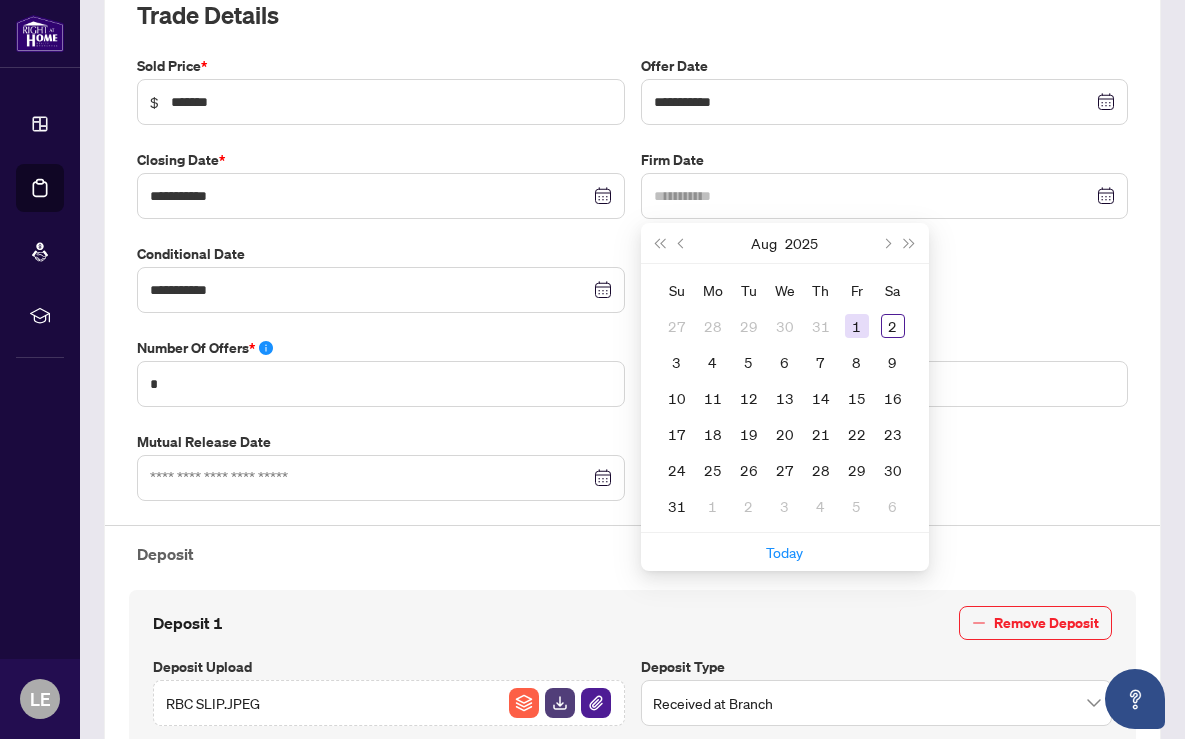 click on "1" at bounding box center (857, 326) 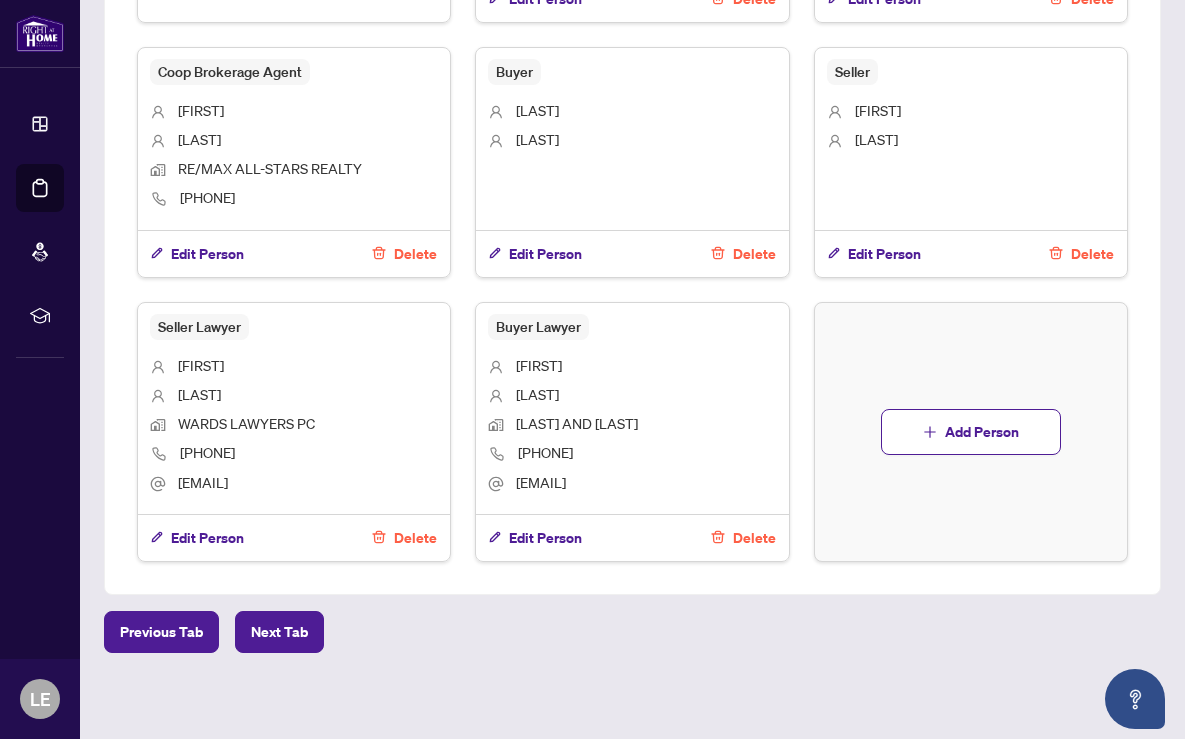 scroll, scrollTop: 1597, scrollLeft: 0, axis: vertical 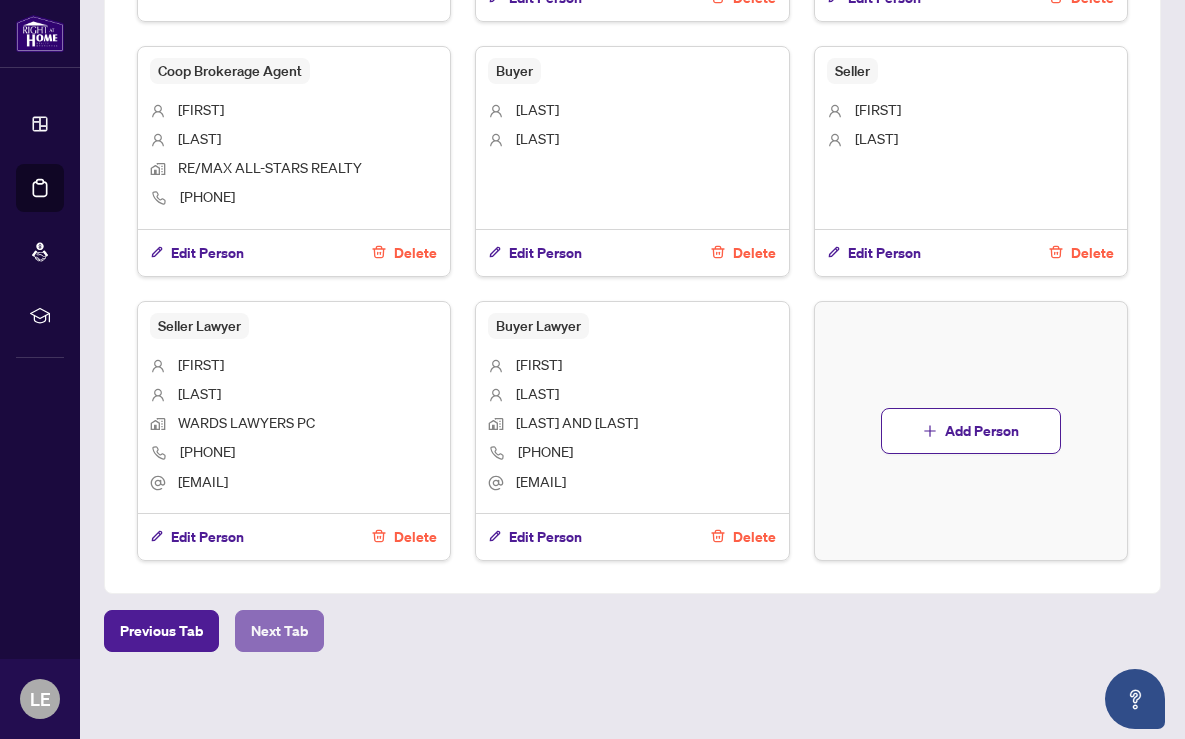 click on "Next Tab" at bounding box center [279, 631] 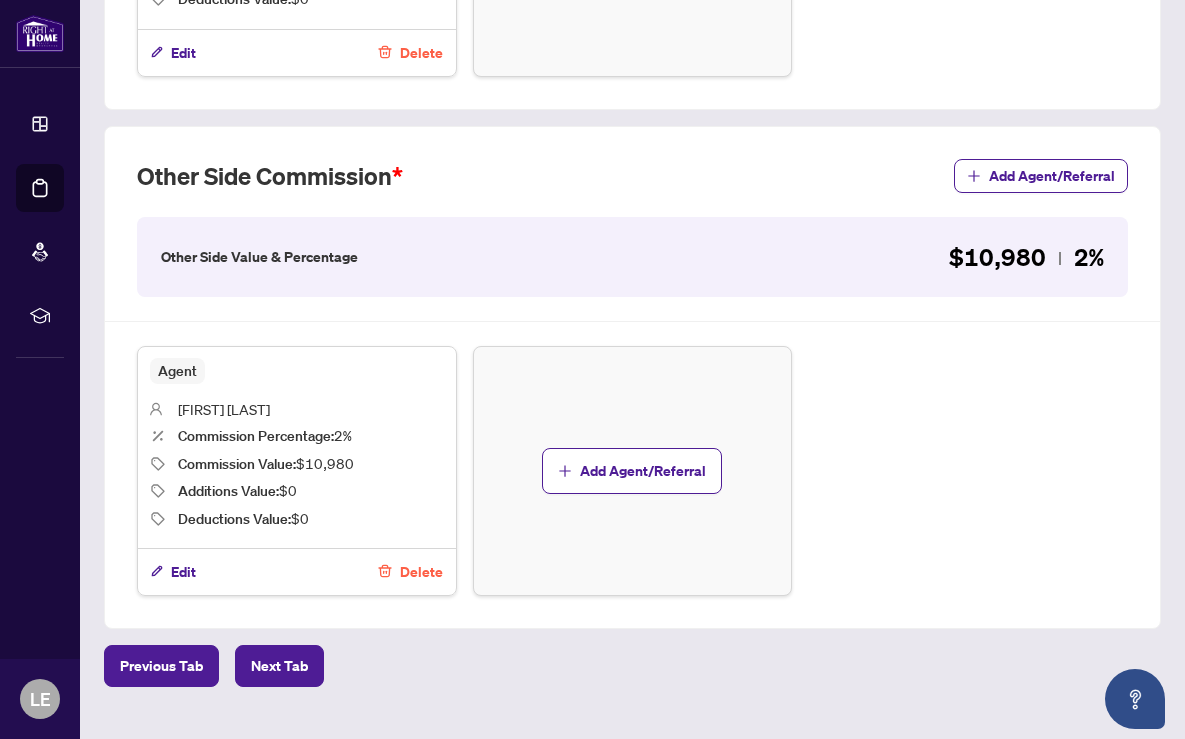 scroll, scrollTop: 1011, scrollLeft: 0, axis: vertical 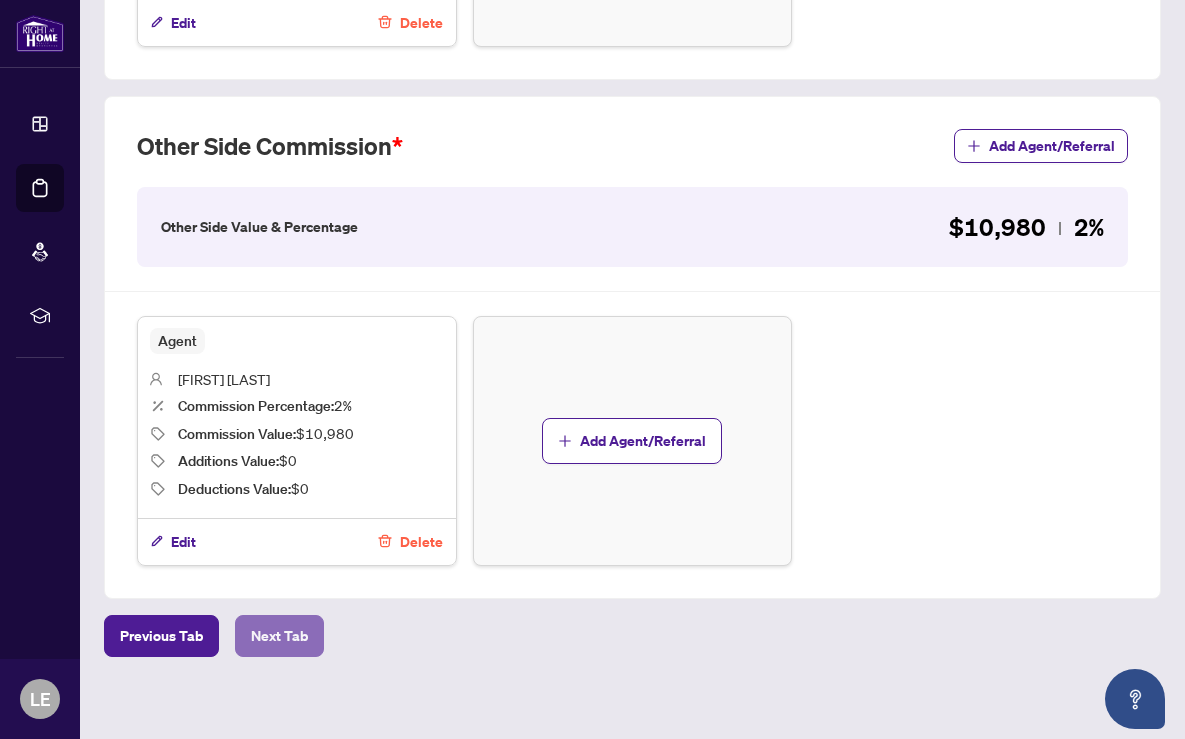 click on "Next Tab" at bounding box center [279, 636] 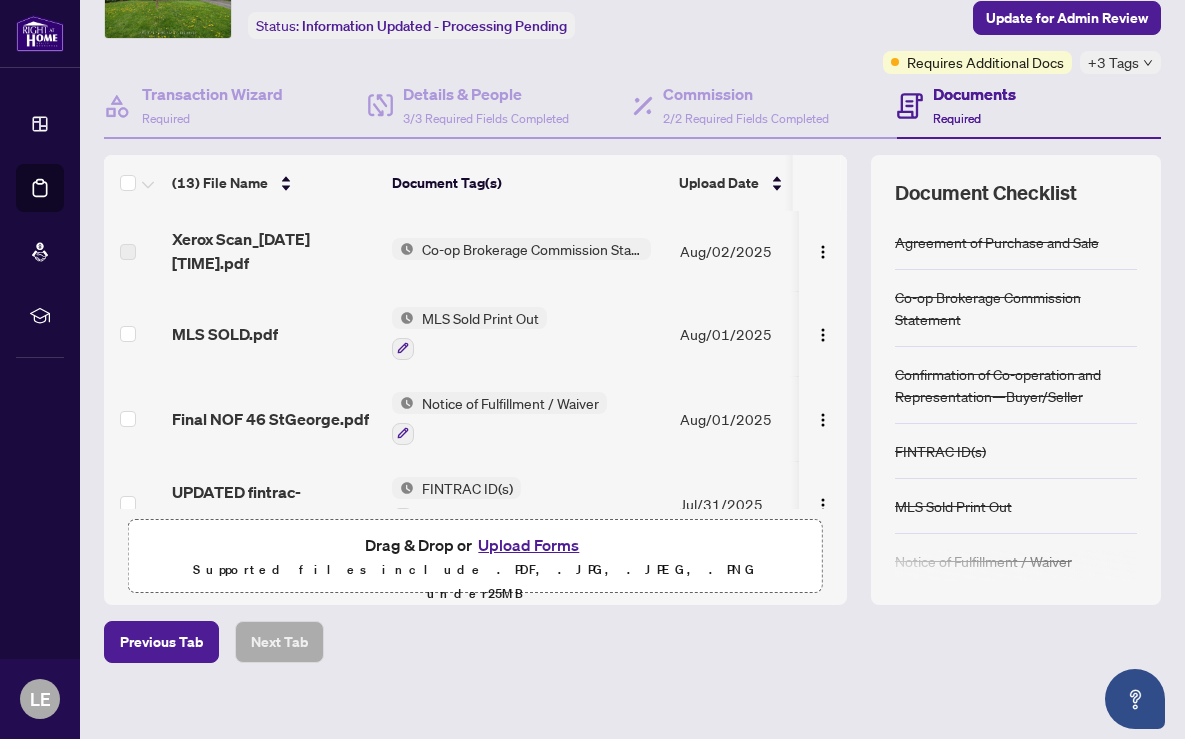 scroll, scrollTop: 0, scrollLeft: 0, axis: both 